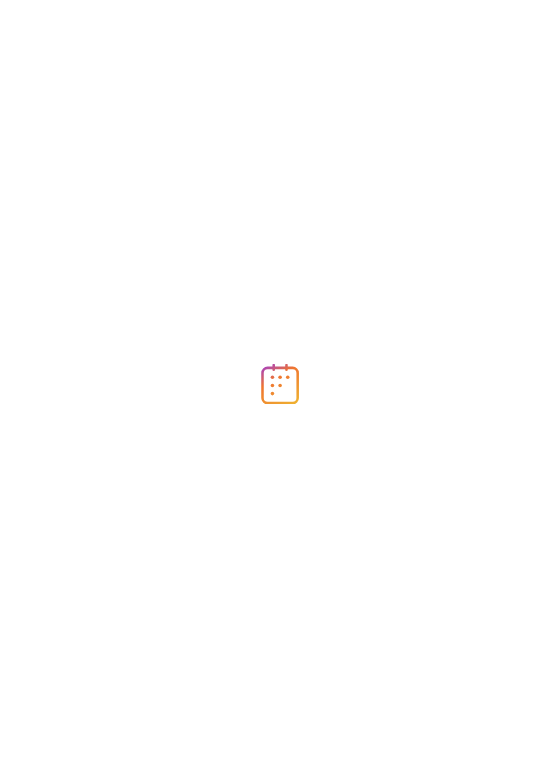 scroll, scrollTop: 0, scrollLeft: 0, axis: both 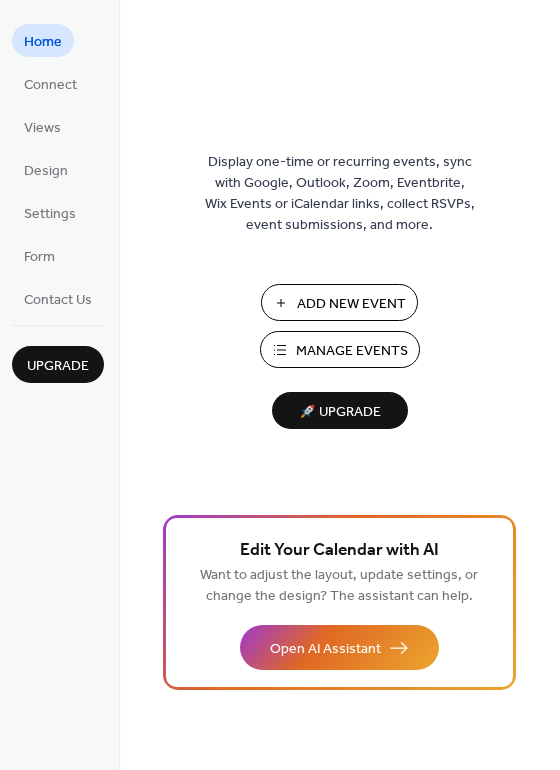 click on "Add New Event" at bounding box center [351, 304] 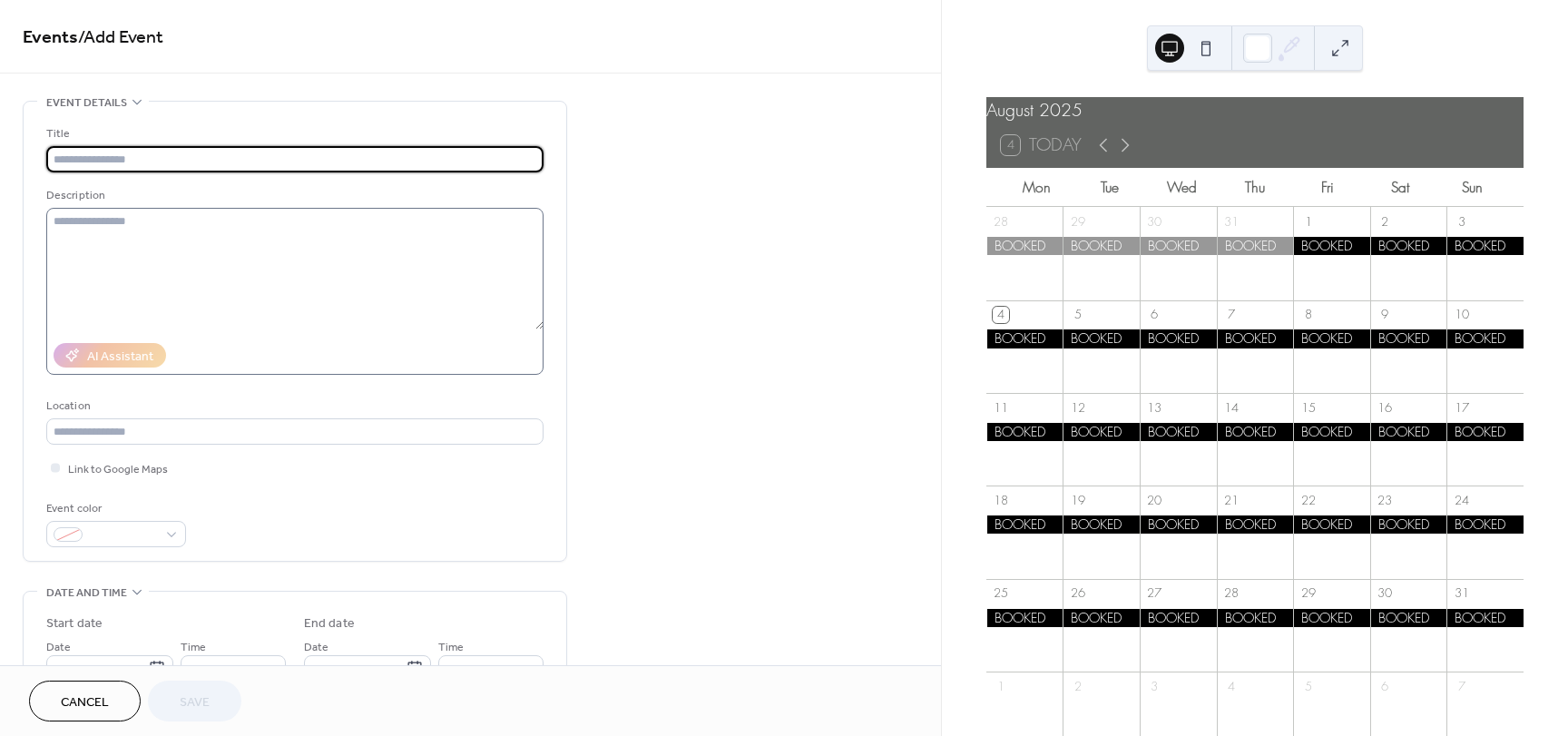 scroll, scrollTop: 0, scrollLeft: 0, axis: both 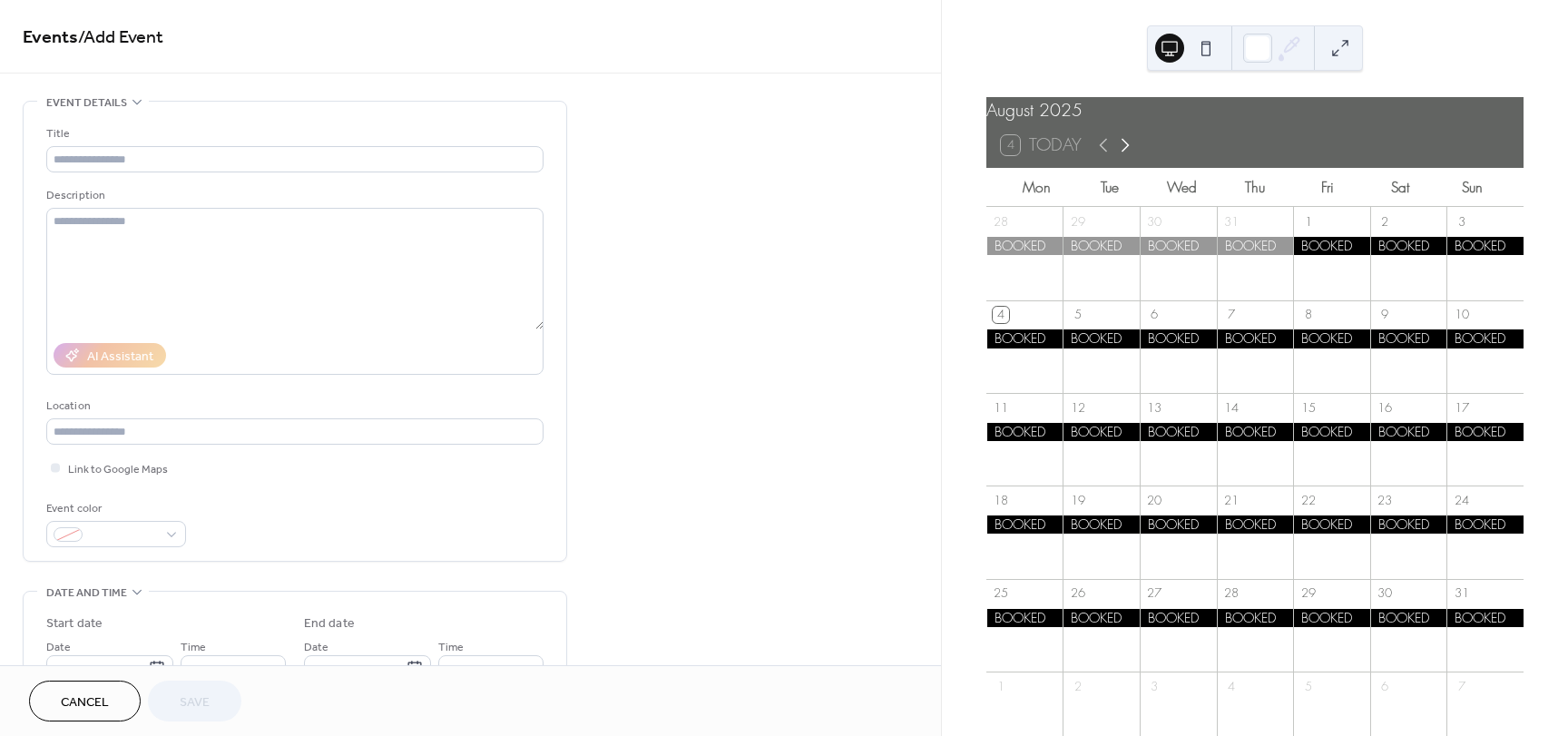 click 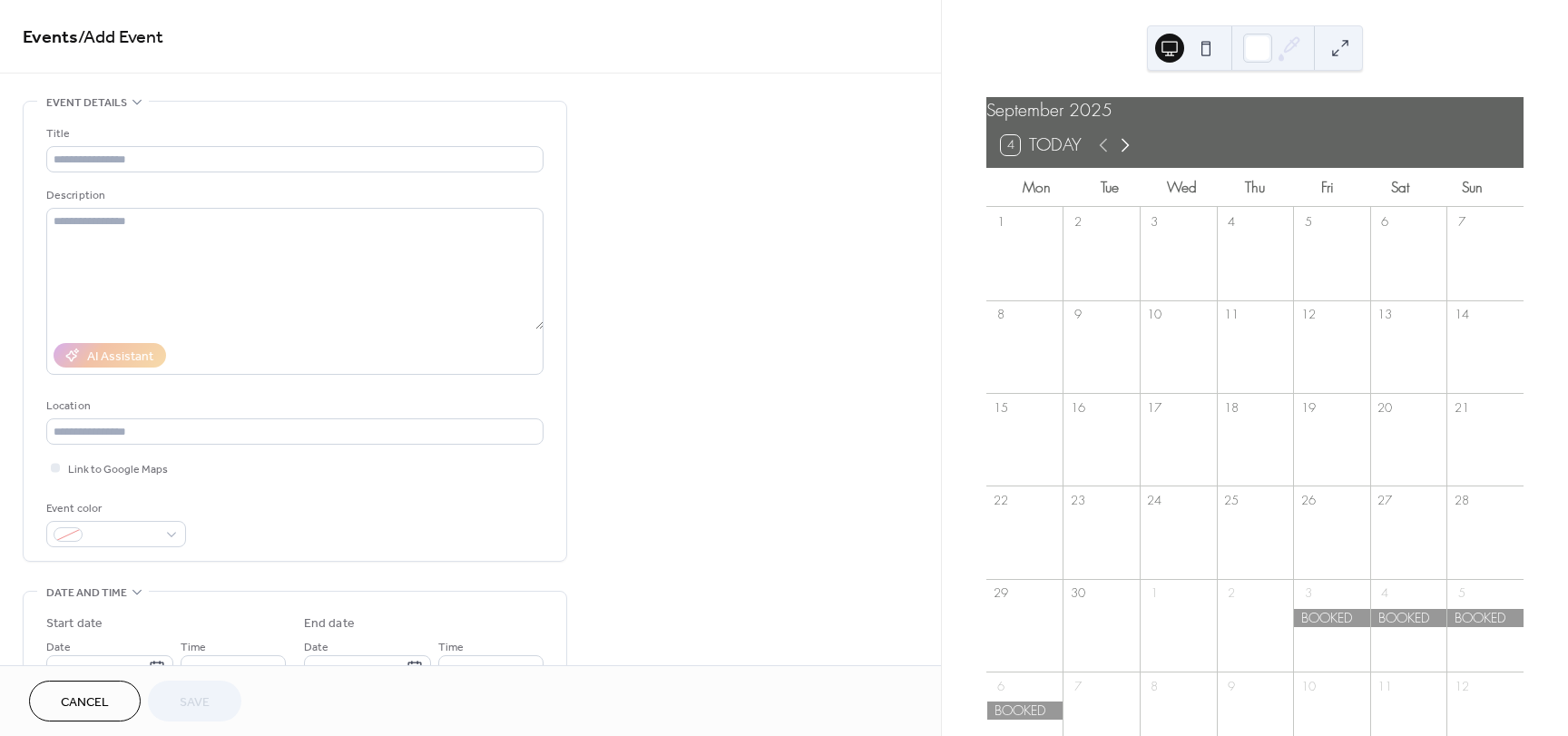 click 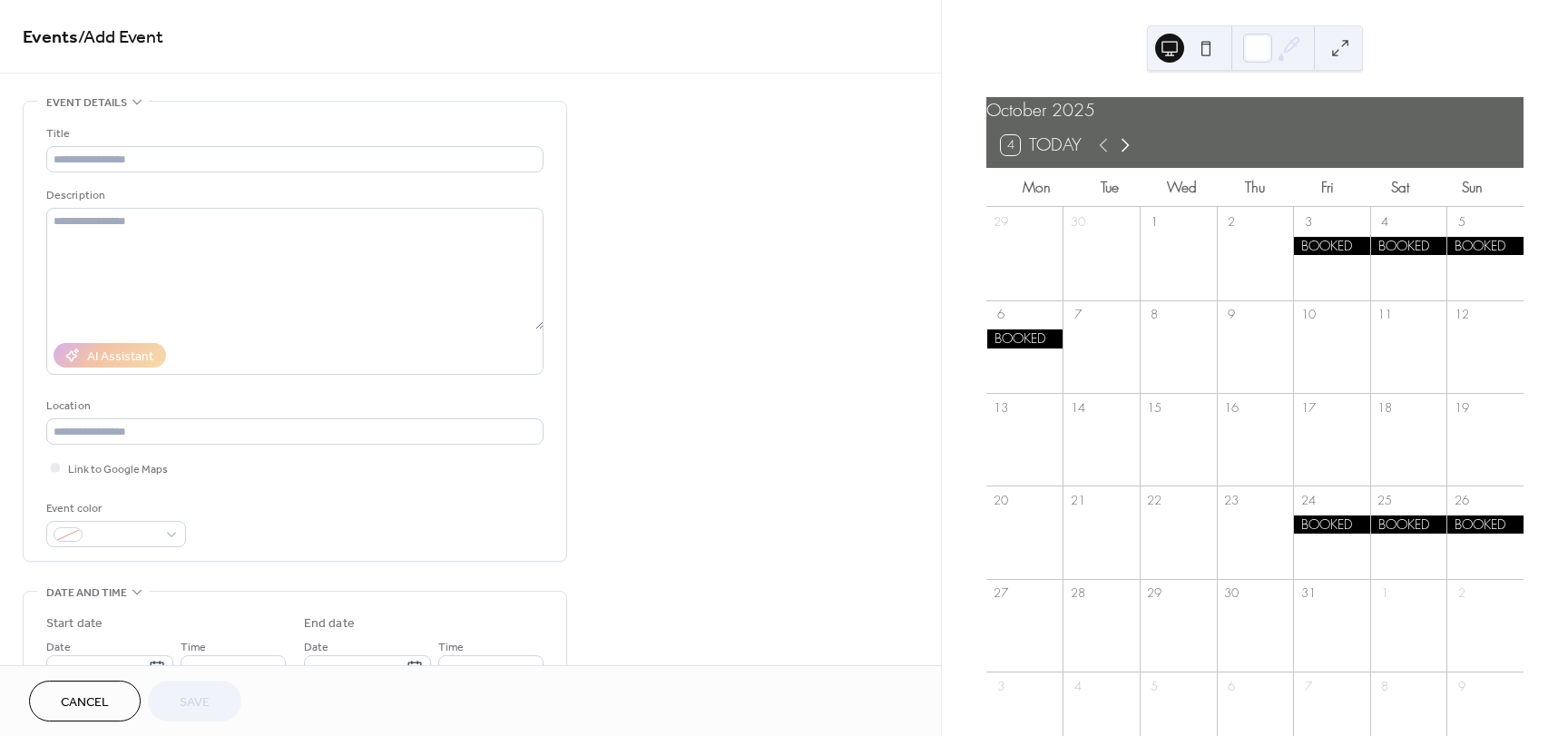 click 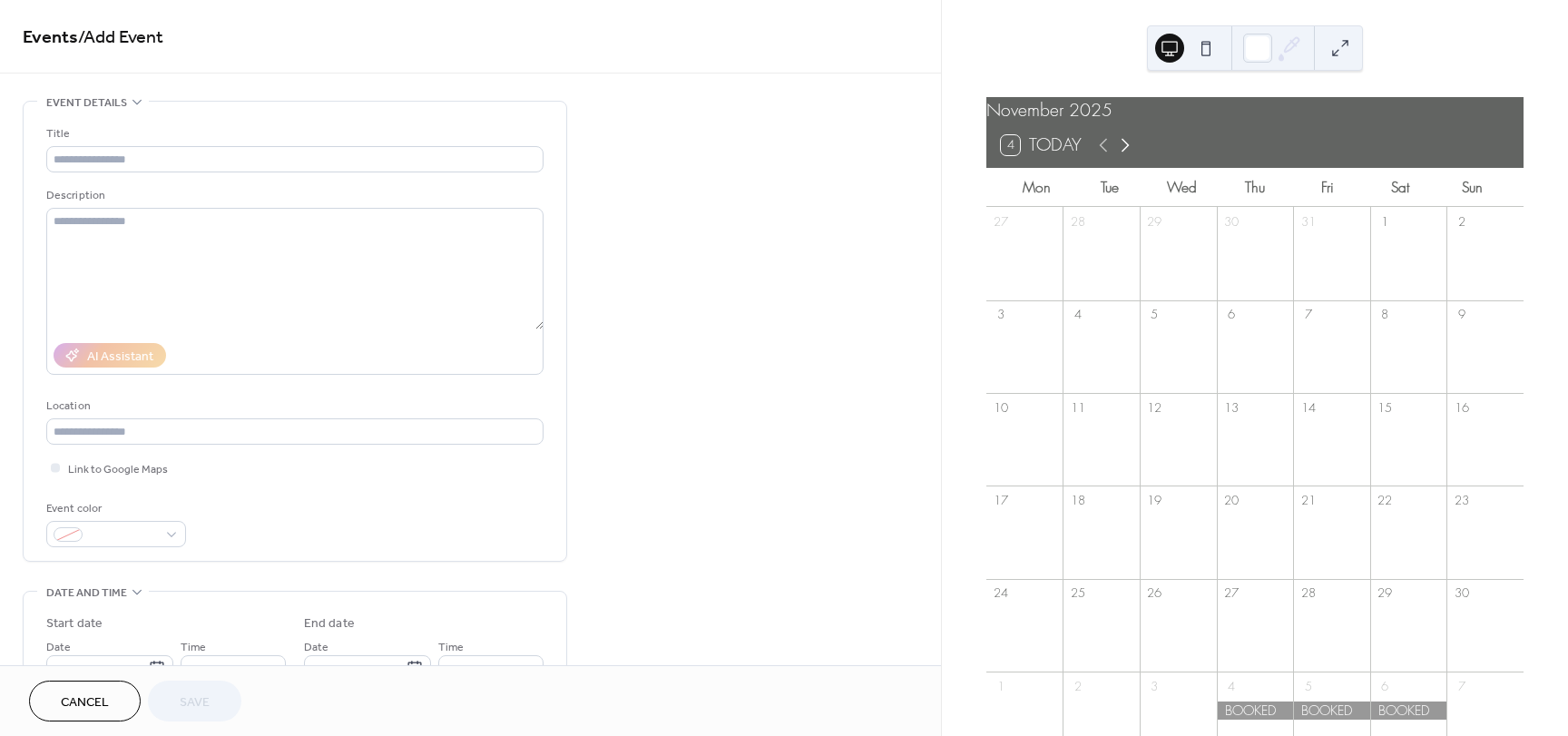 click 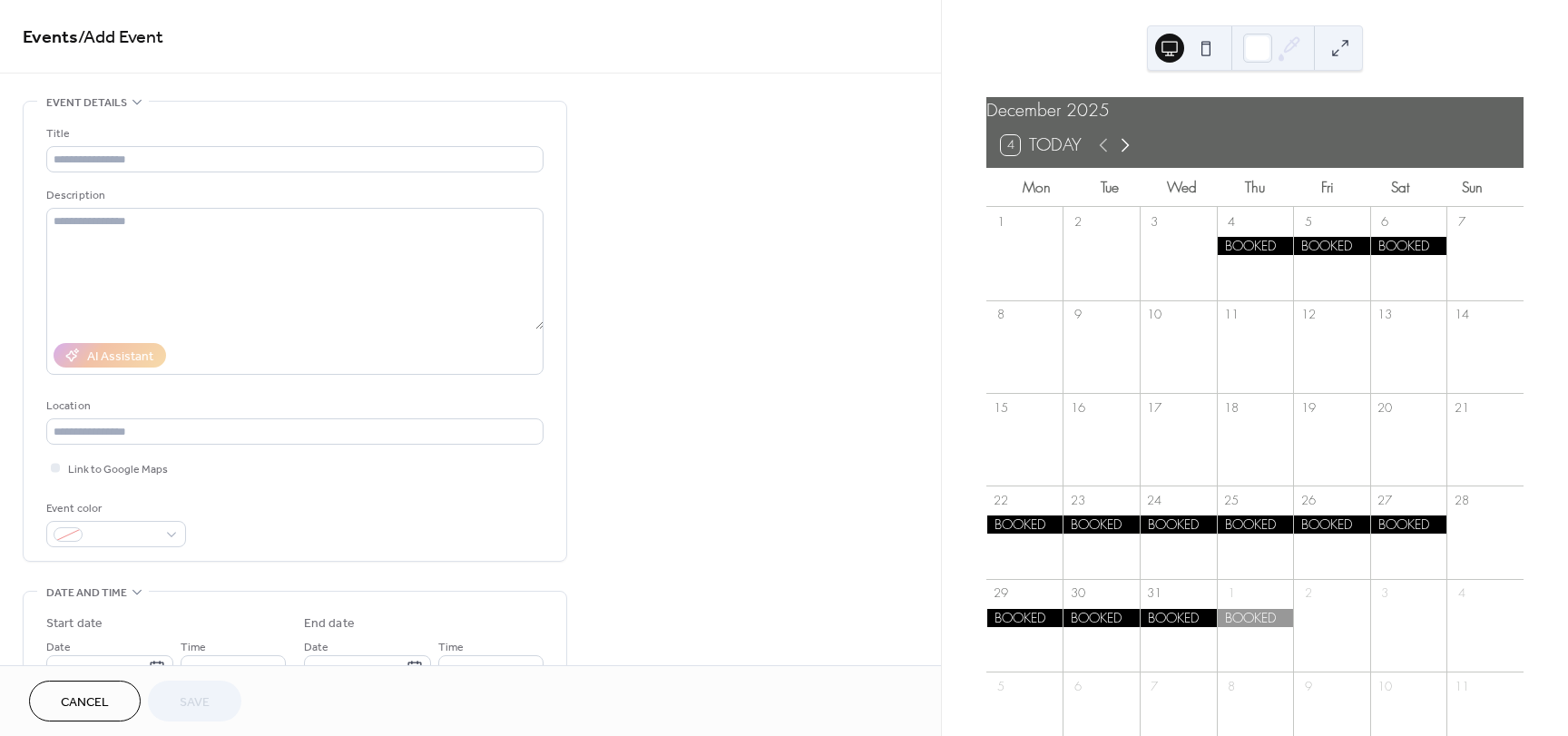 click 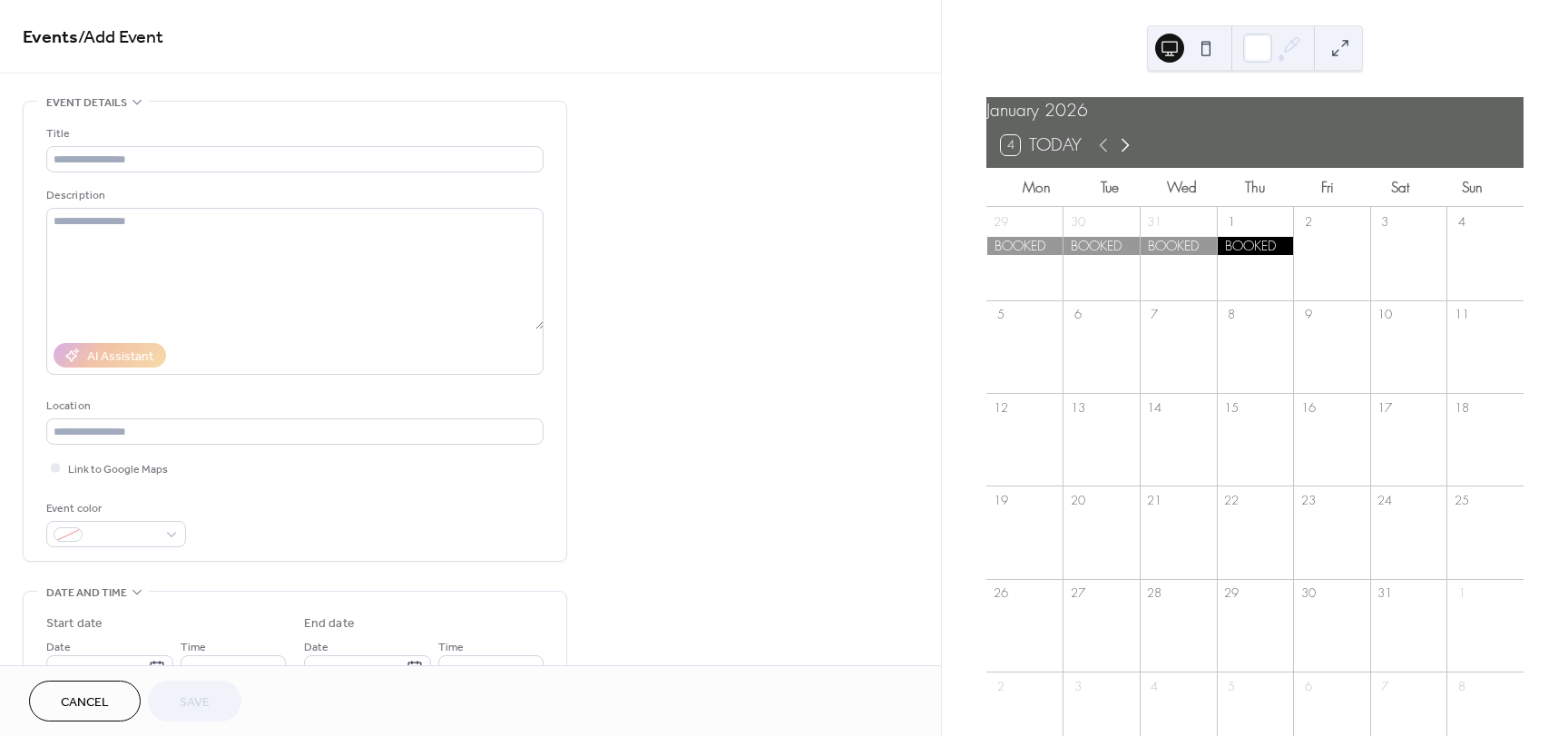 click 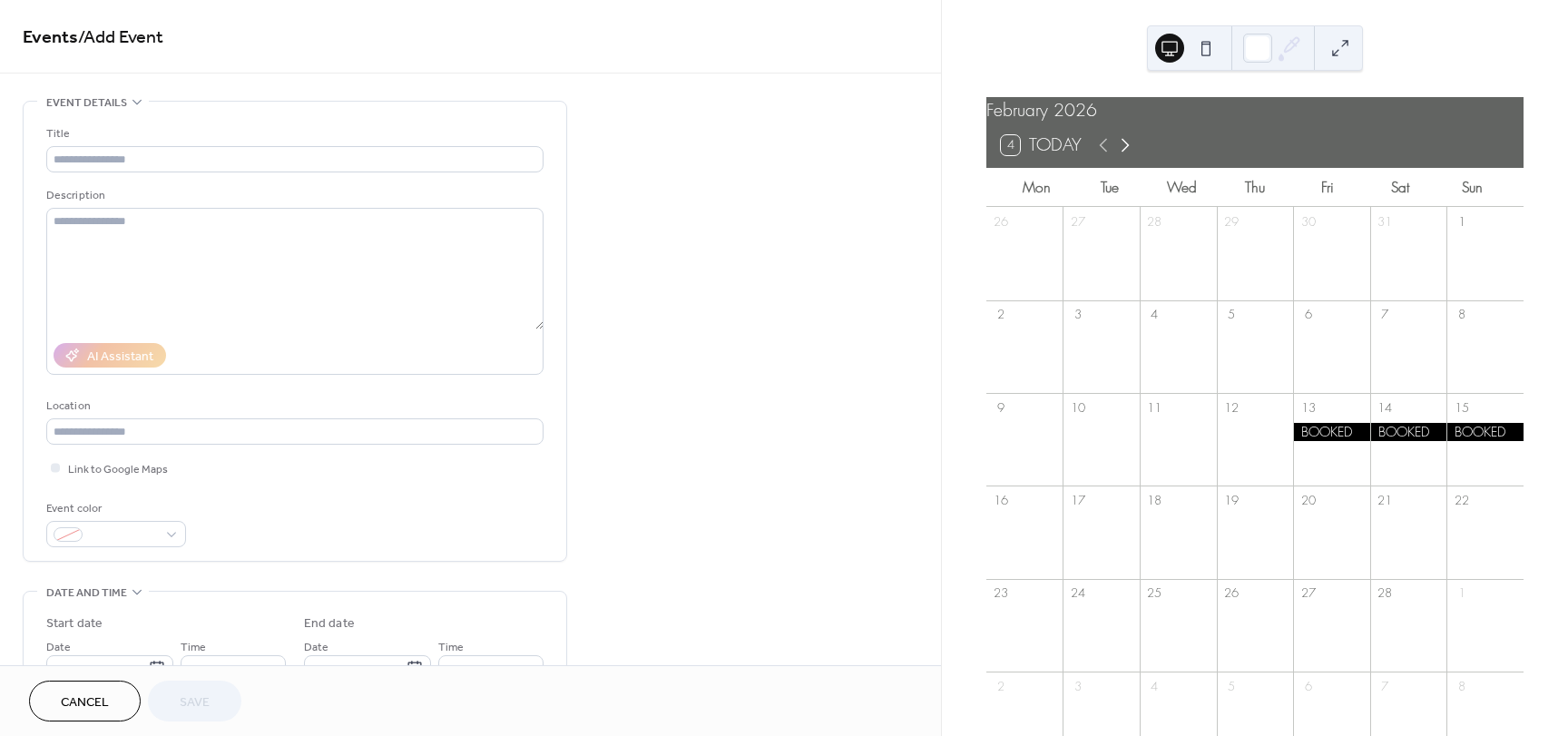 click 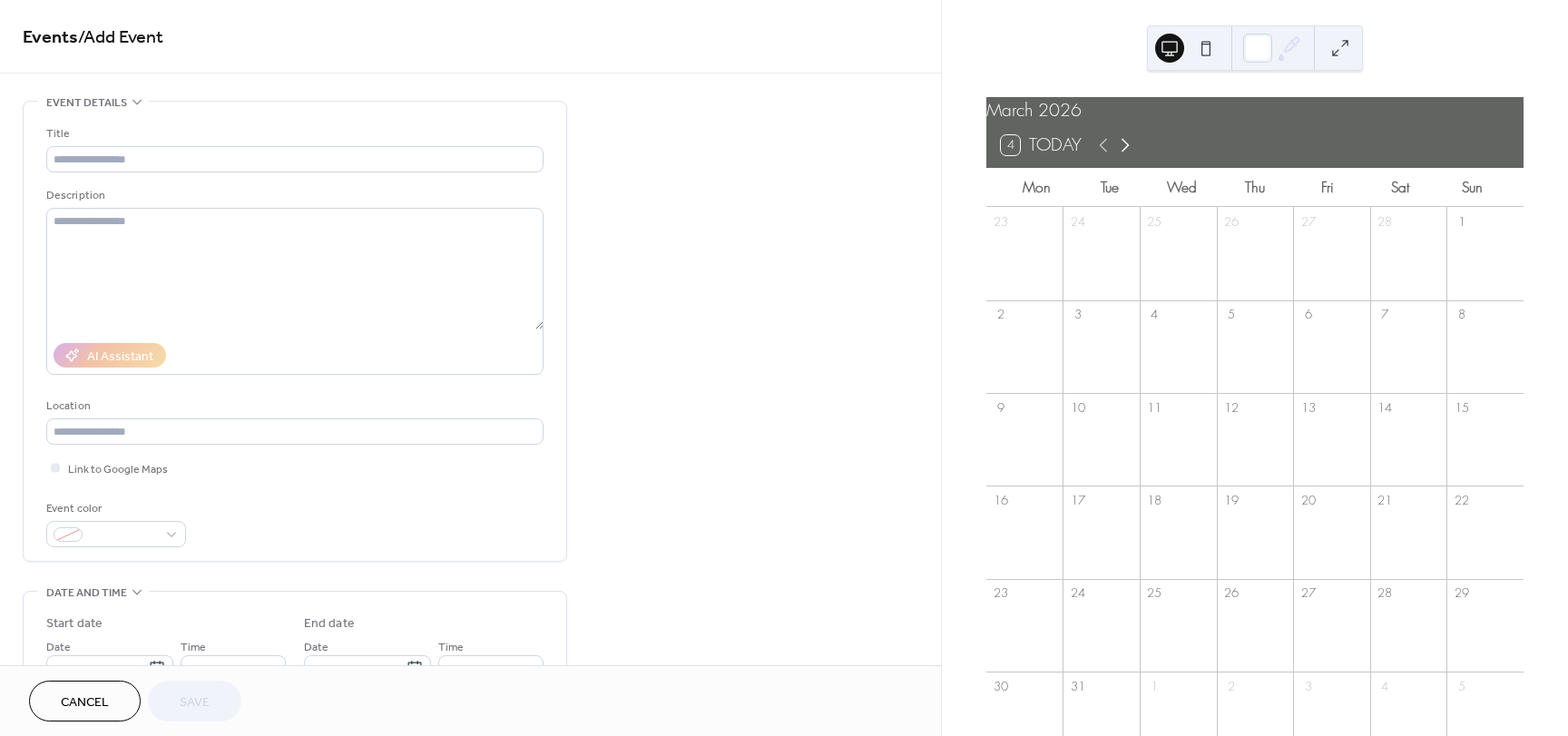 click 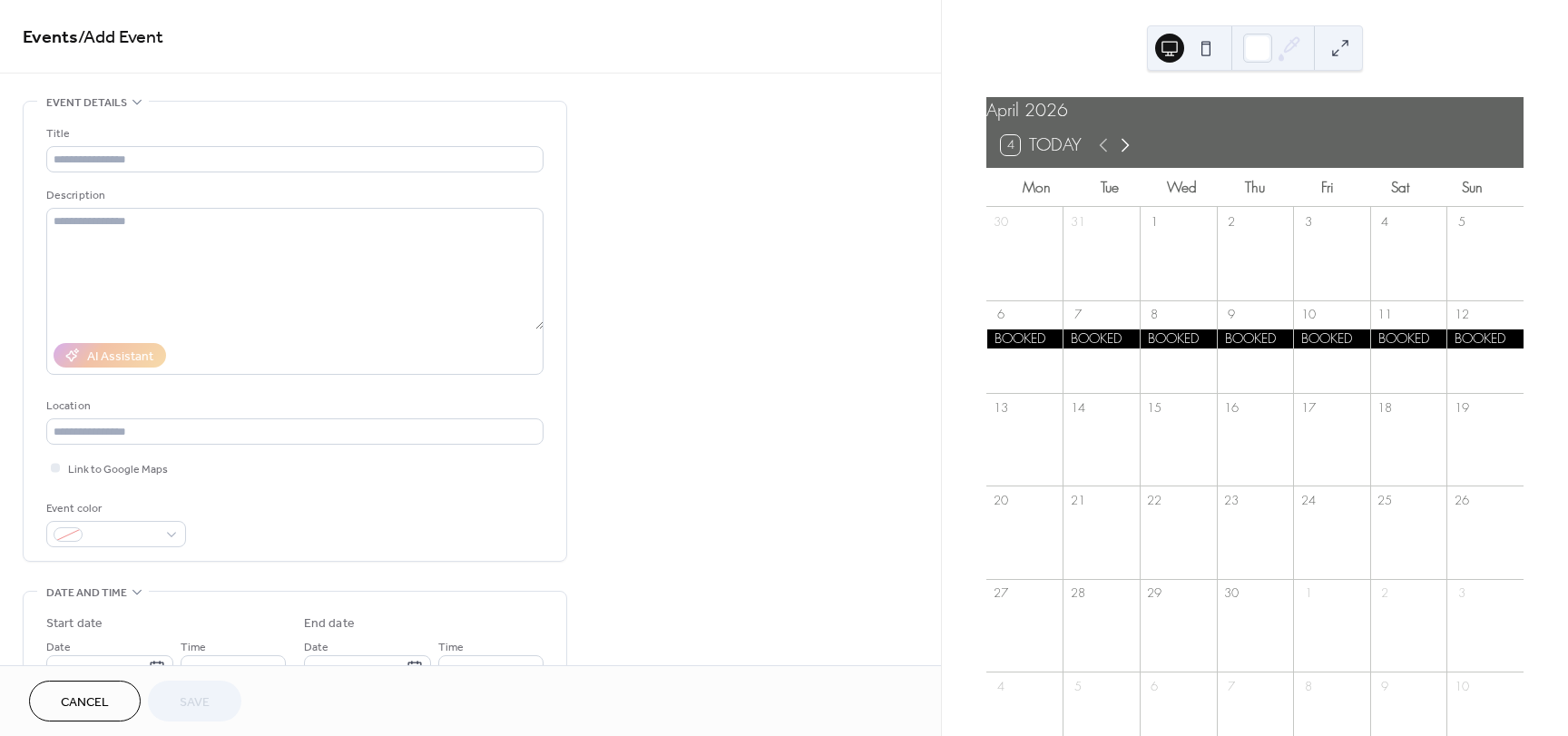 click 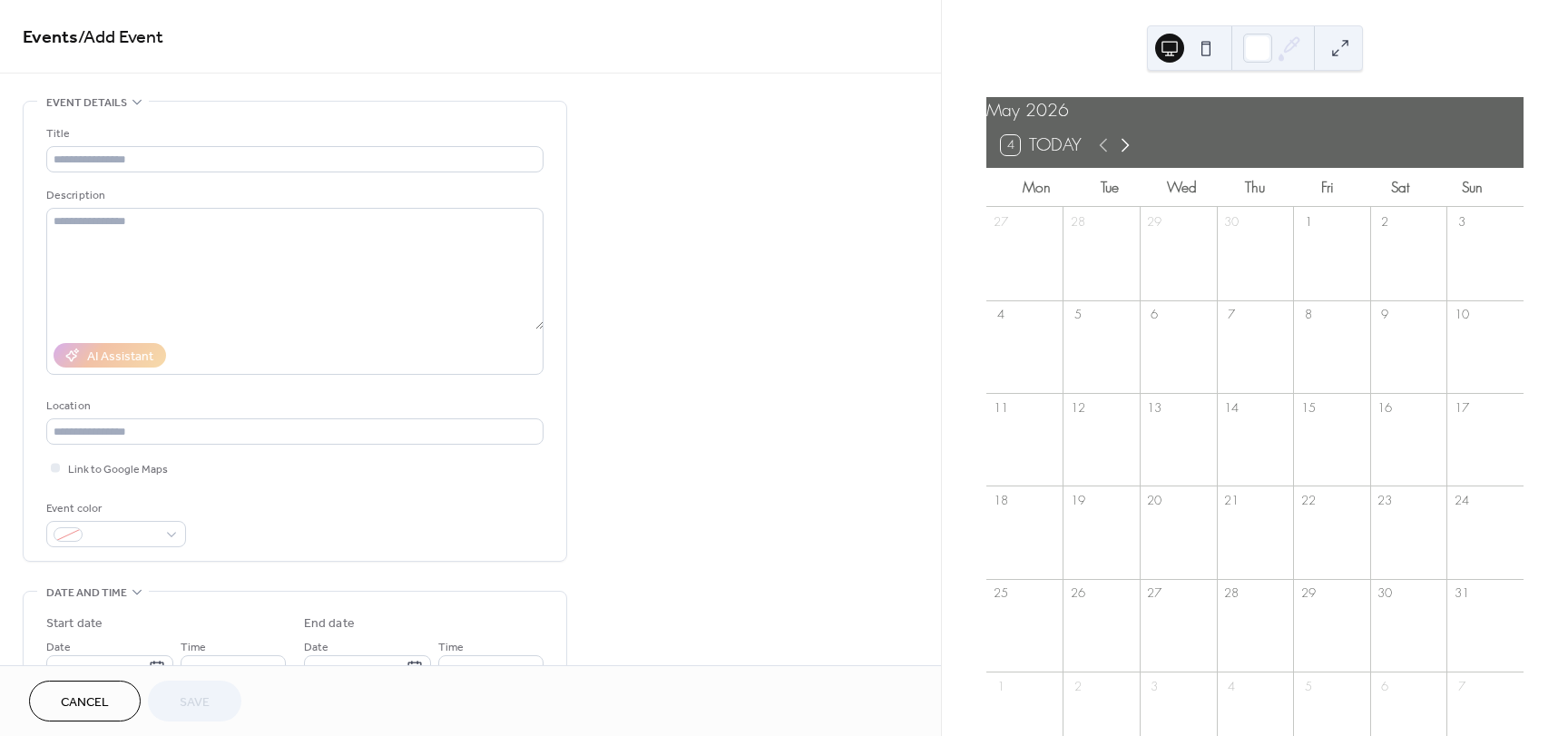 click 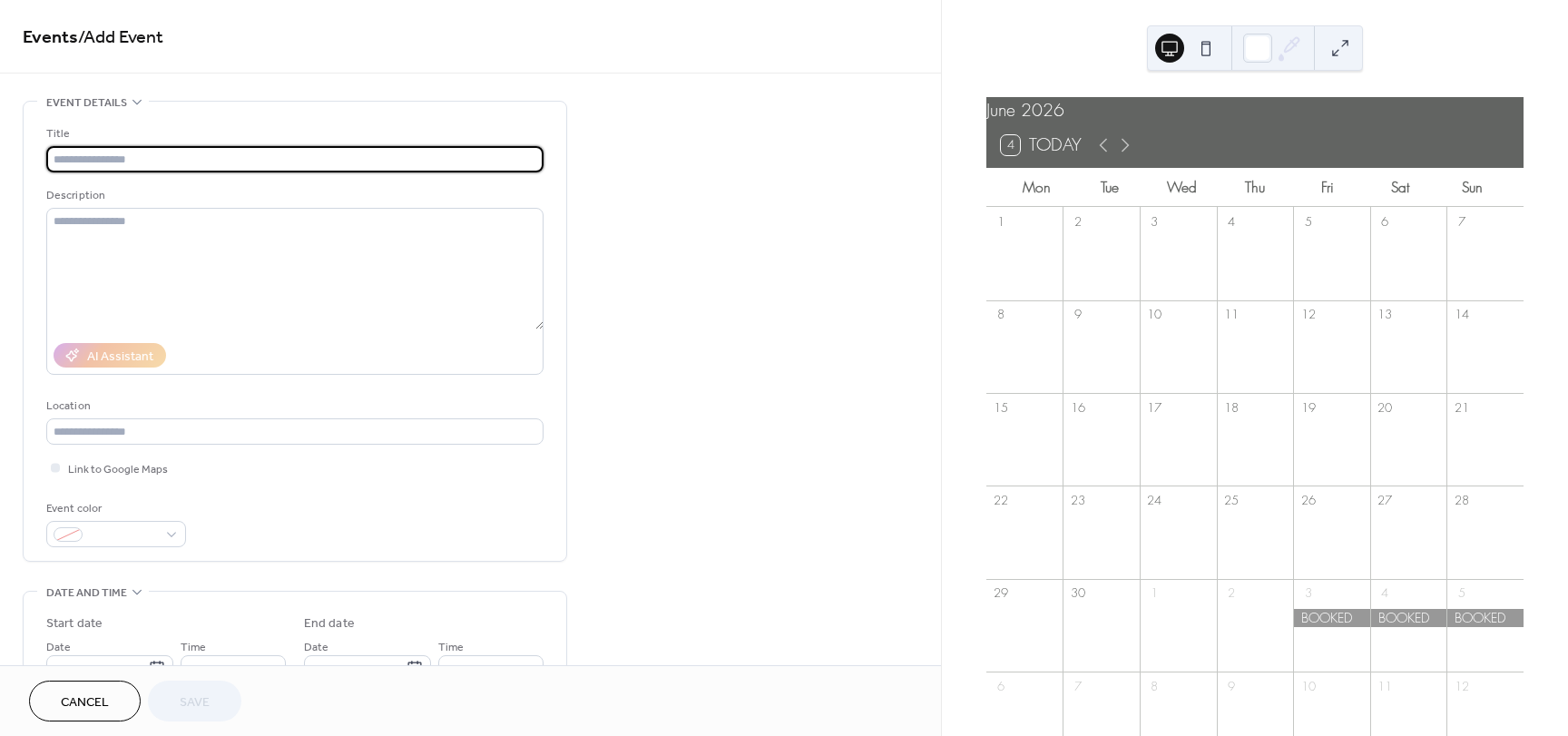 click at bounding box center (295, 159) 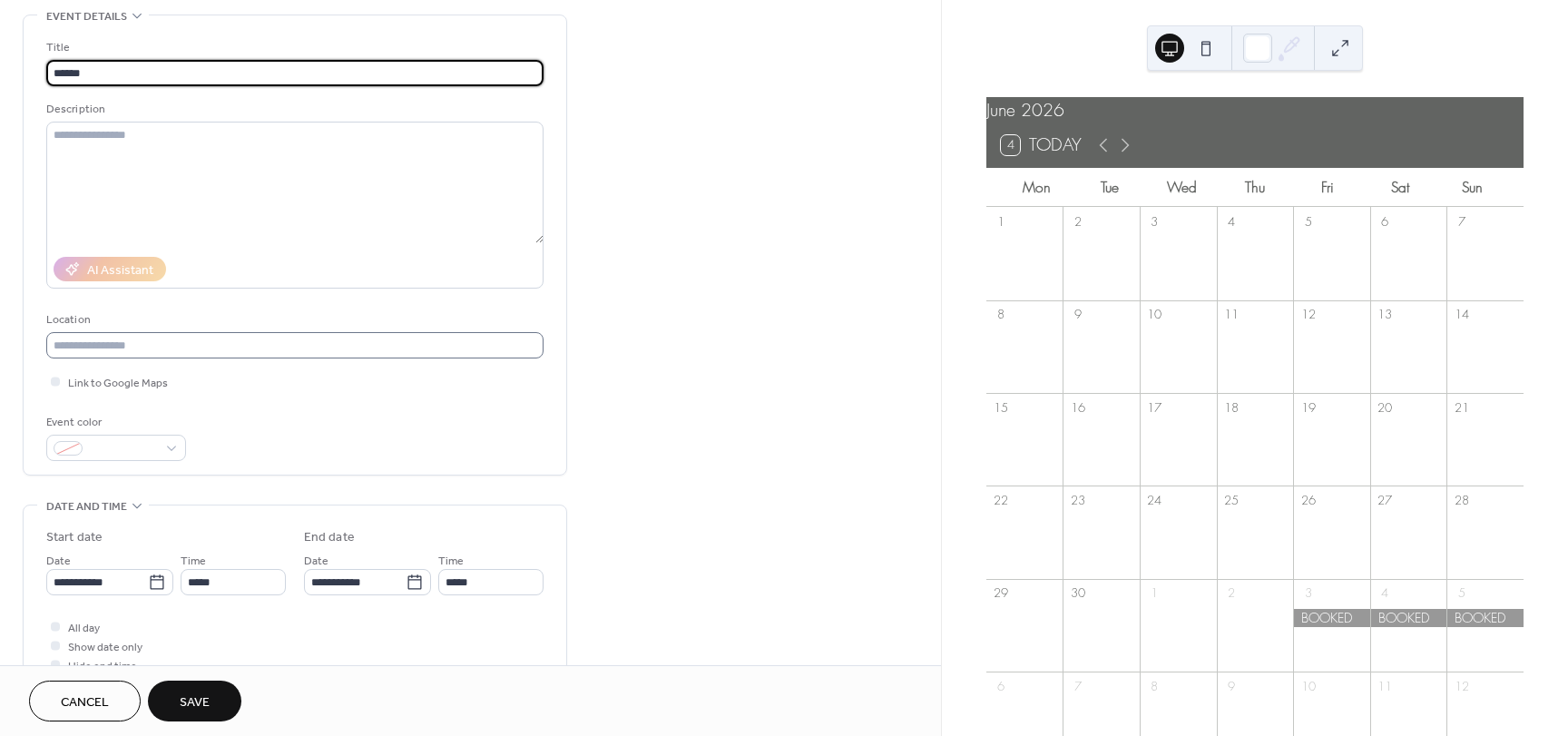 scroll, scrollTop: 91, scrollLeft: 0, axis: vertical 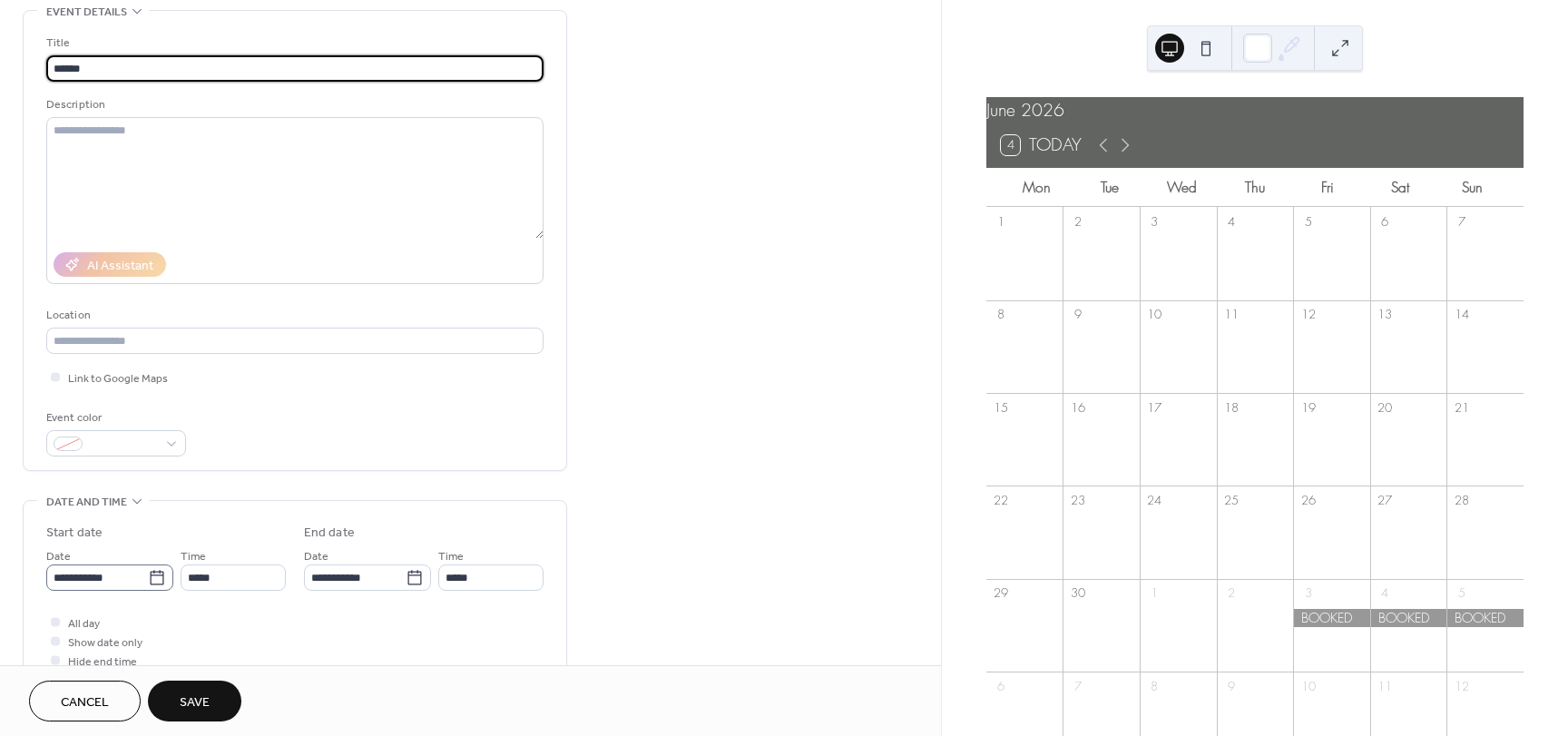 type on "******" 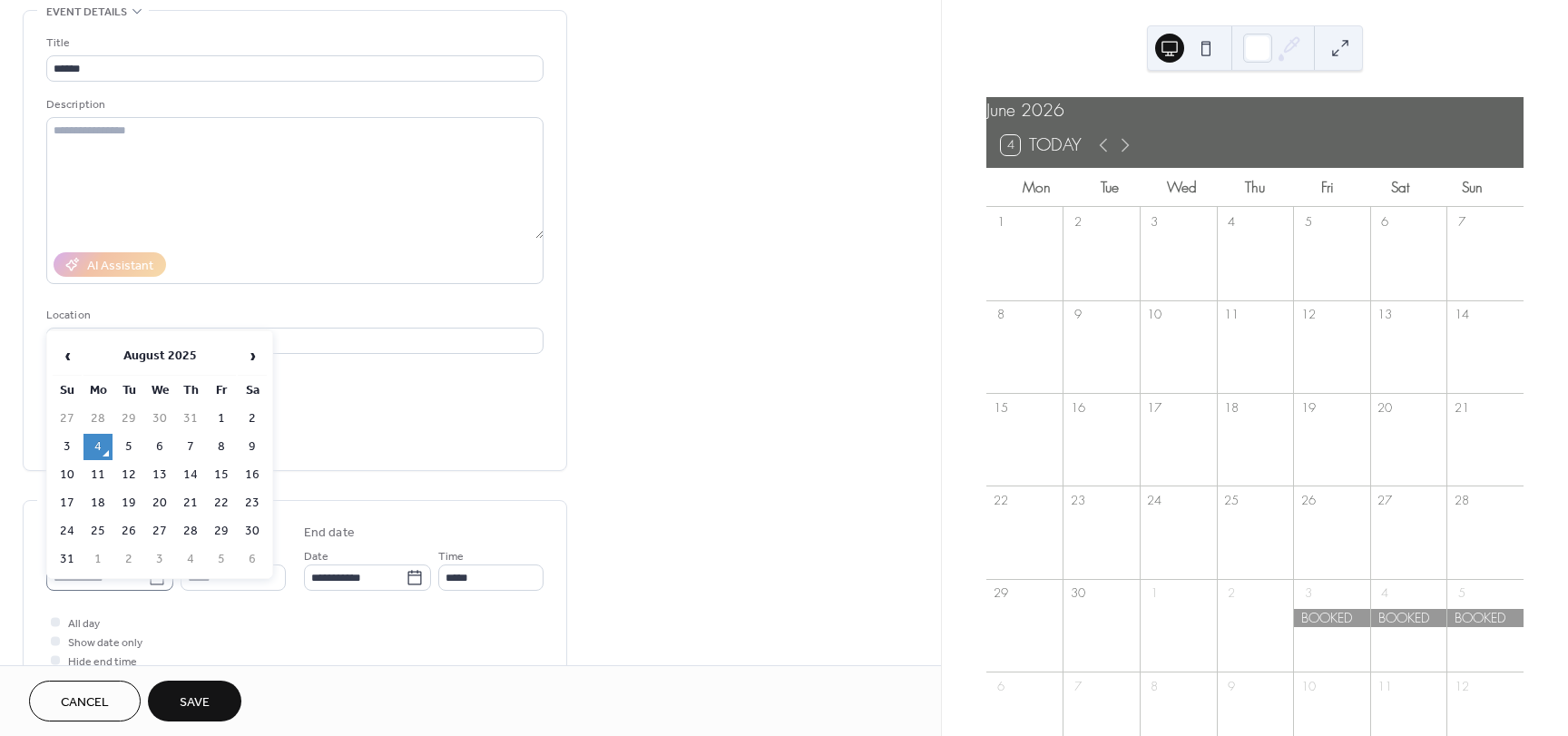 click 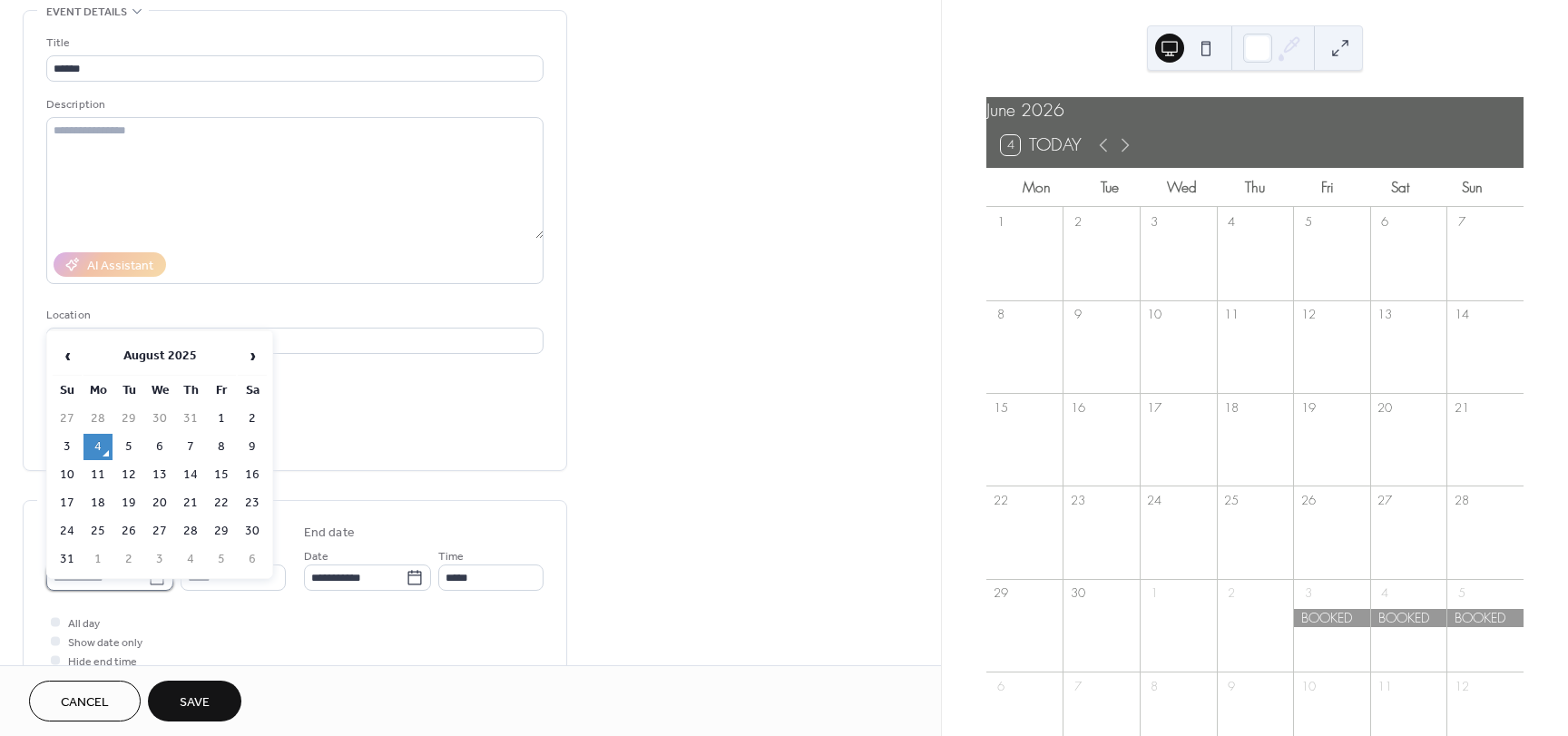click on "**********" at bounding box center (97, 577) 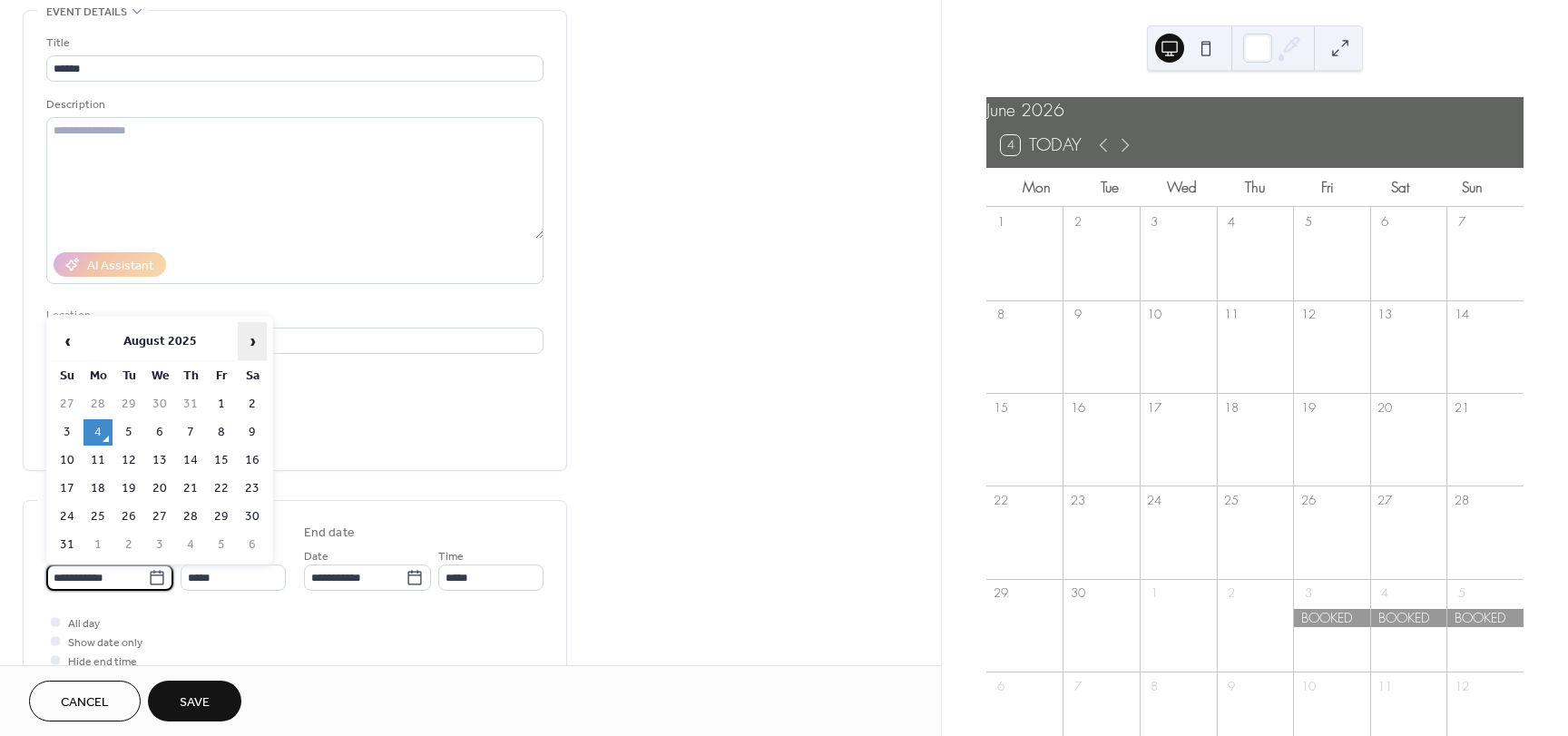 click on "›" at bounding box center [252, 341] 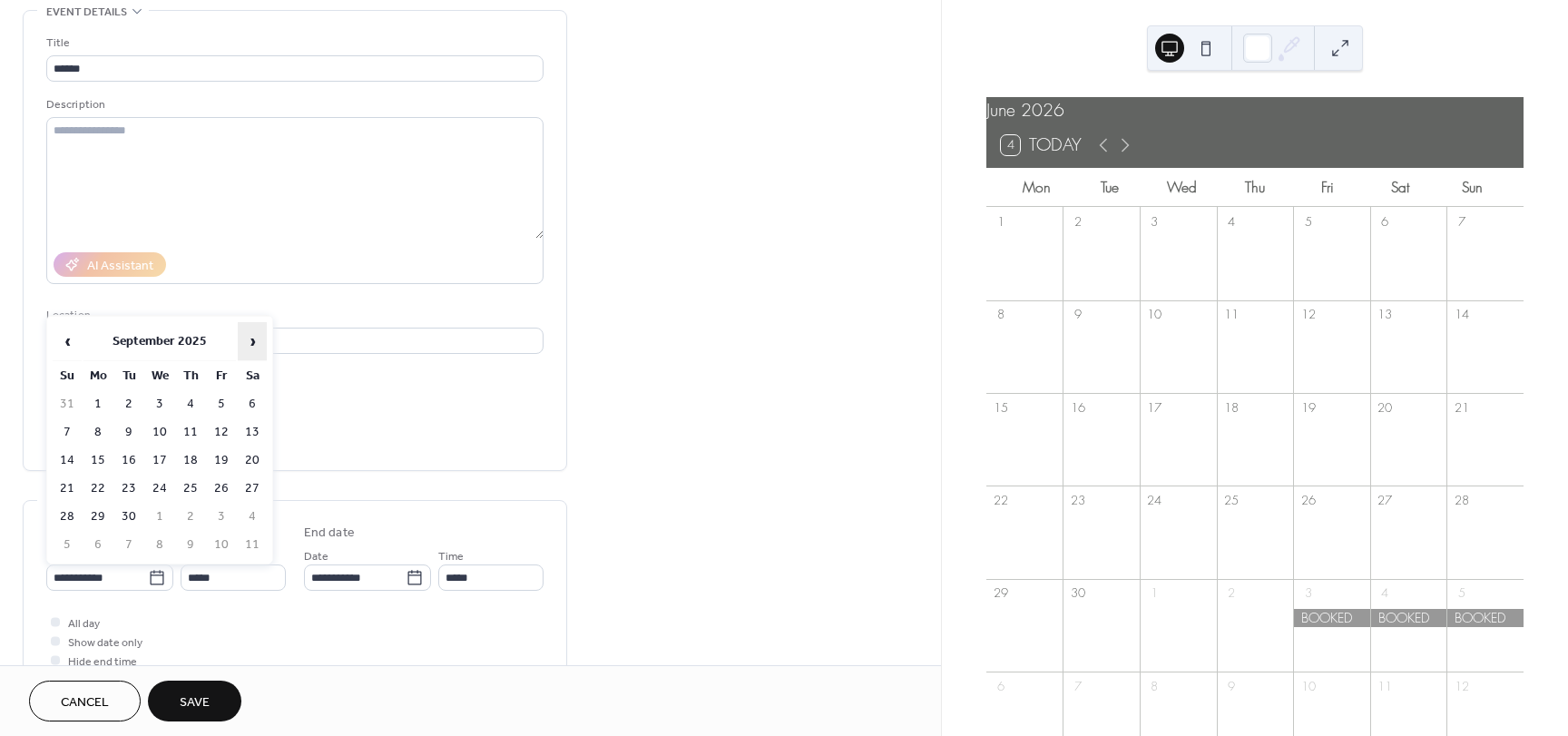click on "›" at bounding box center (252, 341) 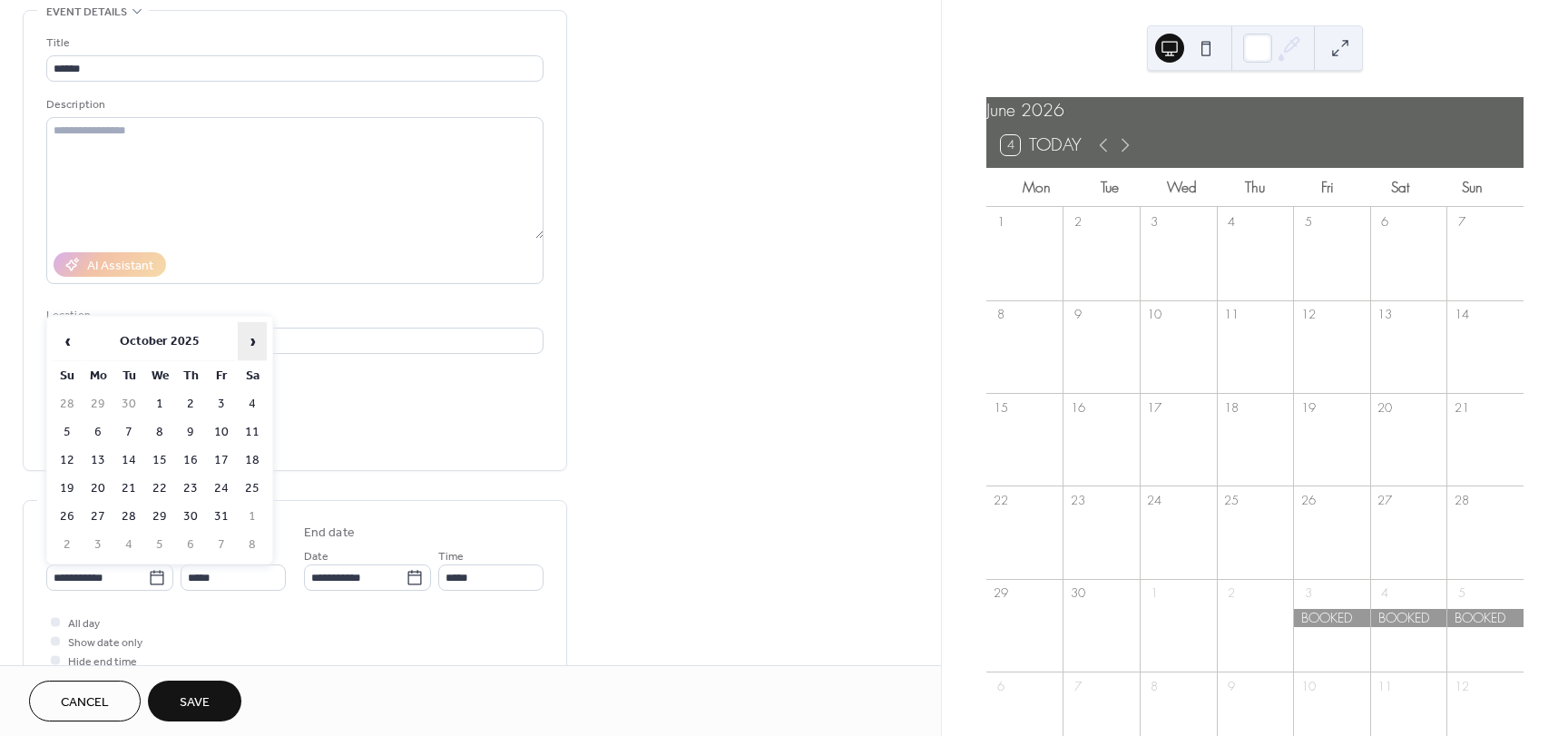 click on "›" at bounding box center (252, 341) 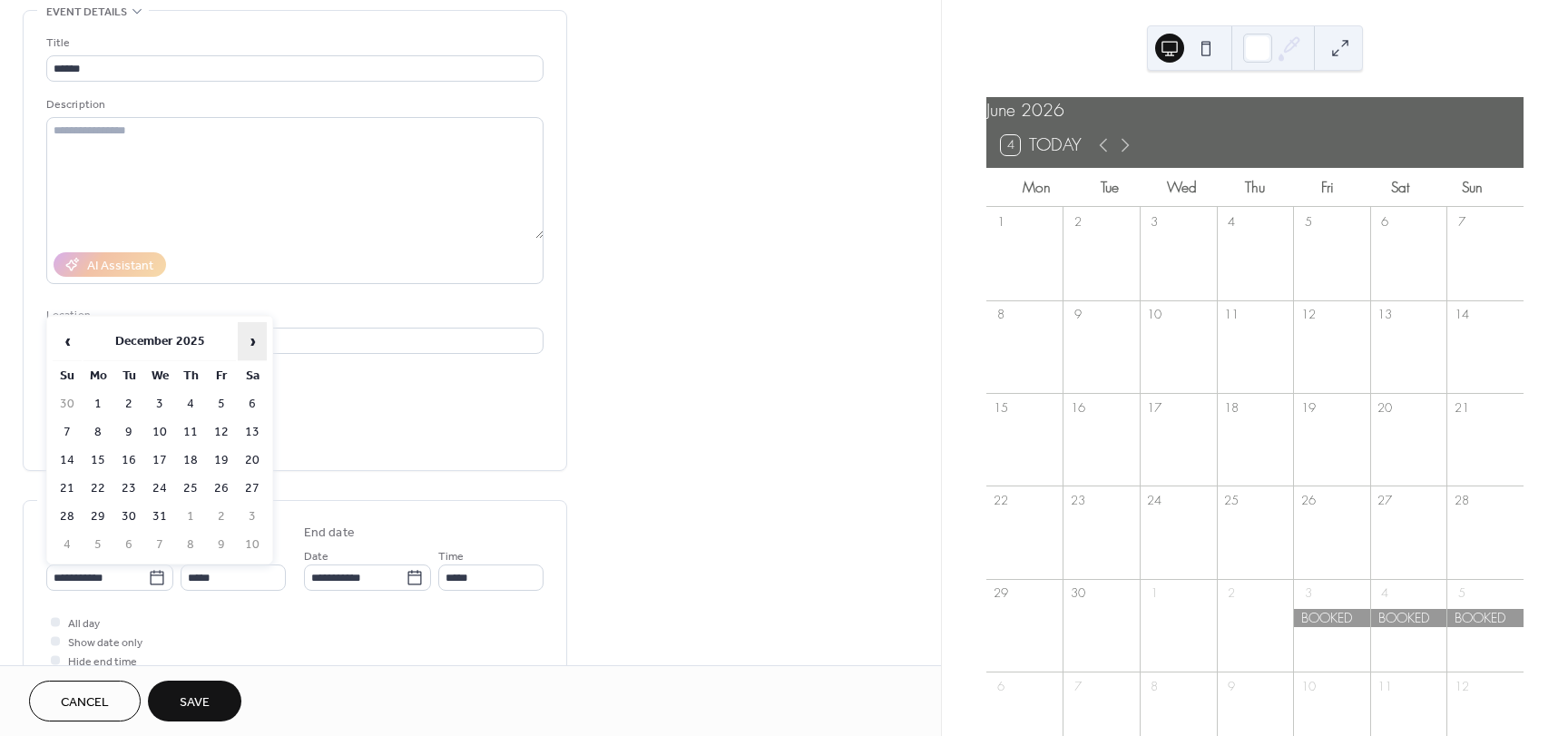click on "›" at bounding box center [252, 341] 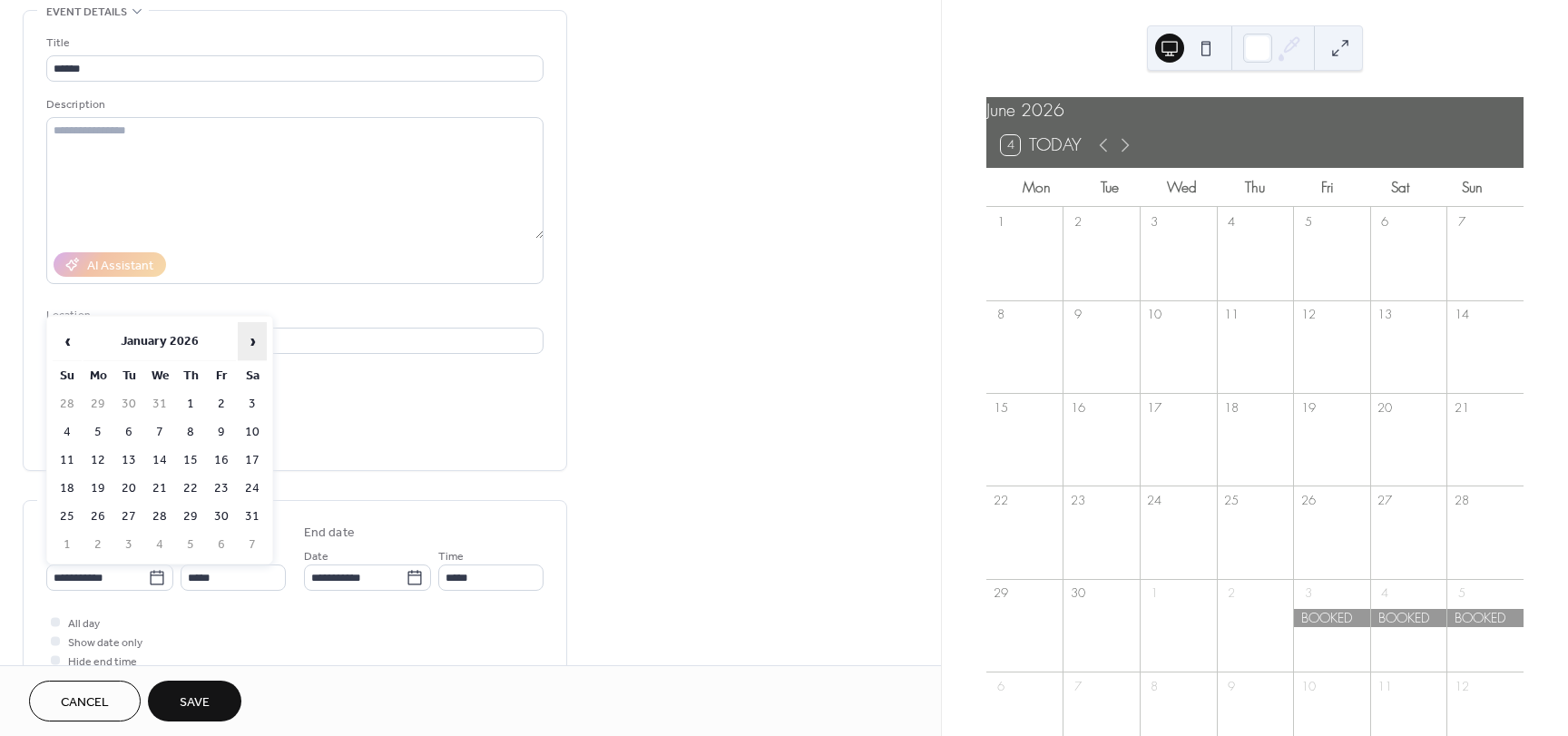click on "›" at bounding box center [252, 341] 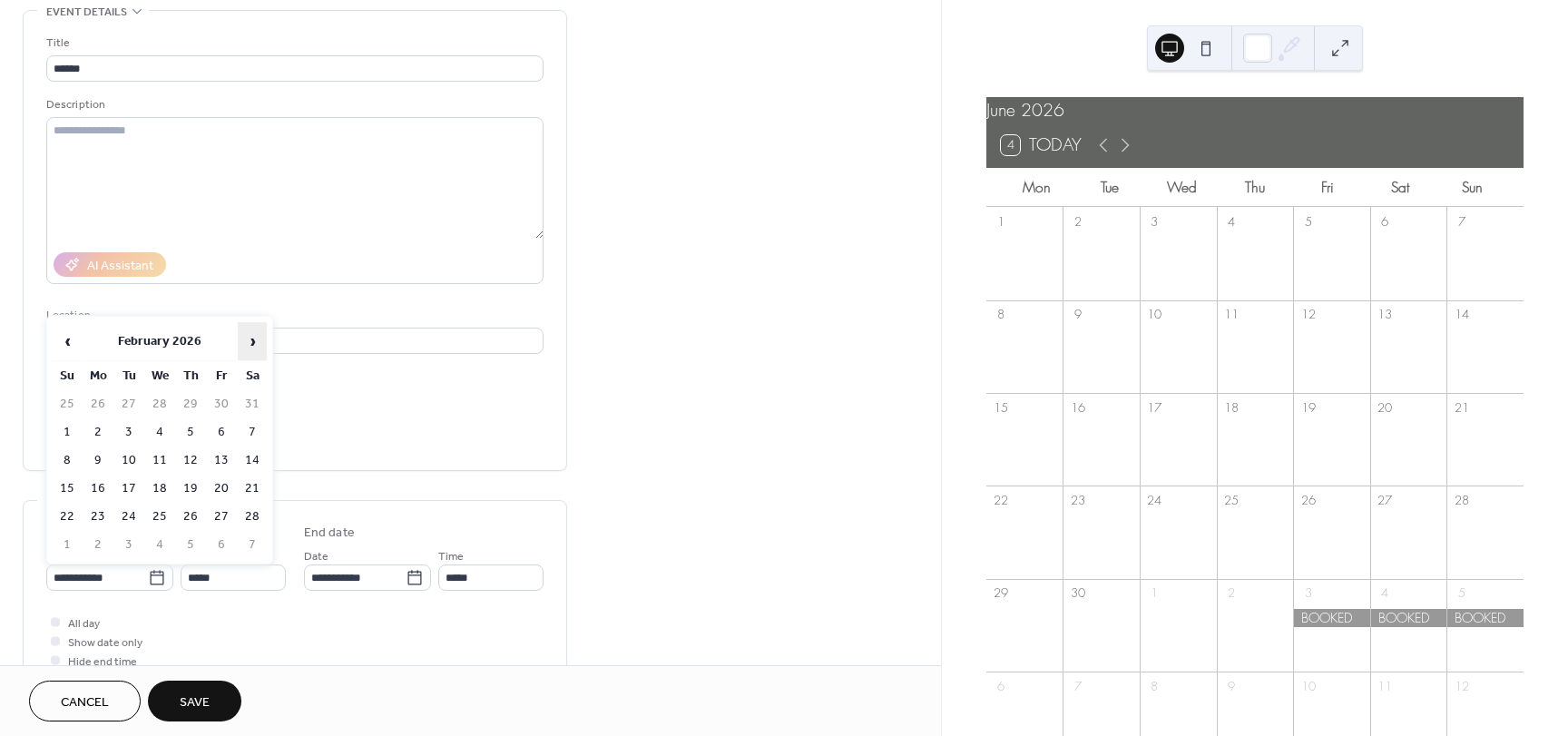 click on "›" at bounding box center (252, 341) 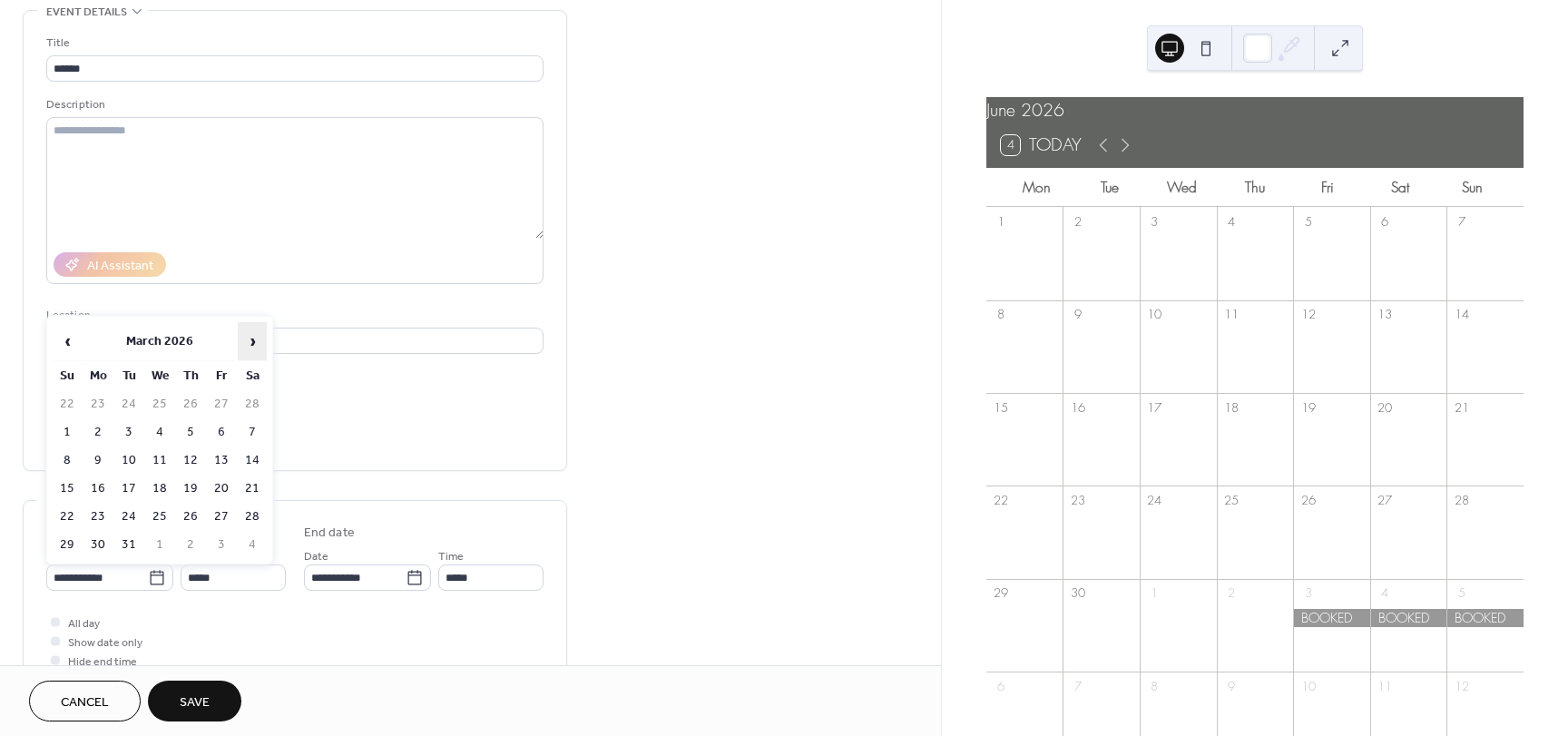 click on "›" at bounding box center (252, 341) 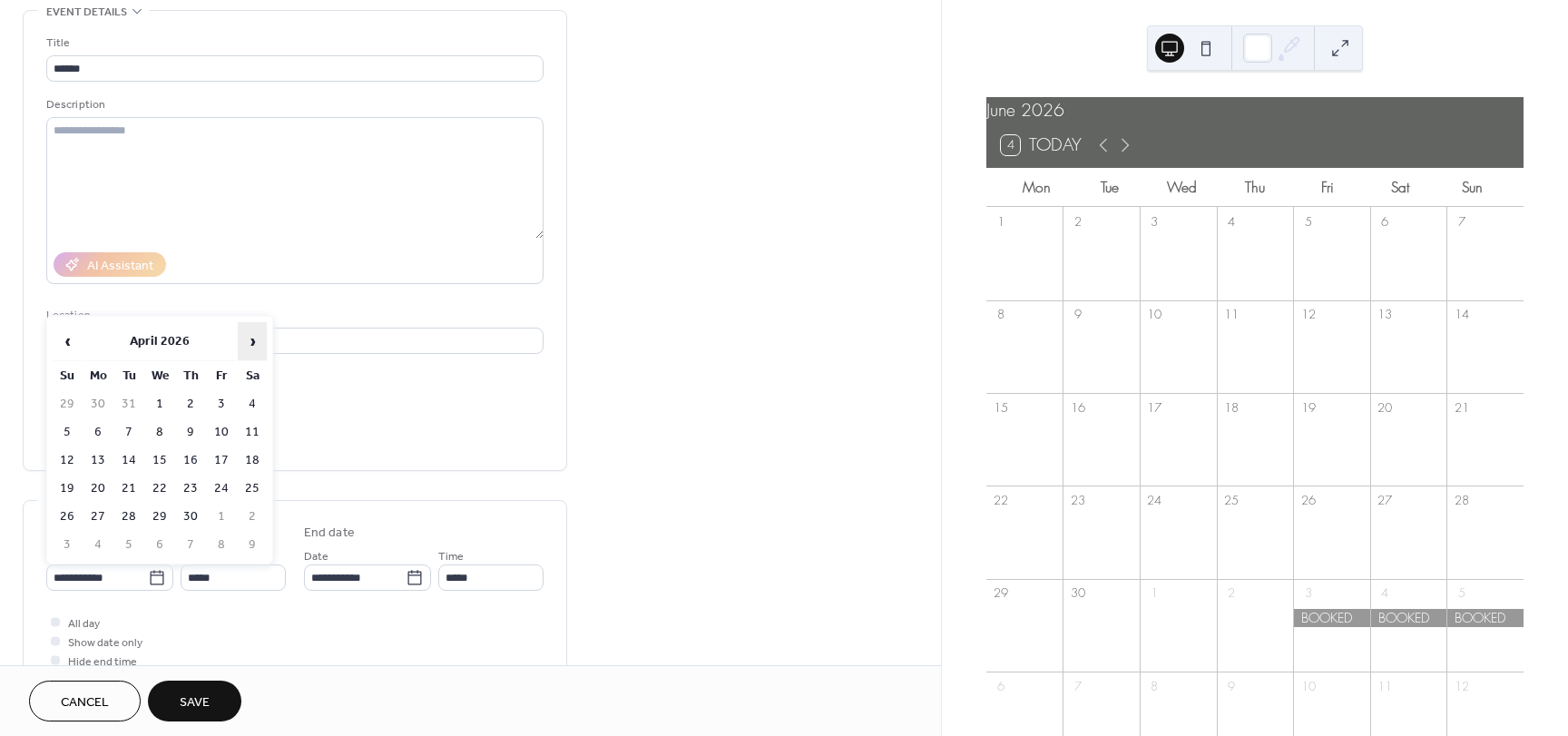 click on "›" at bounding box center (252, 341) 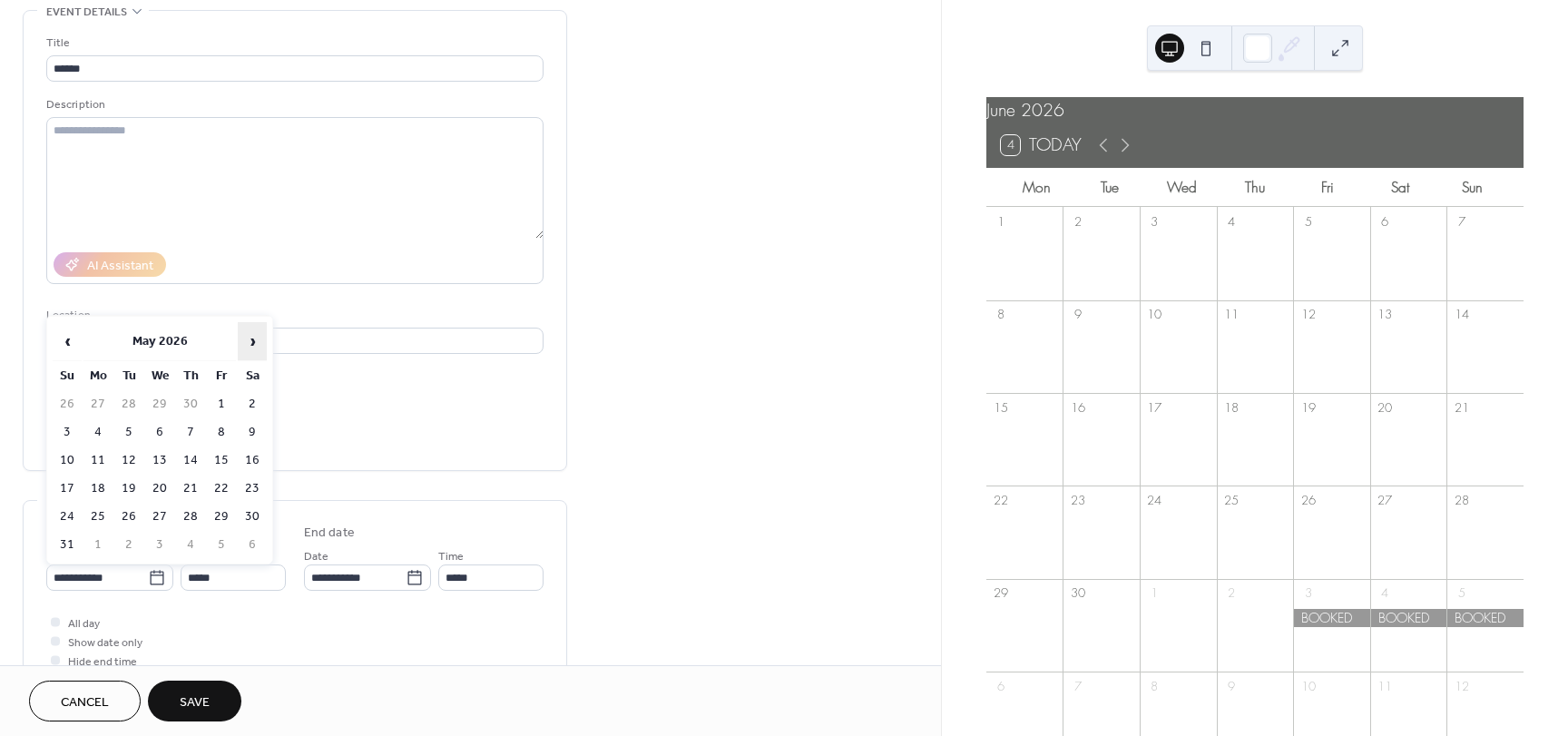 click on "›" at bounding box center (252, 341) 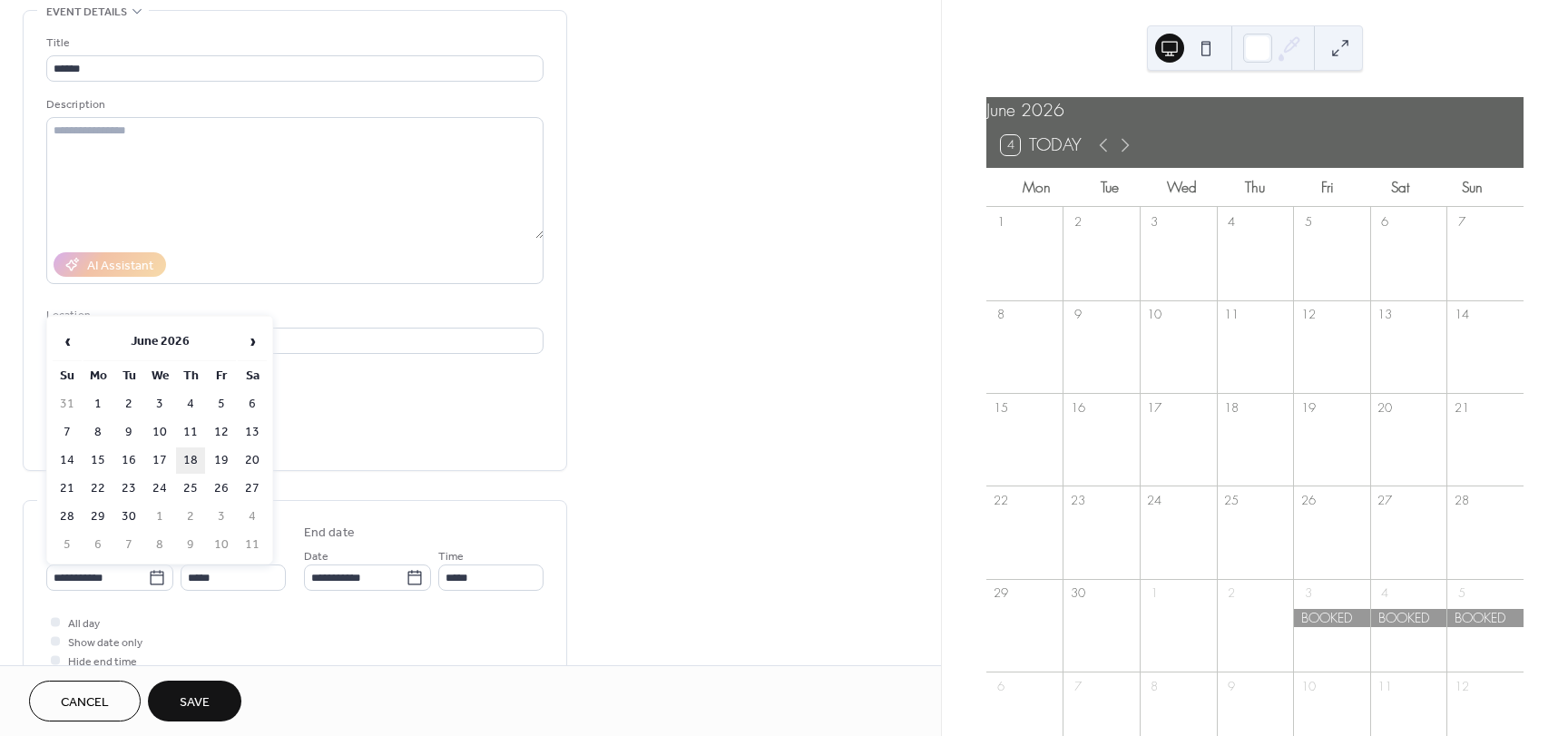 click on "18" at bounding box center (191, 460) 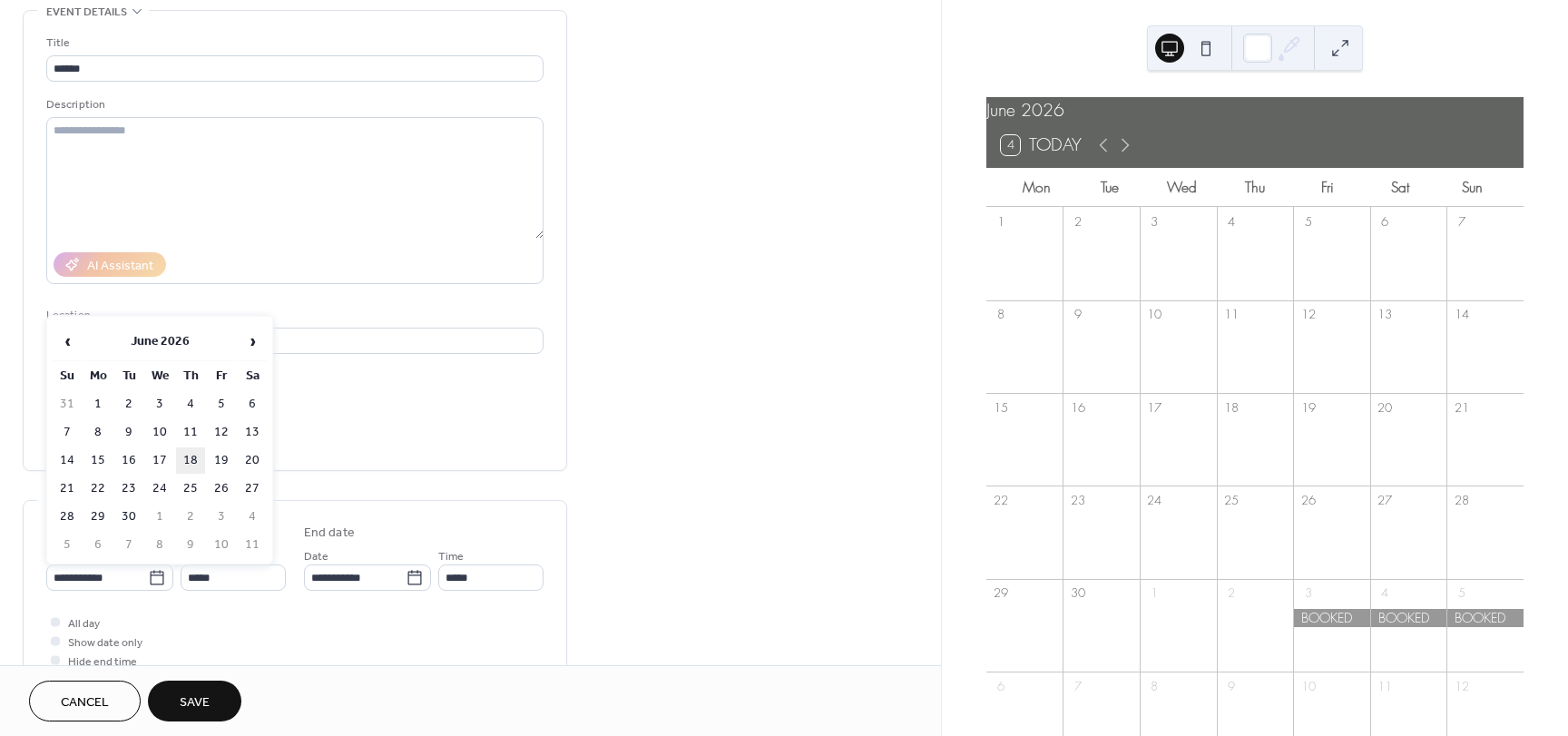 type on "**********" 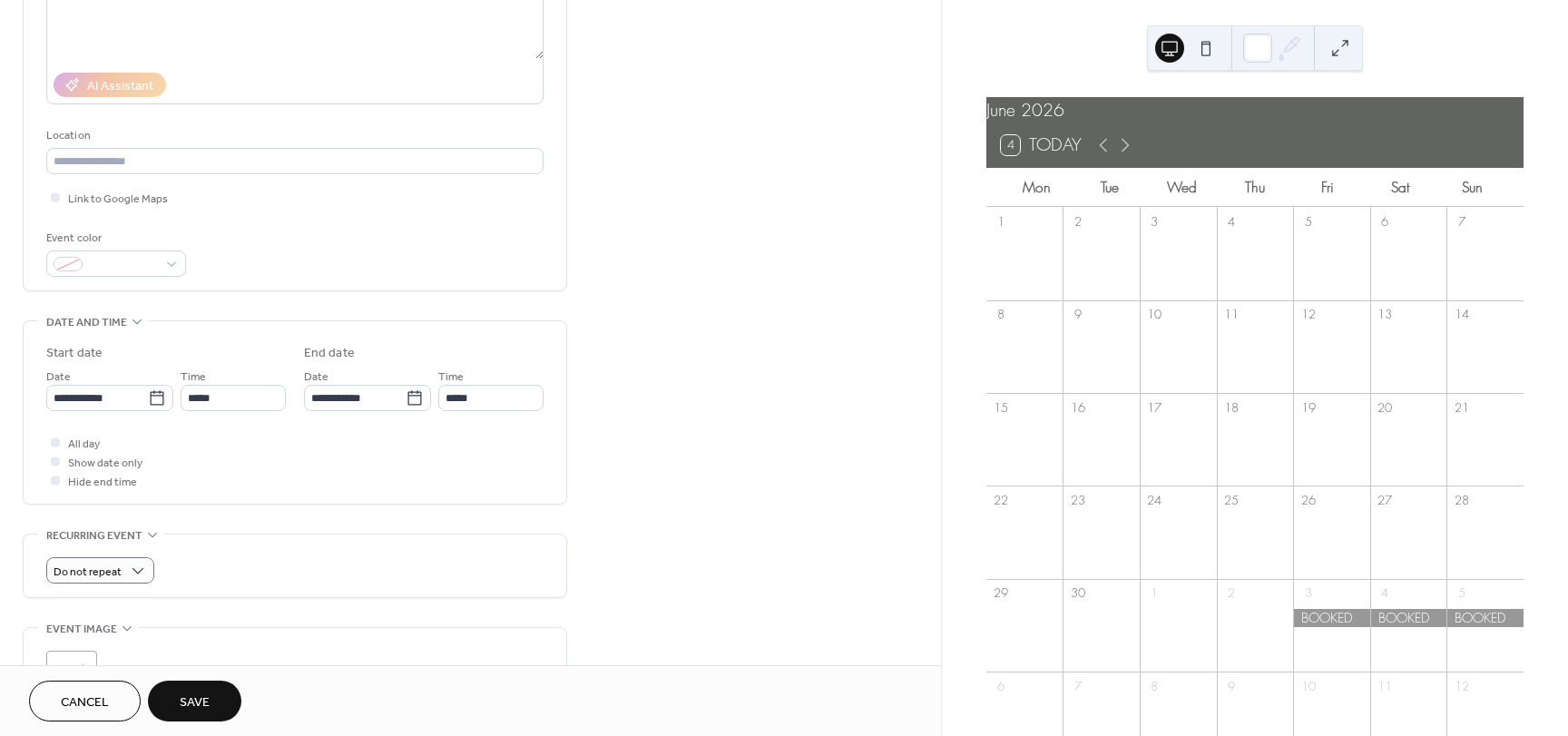 scroll, scrollTop: 272, scrollLeft: 0, axis: vertical 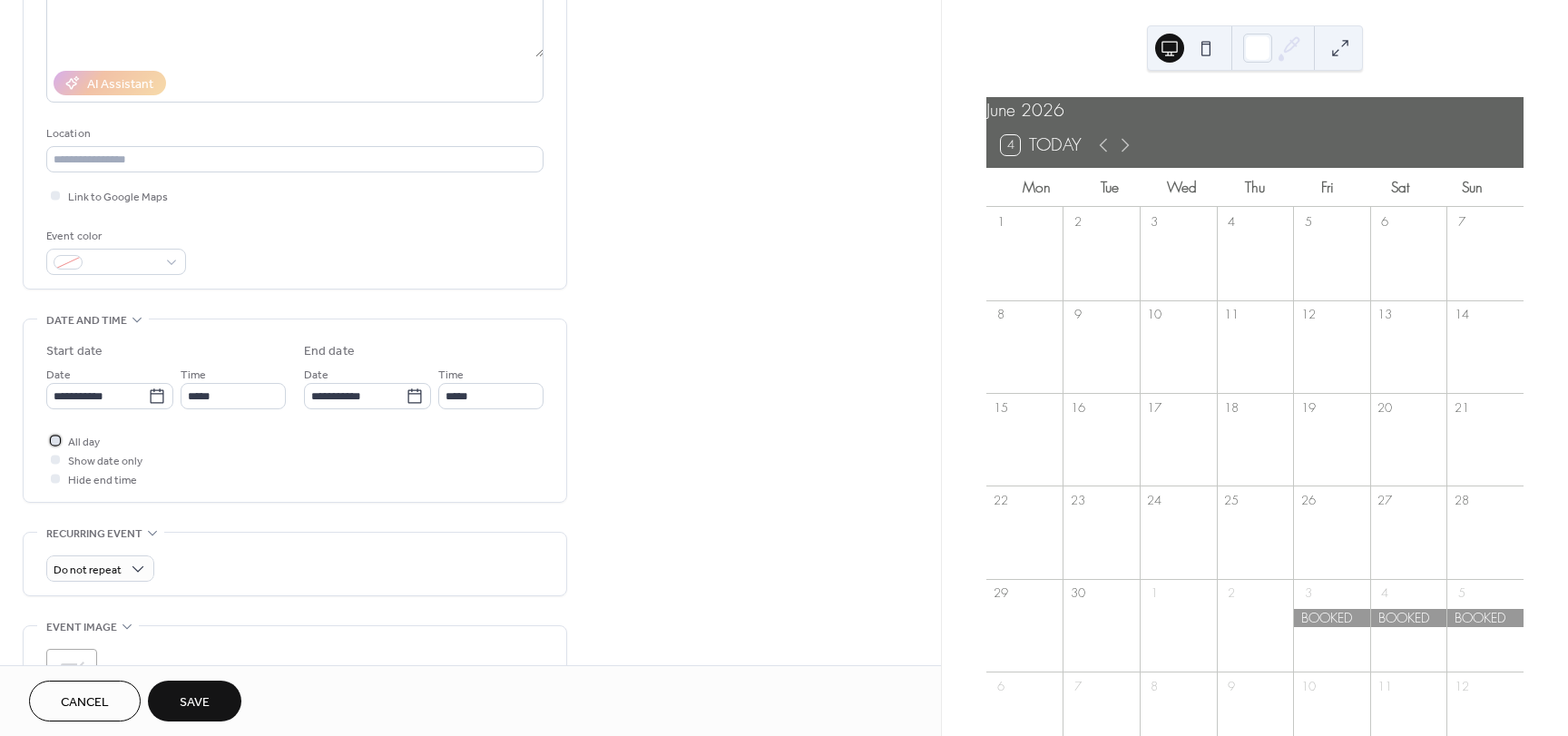 click on "All day" at bounding box center (83, 442) 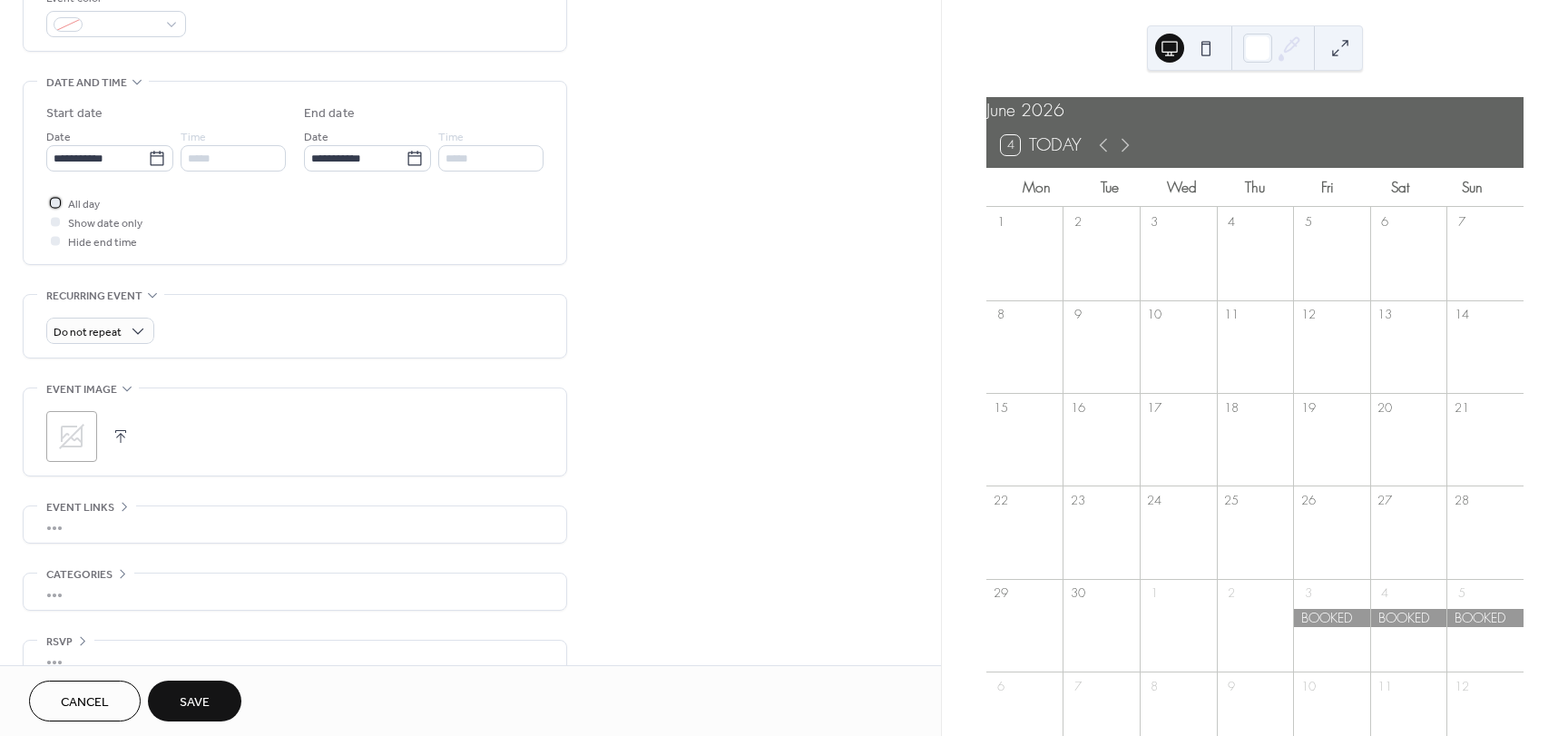 scroll, scrollTop: 541, scrollLeft: 0, axis: vertical 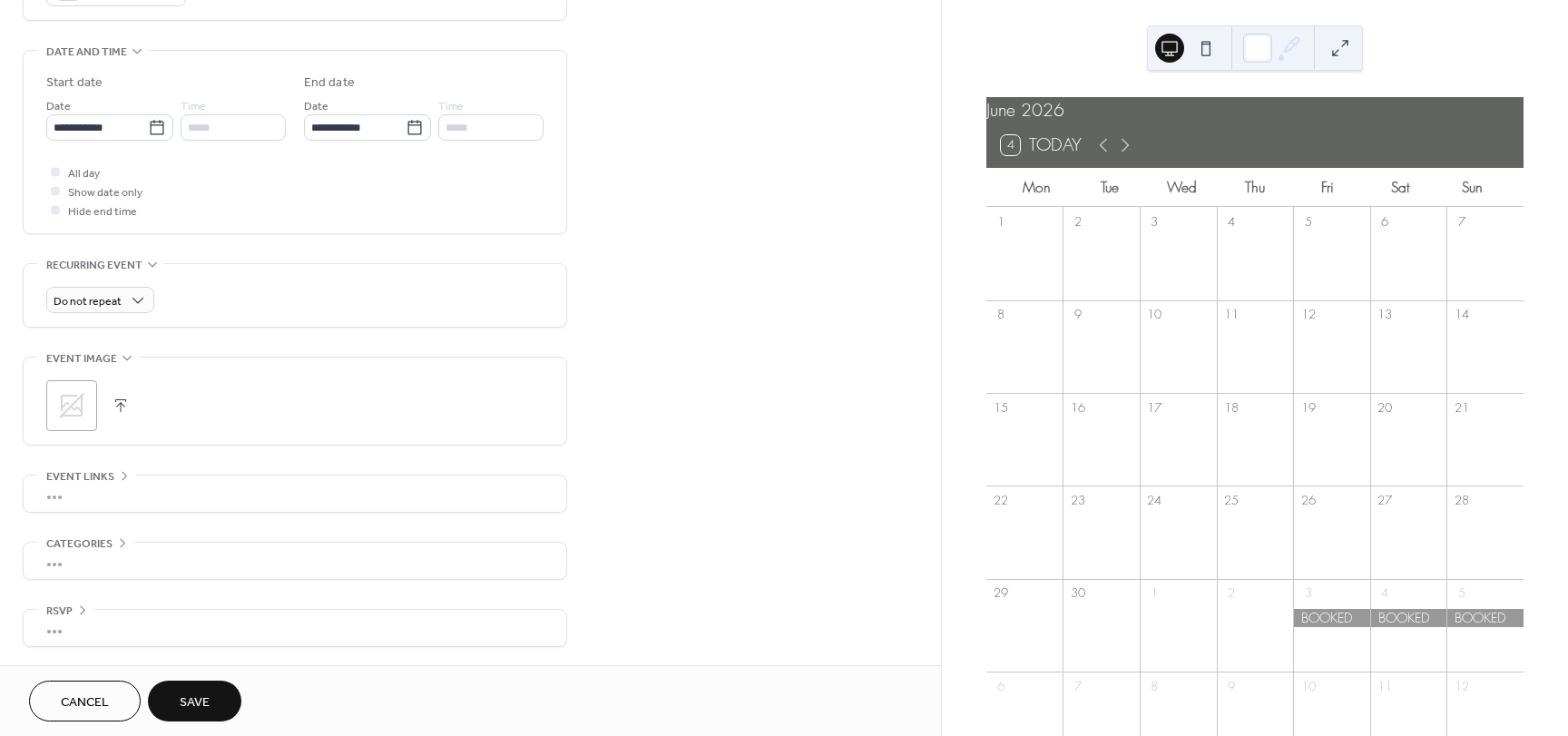 click on "Save" at bounding box center [194, 702] 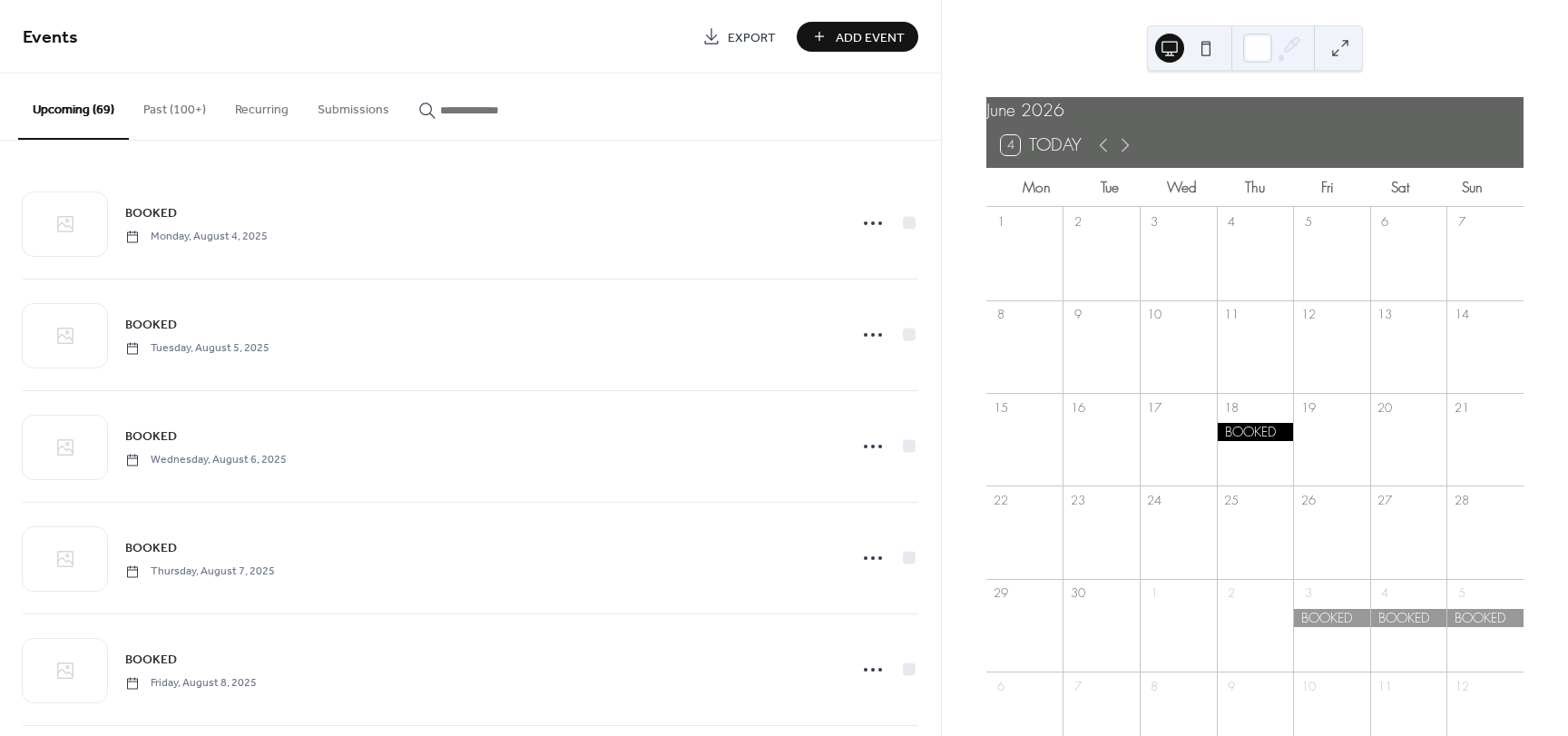 click on "Add Event" at bounding box center [870, 37] 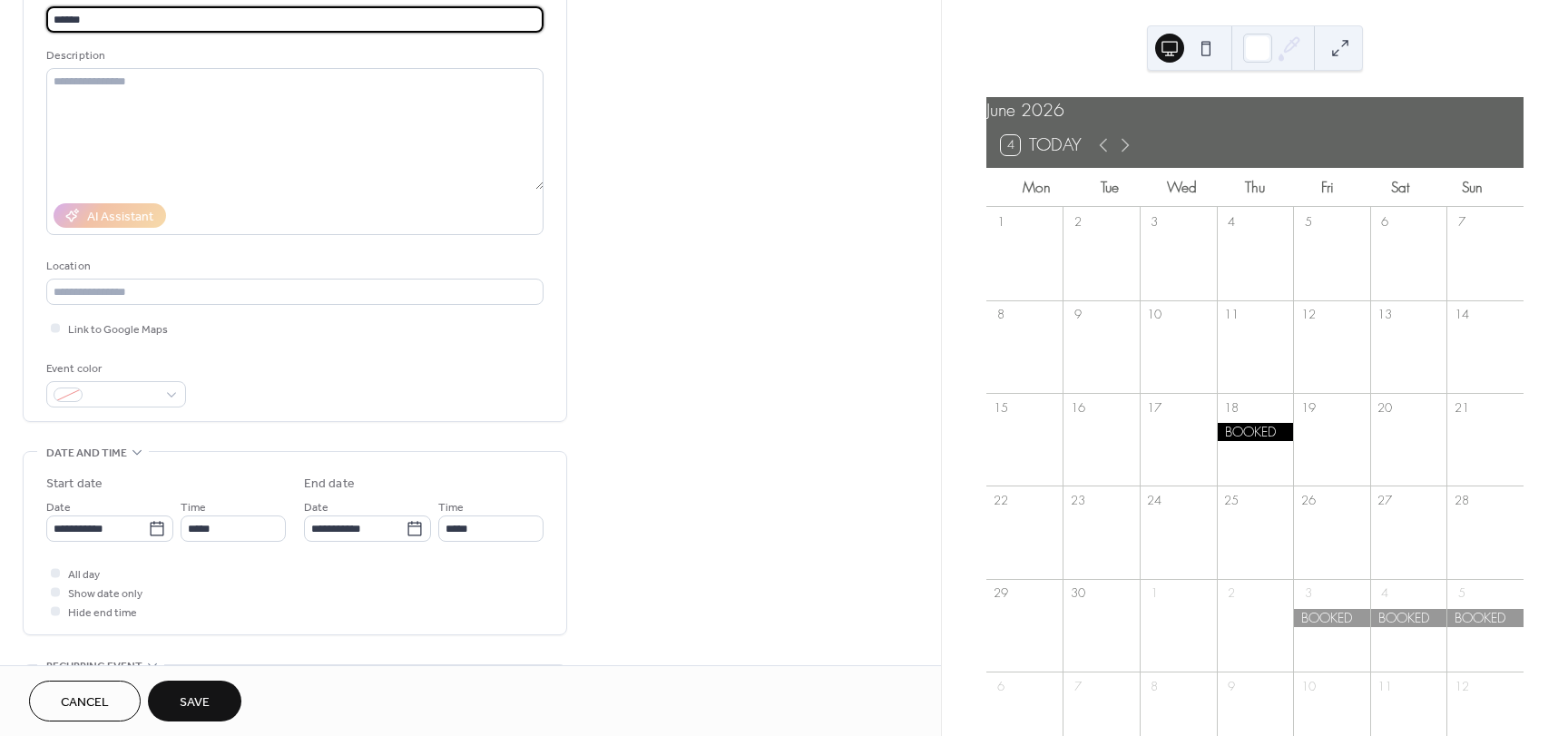 scroll, scrollTop: 182, scrollLeft: 0, axis: vertical 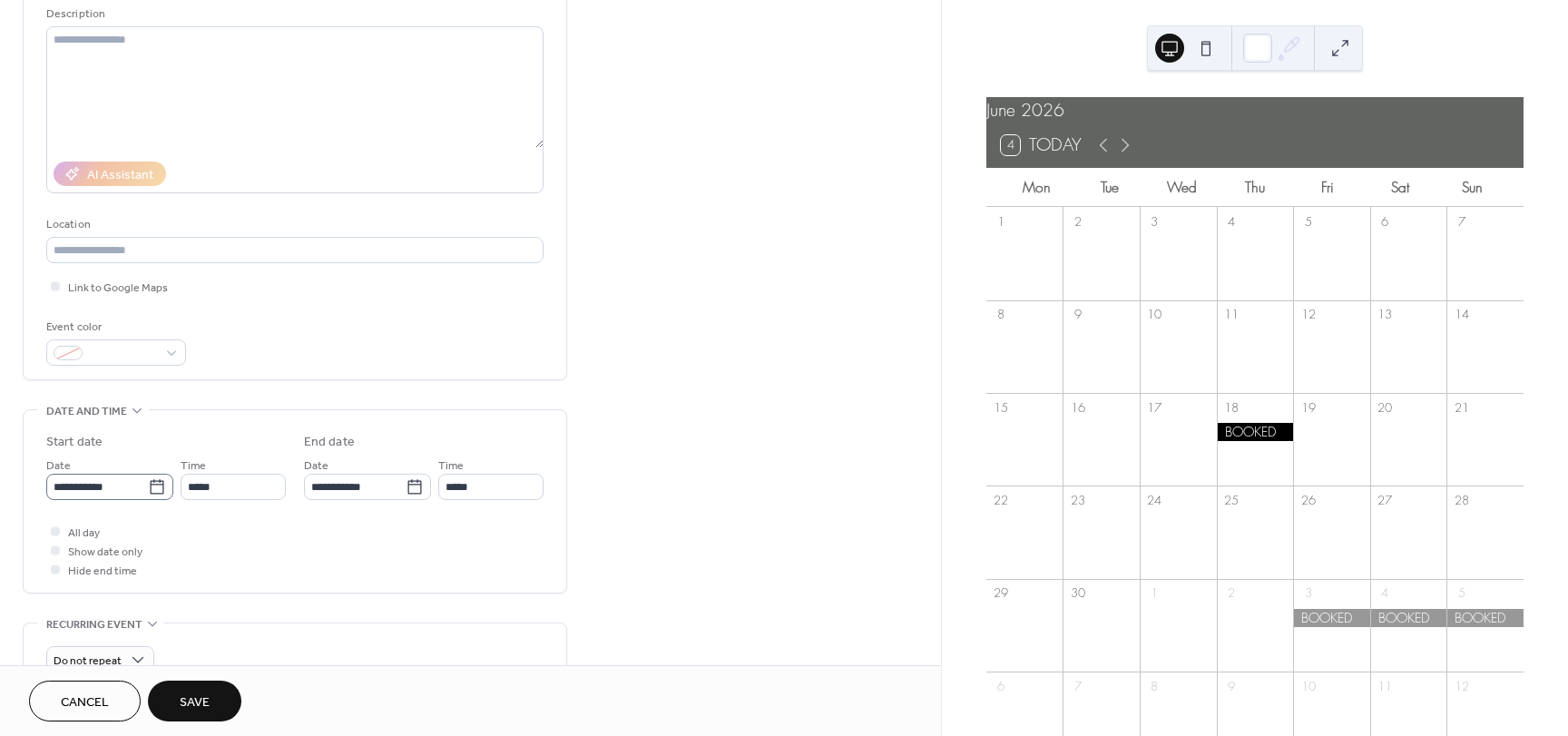 type on "******" 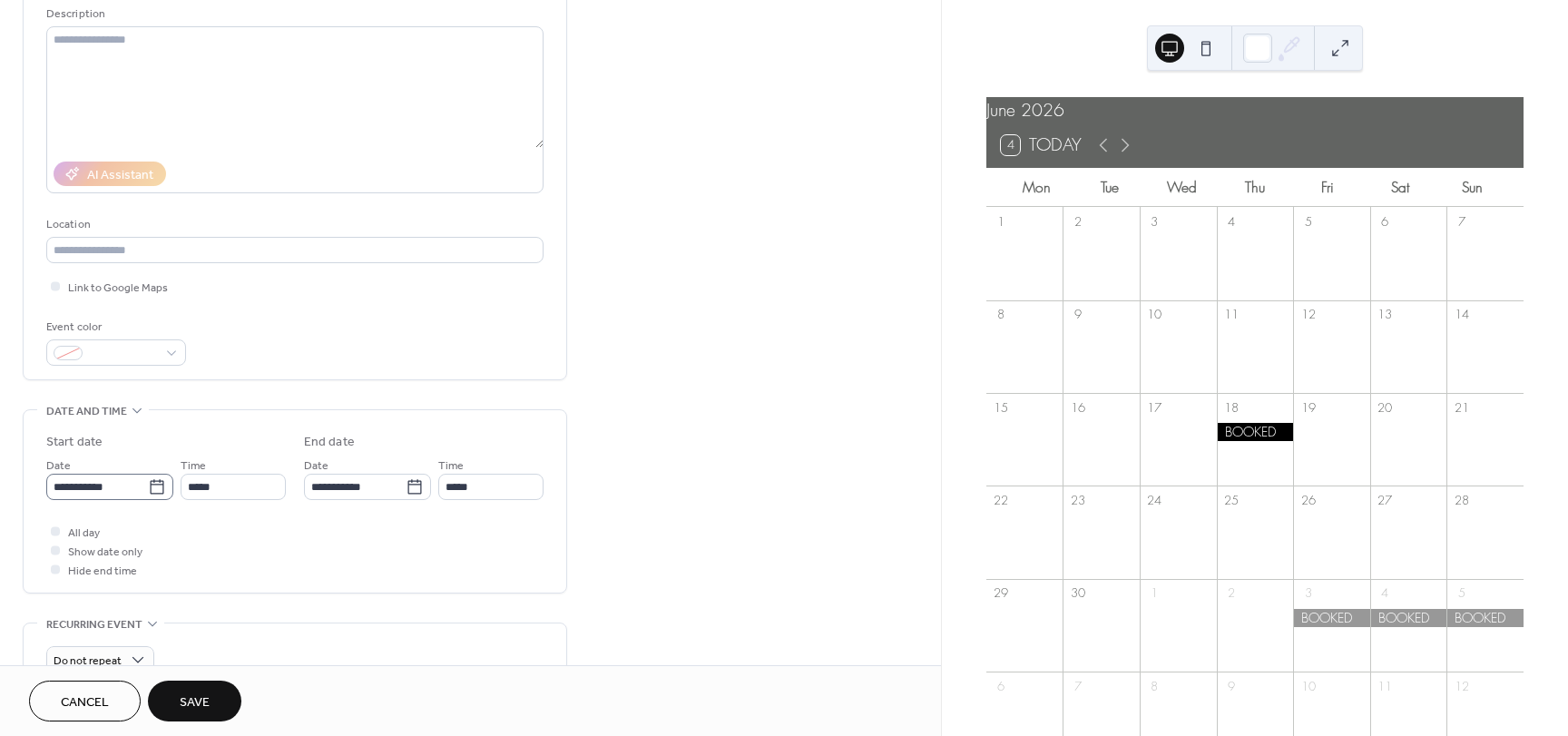 click 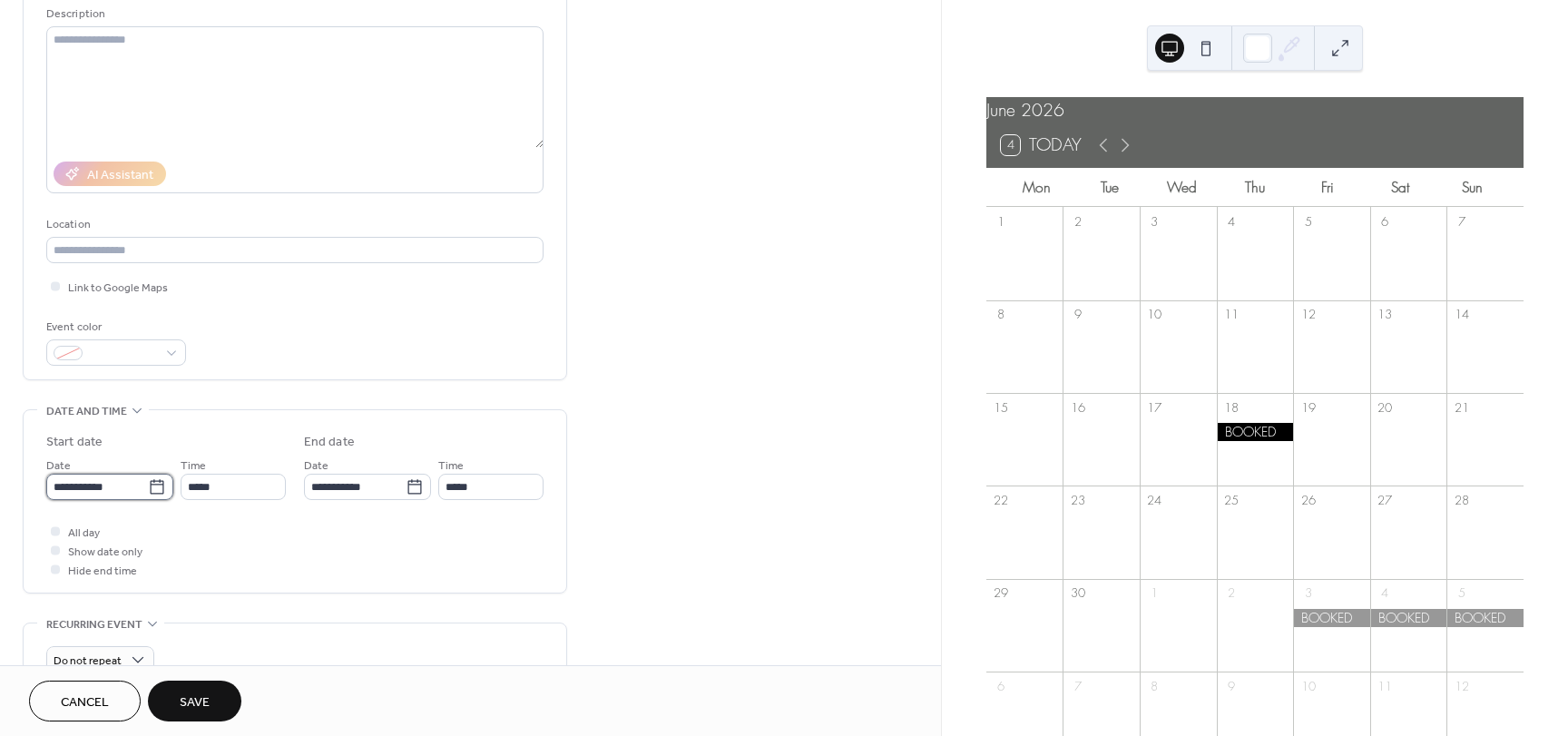 click on "**********" at bounding box center [97, 486] 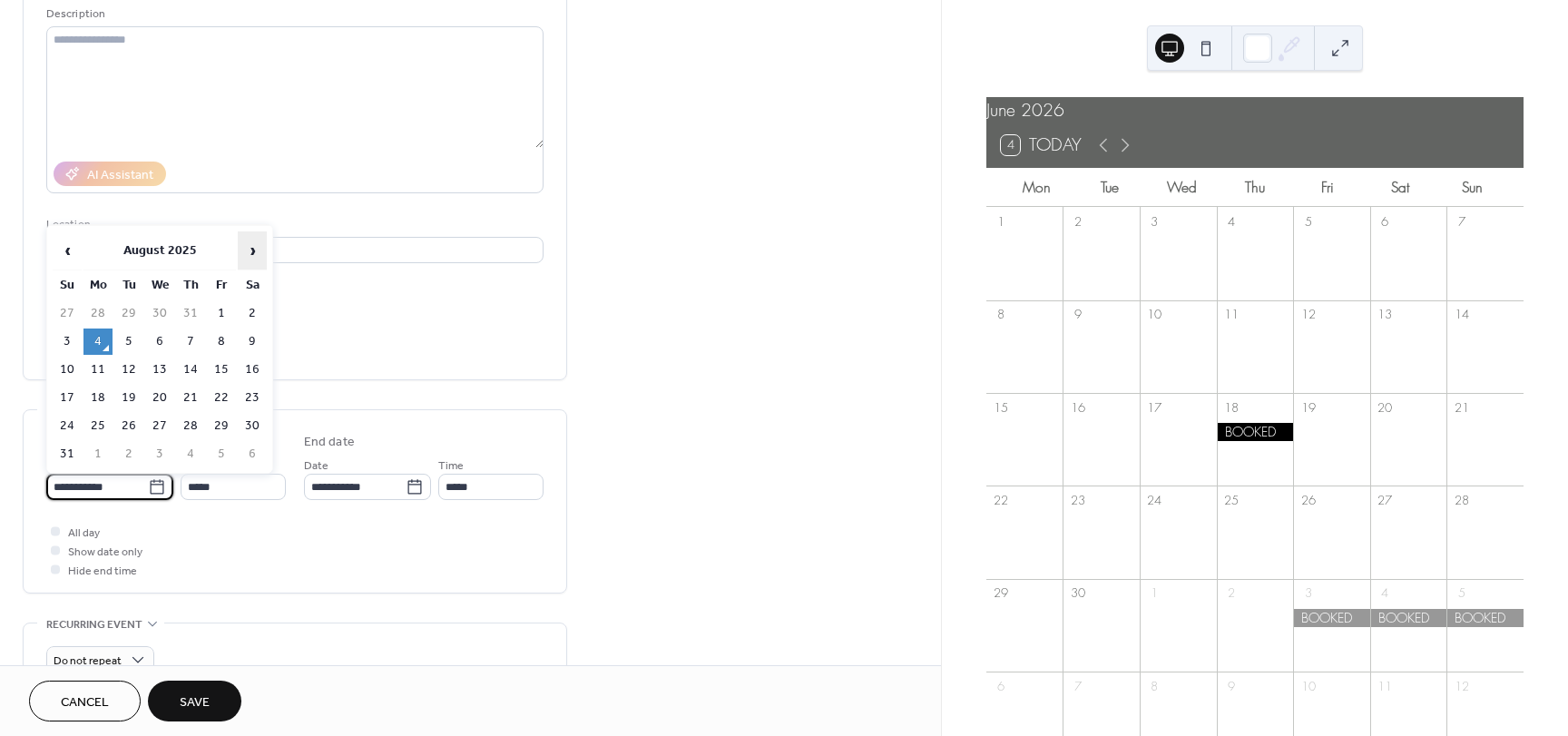 click on "›" at bounding box center (252, 250) 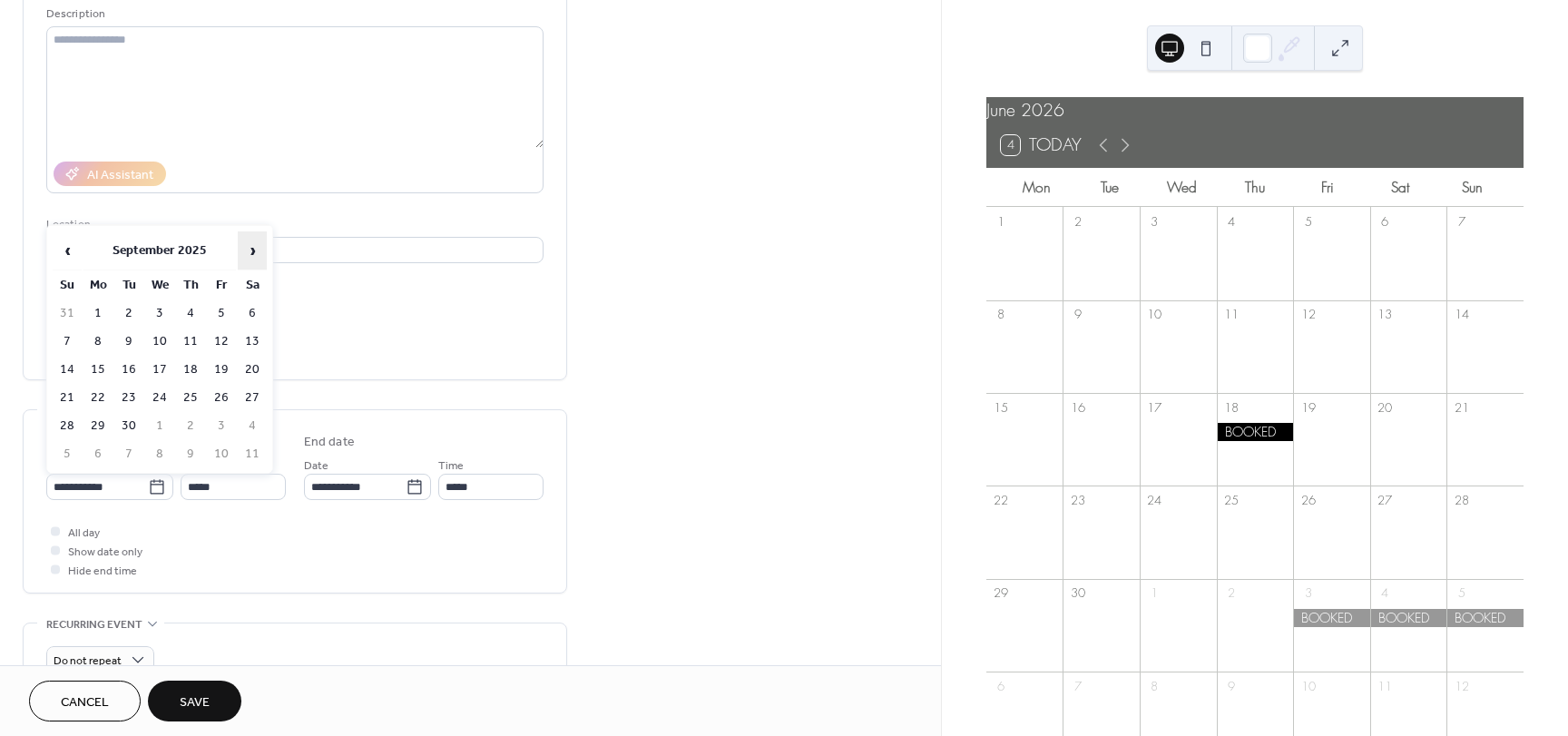 click on "›" at bounding box center (252, 250) 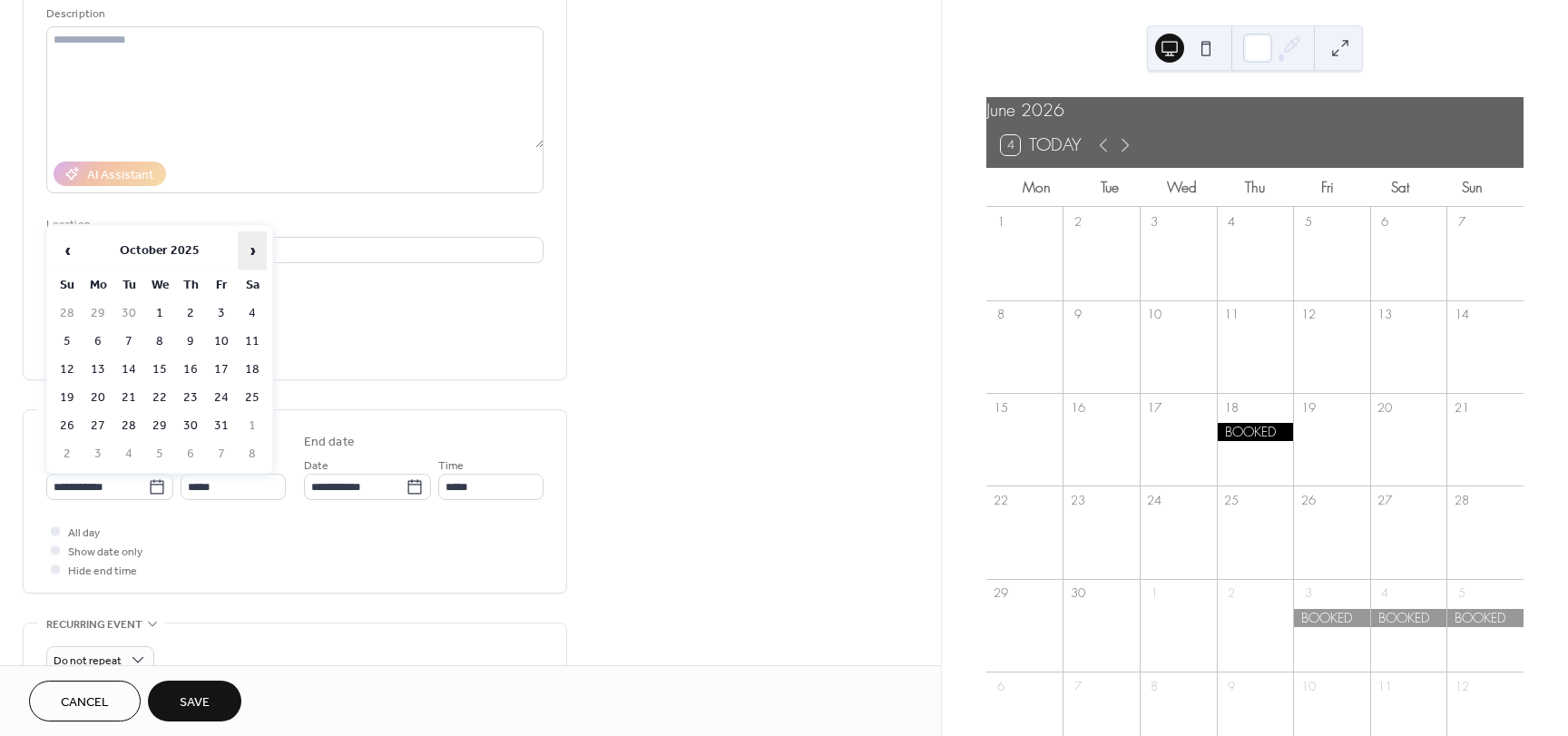 click on "›" at bounding box center (252, 250) 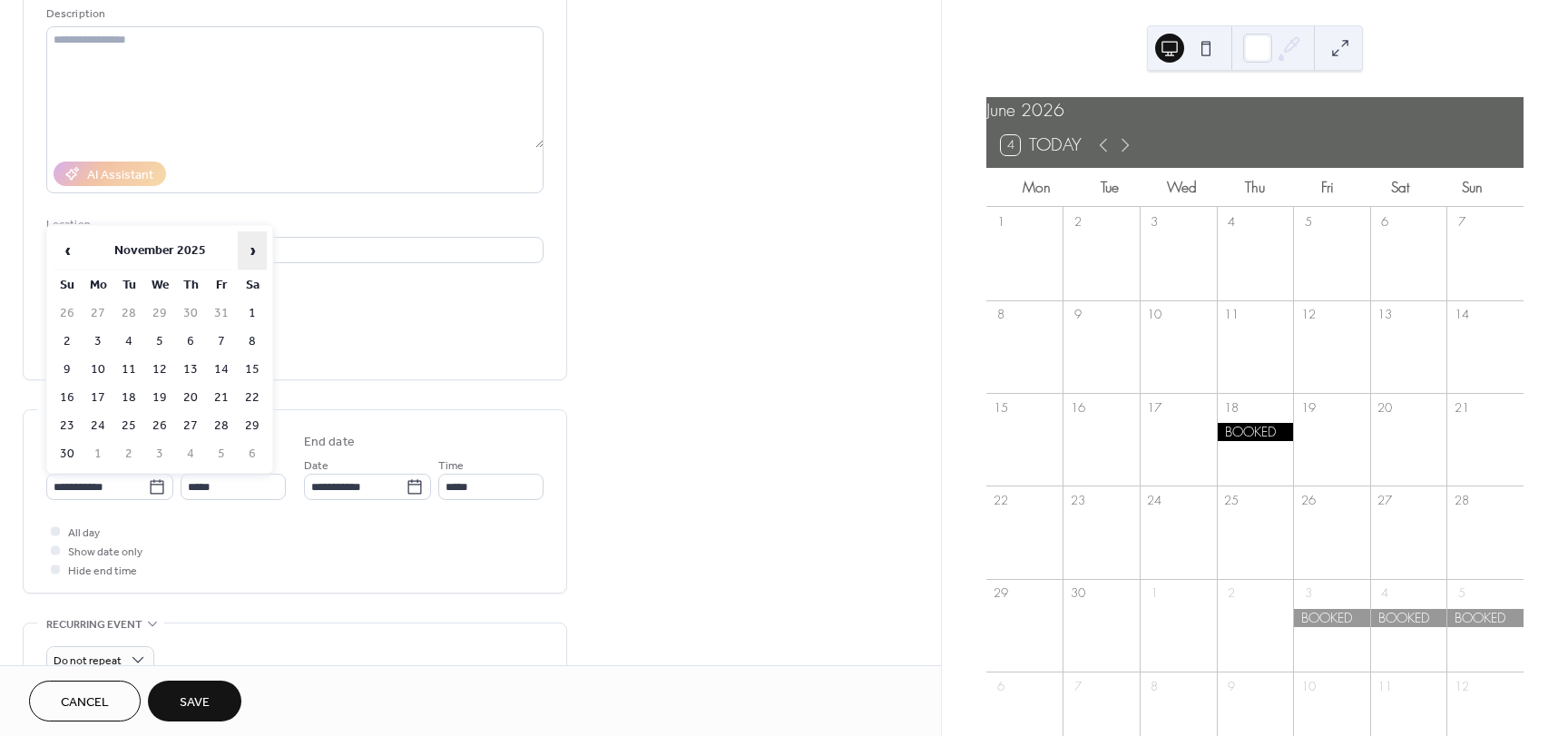 click on "›" at bounding box center [252, 250] 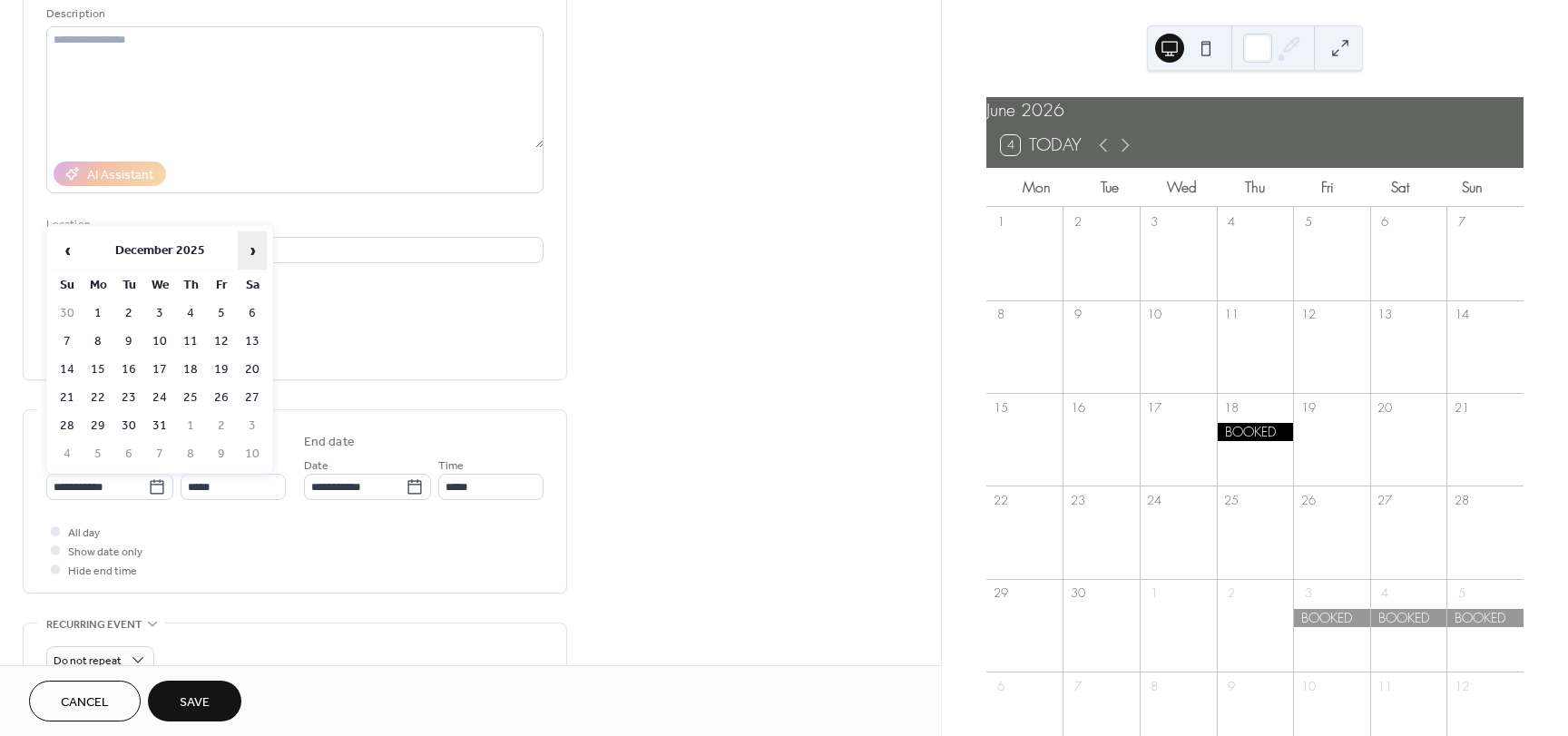 click on "›" at bounding box center [252, 250] 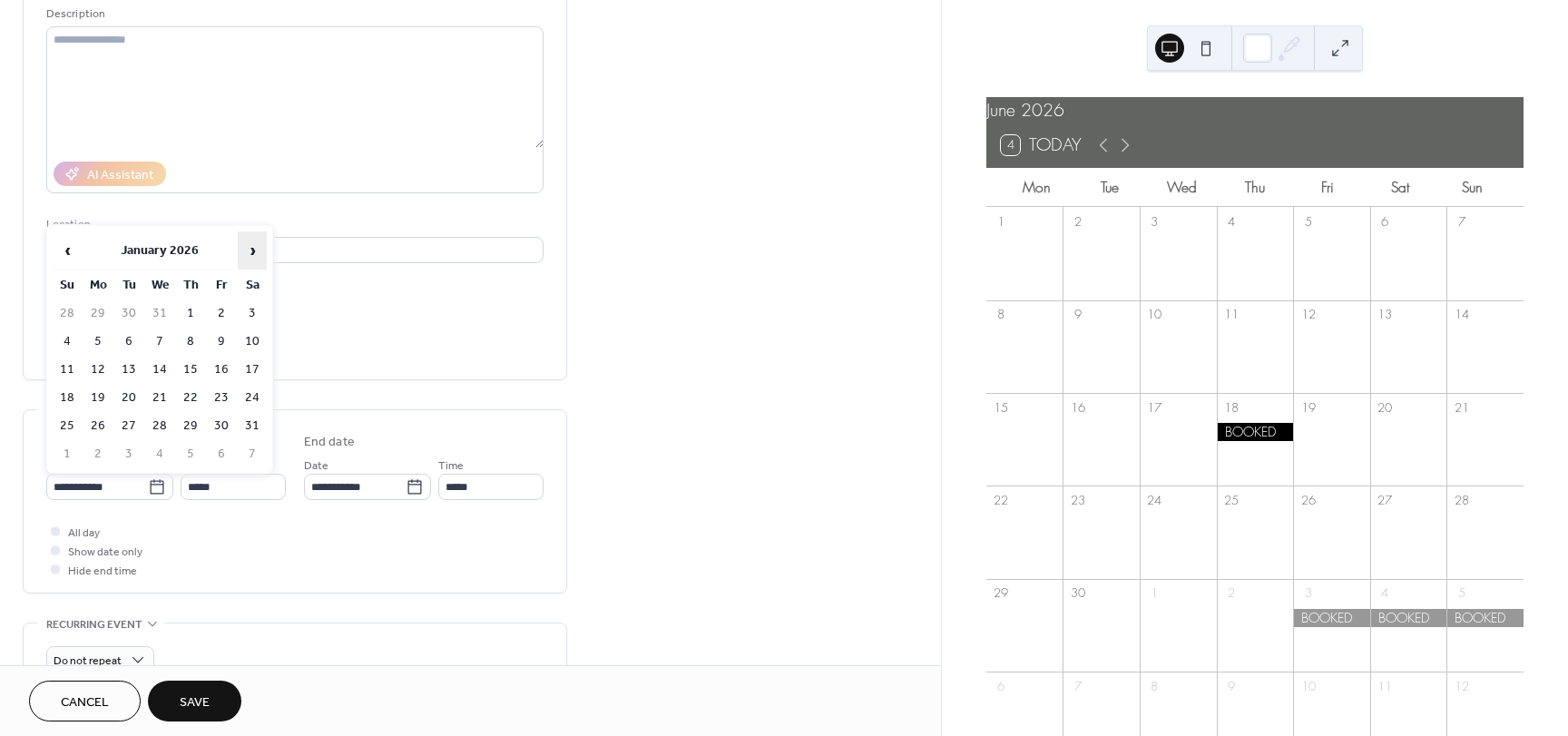 click on "›" at bounding box center (252, 250) 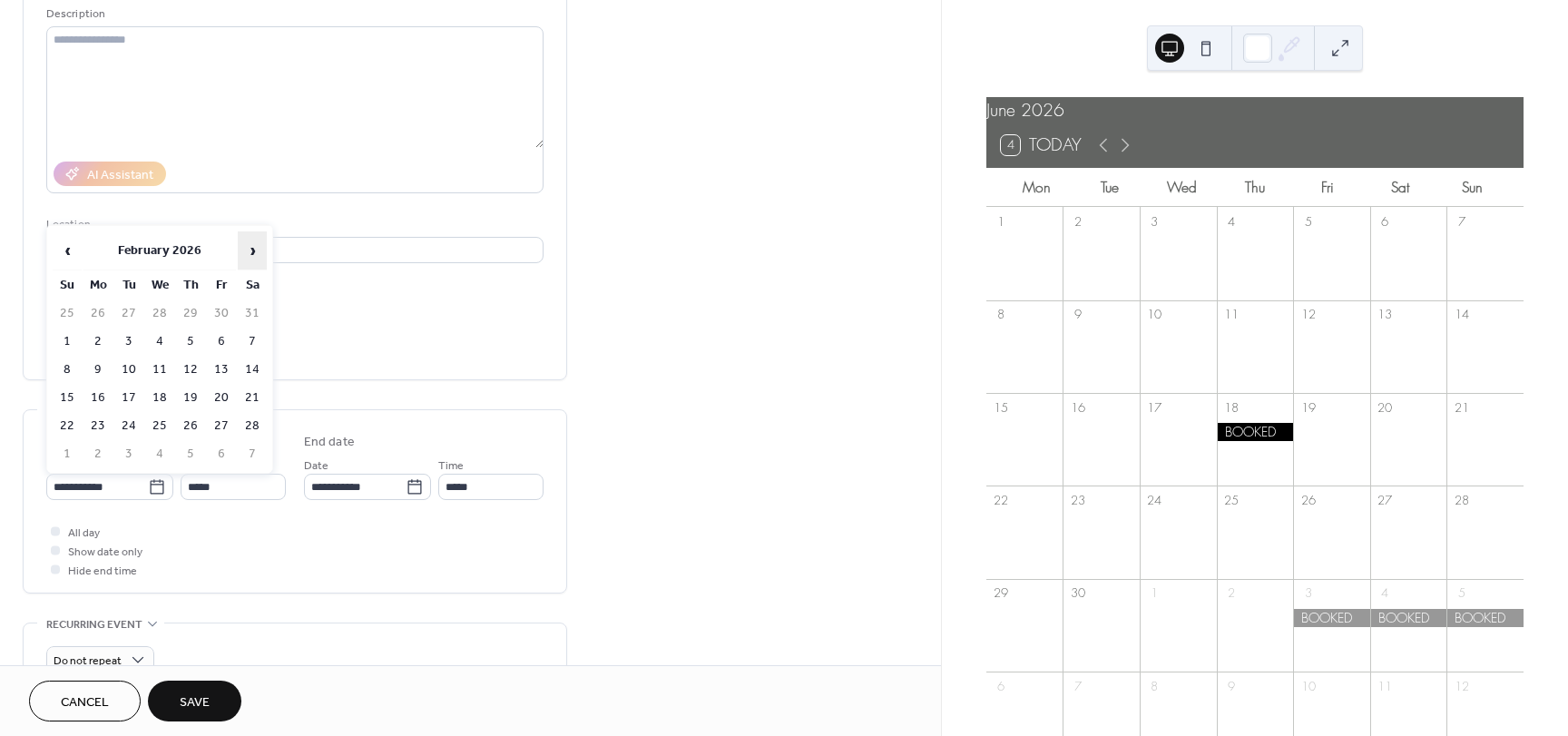 click on "›" at bounding box center (252, 250) 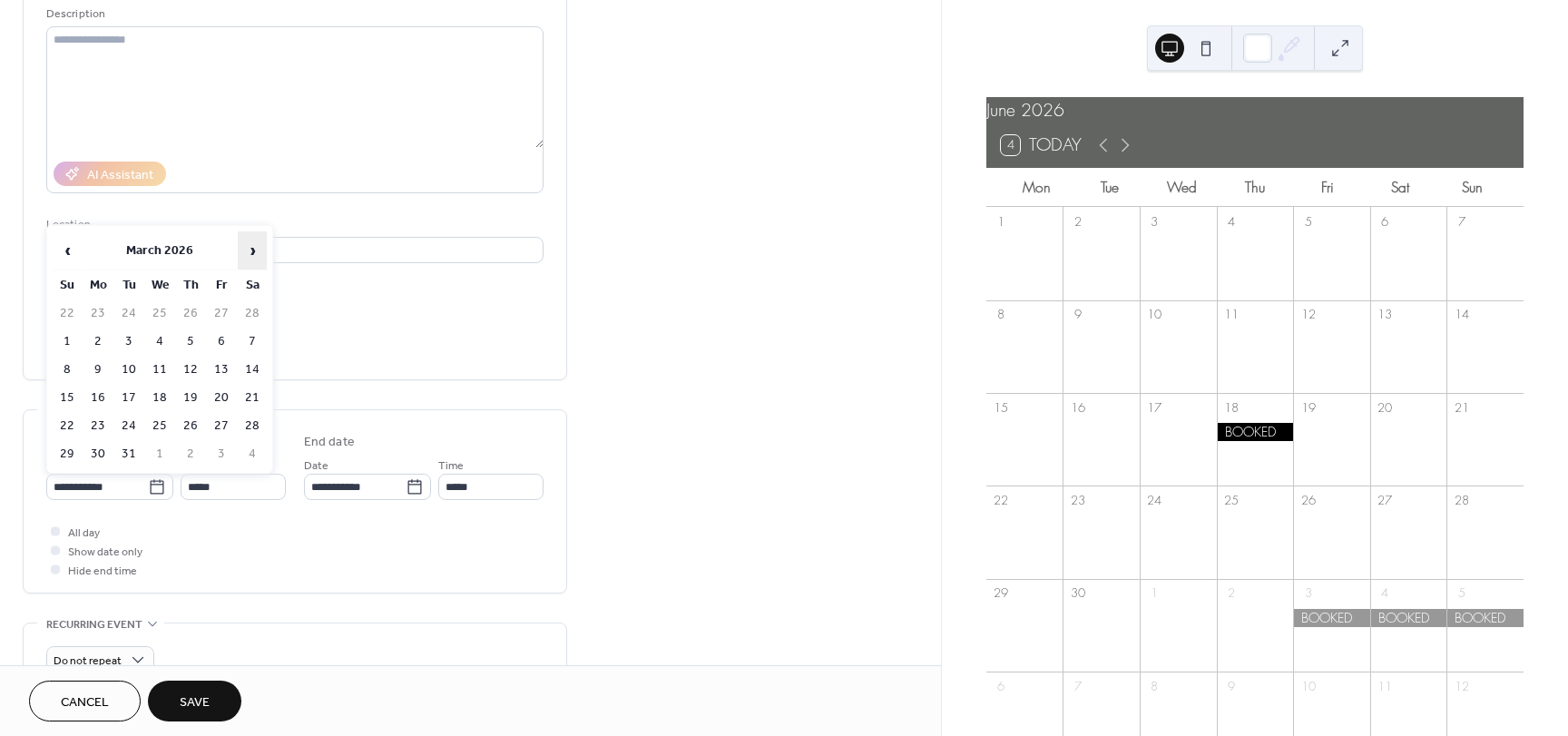 click on "›" at bounding box center (252, 250) 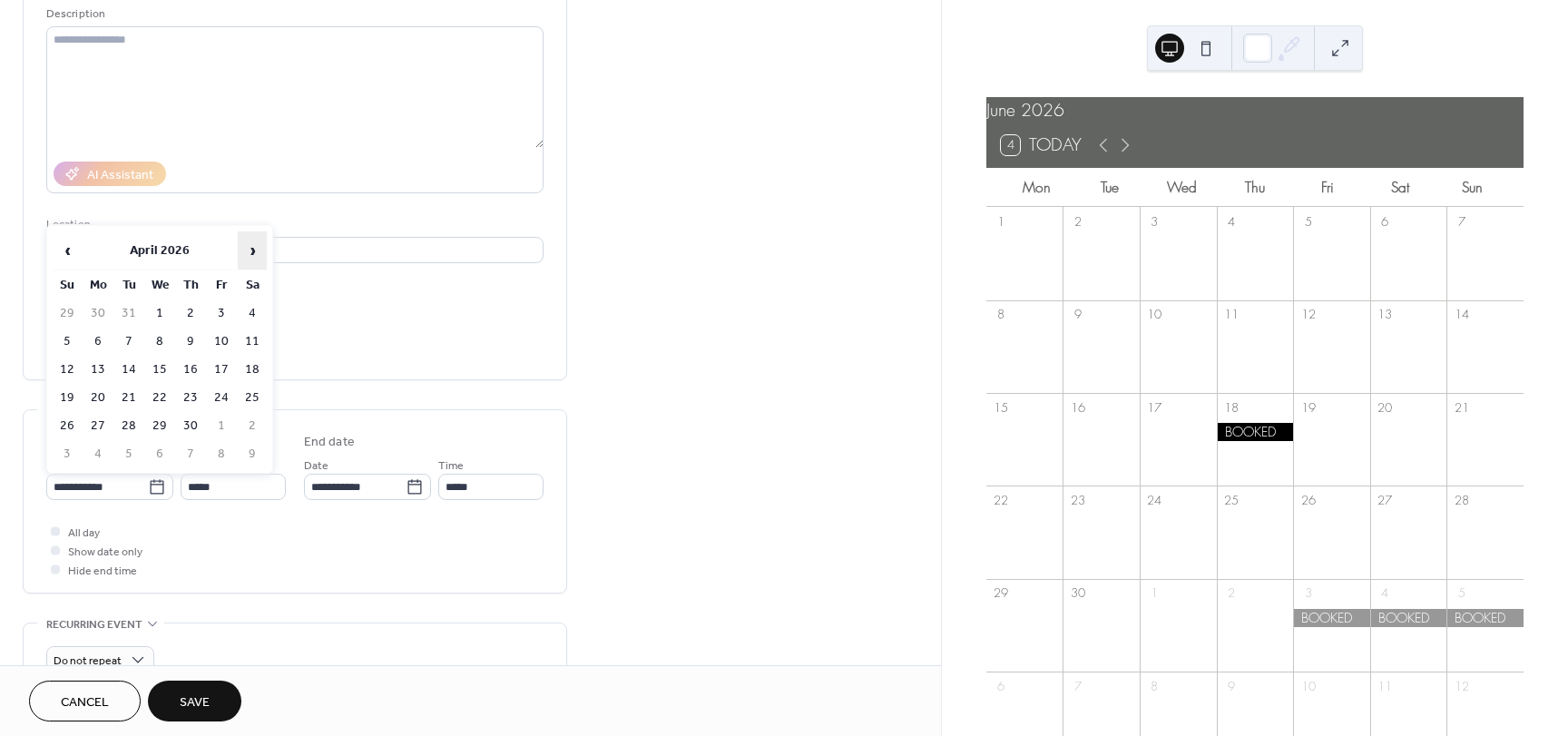 click on "›" at bounding box center (252, 250) 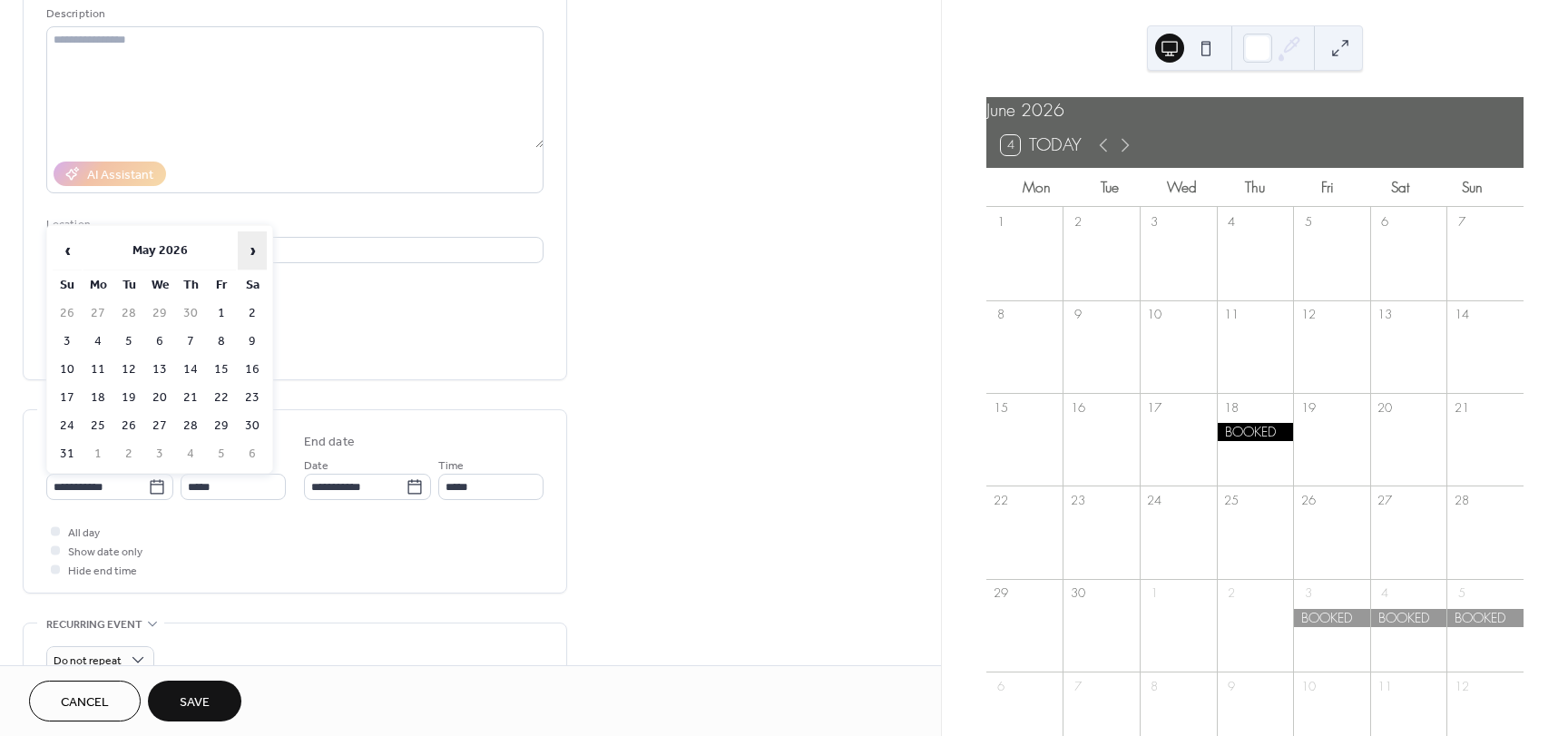click on "›" at bounding box center (252, 250) 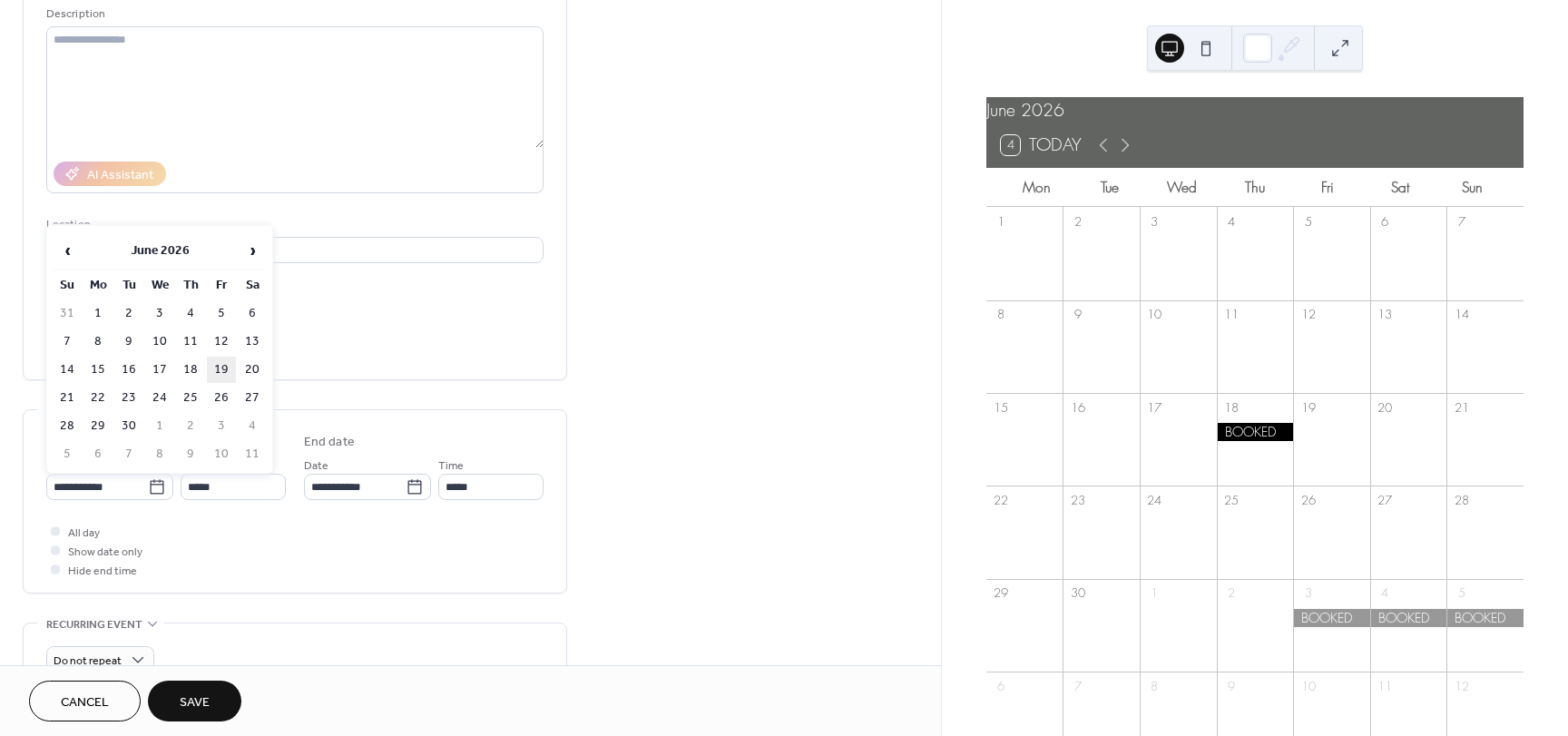 click on "19" at bounding box center (221, 369) 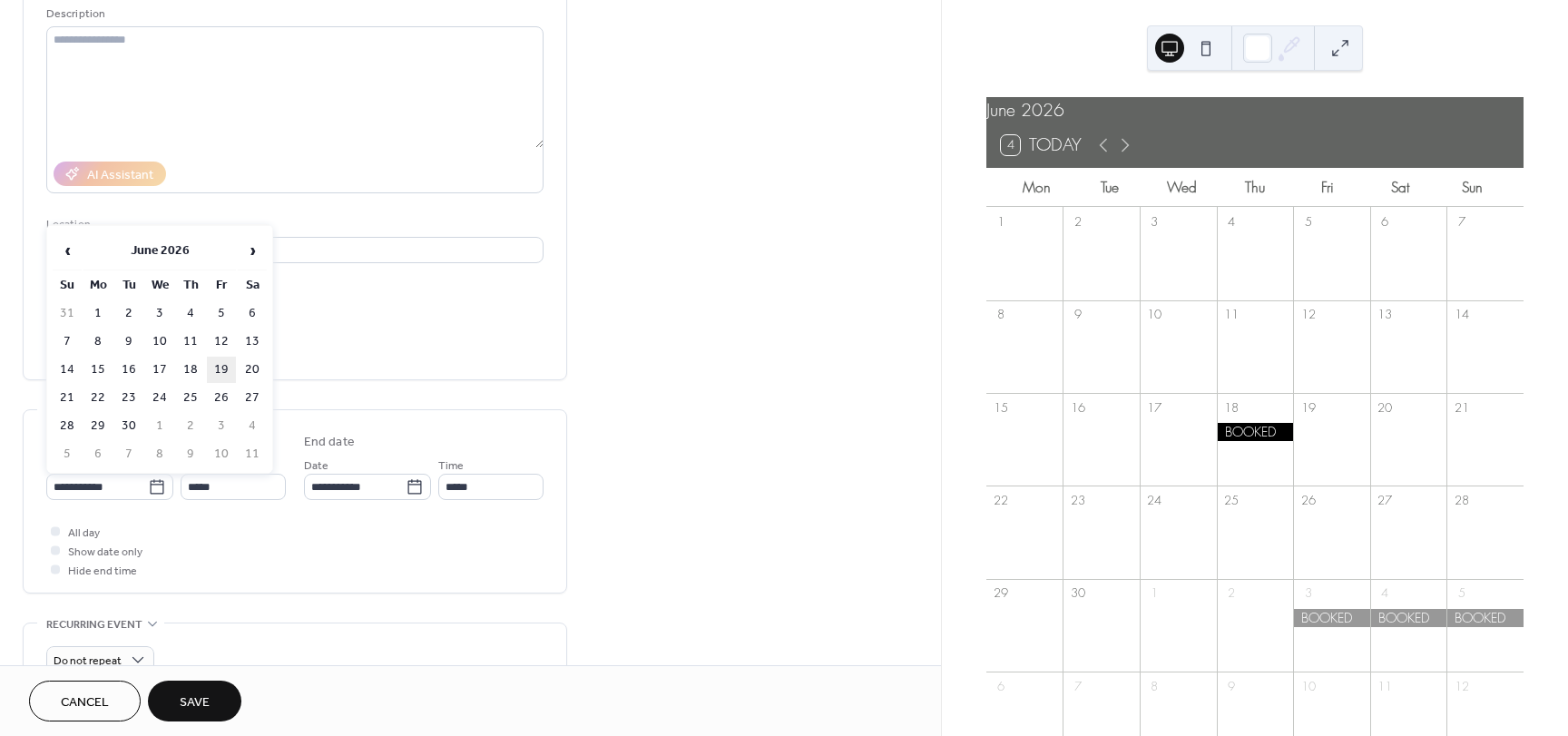 type on "**********" 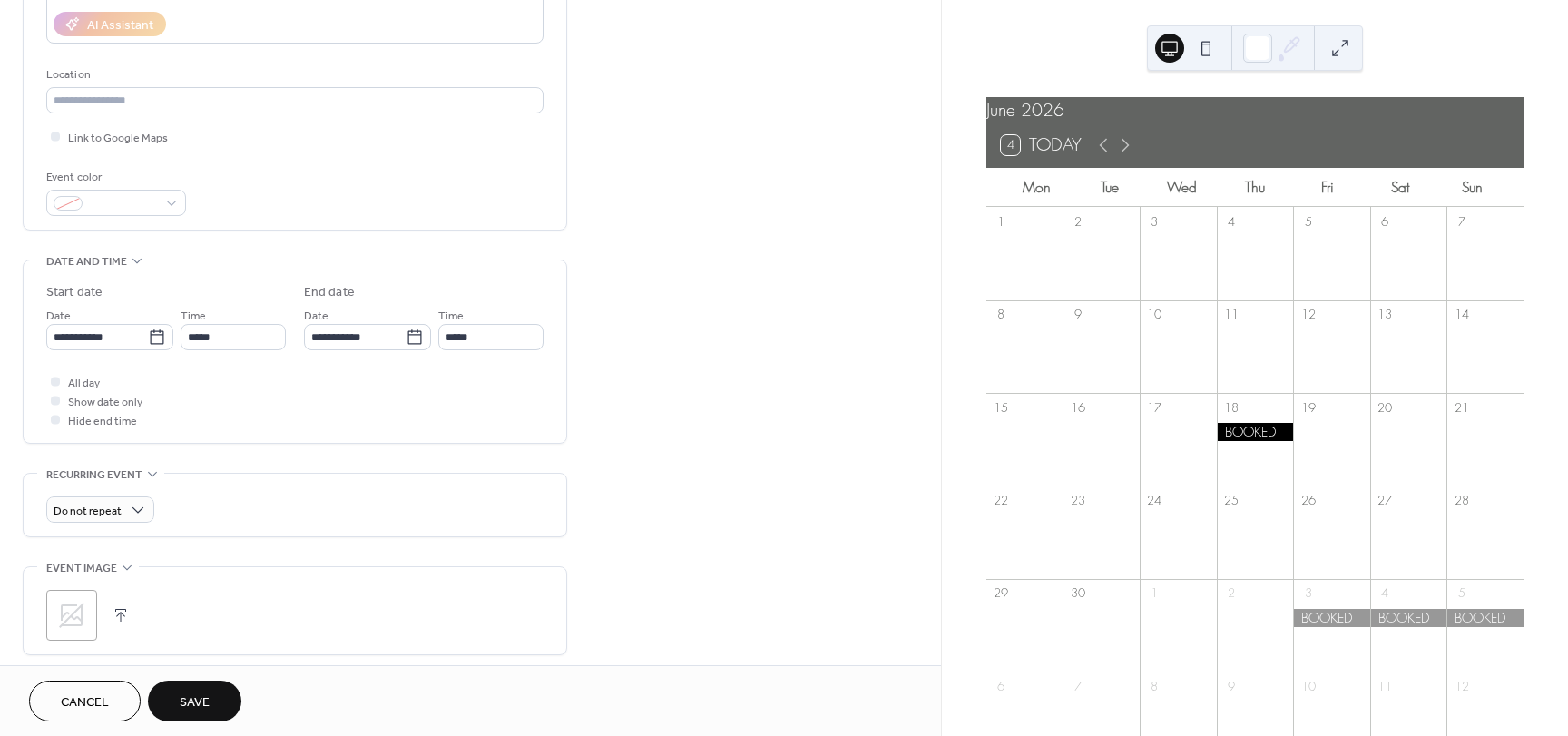 scroll, scrollTop: 363, scrollLeft: 0, axis: vertical 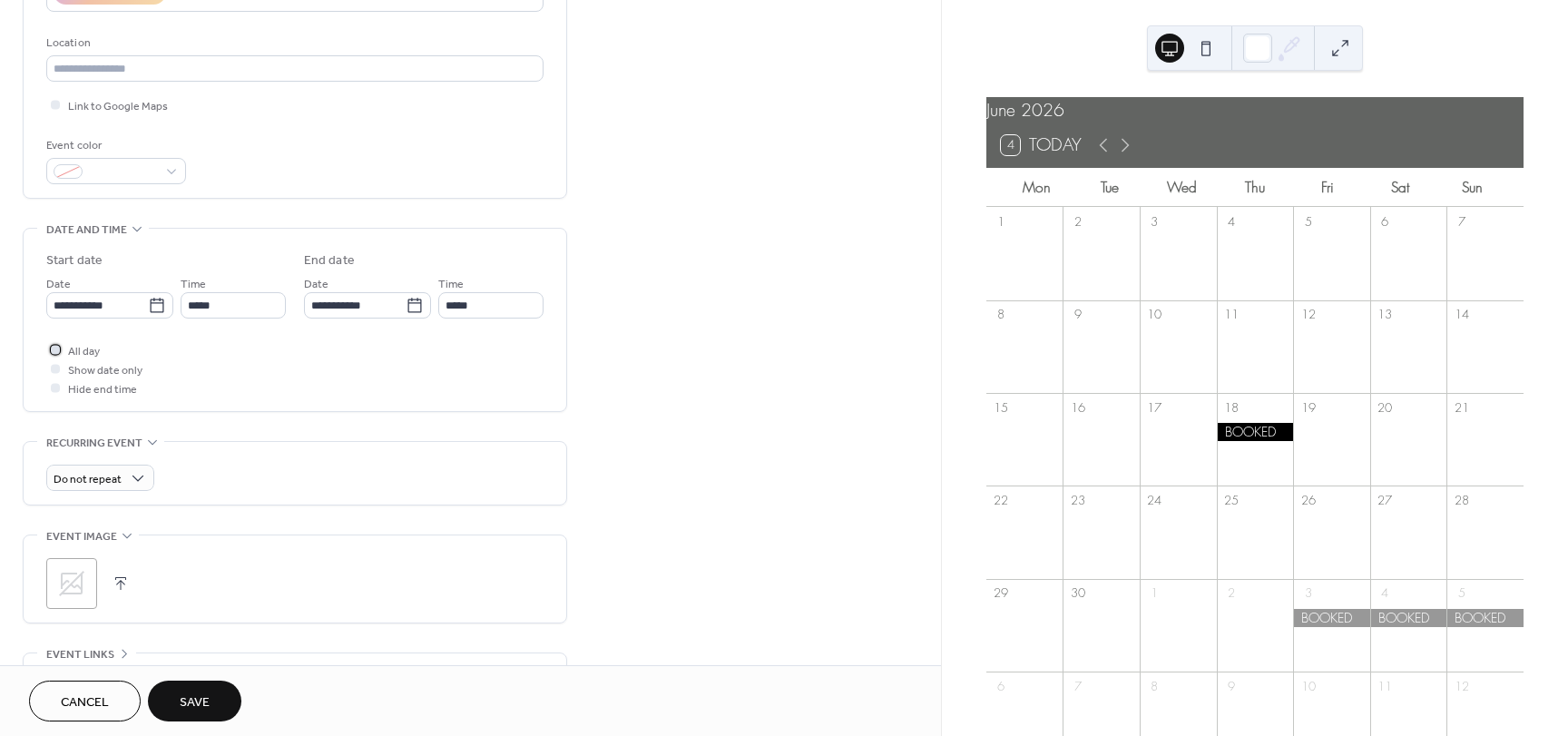 click on "All day" at bounding box center (83, 351) 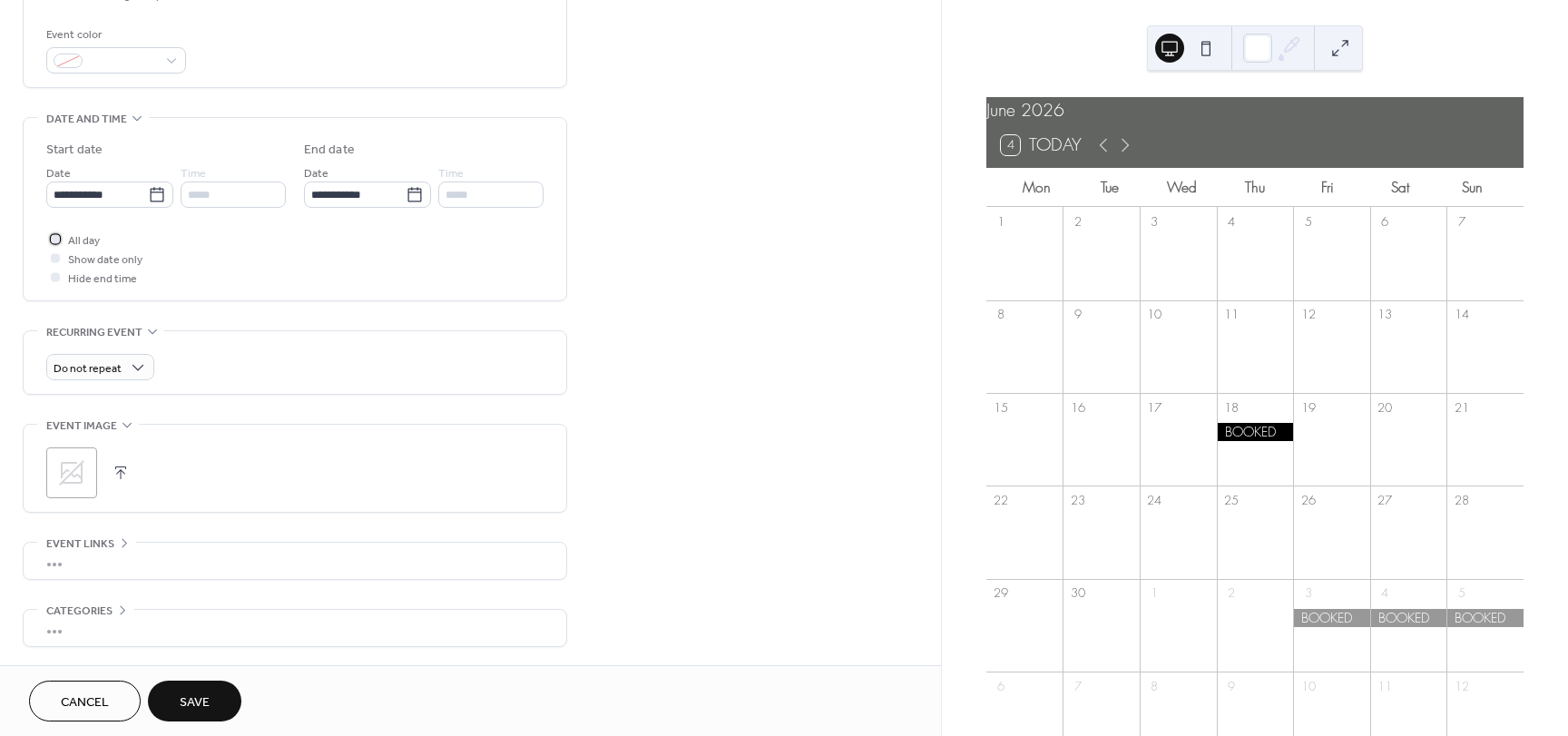 scroll, scrollTop: 541, scrollLeft: 0, axis: vertical 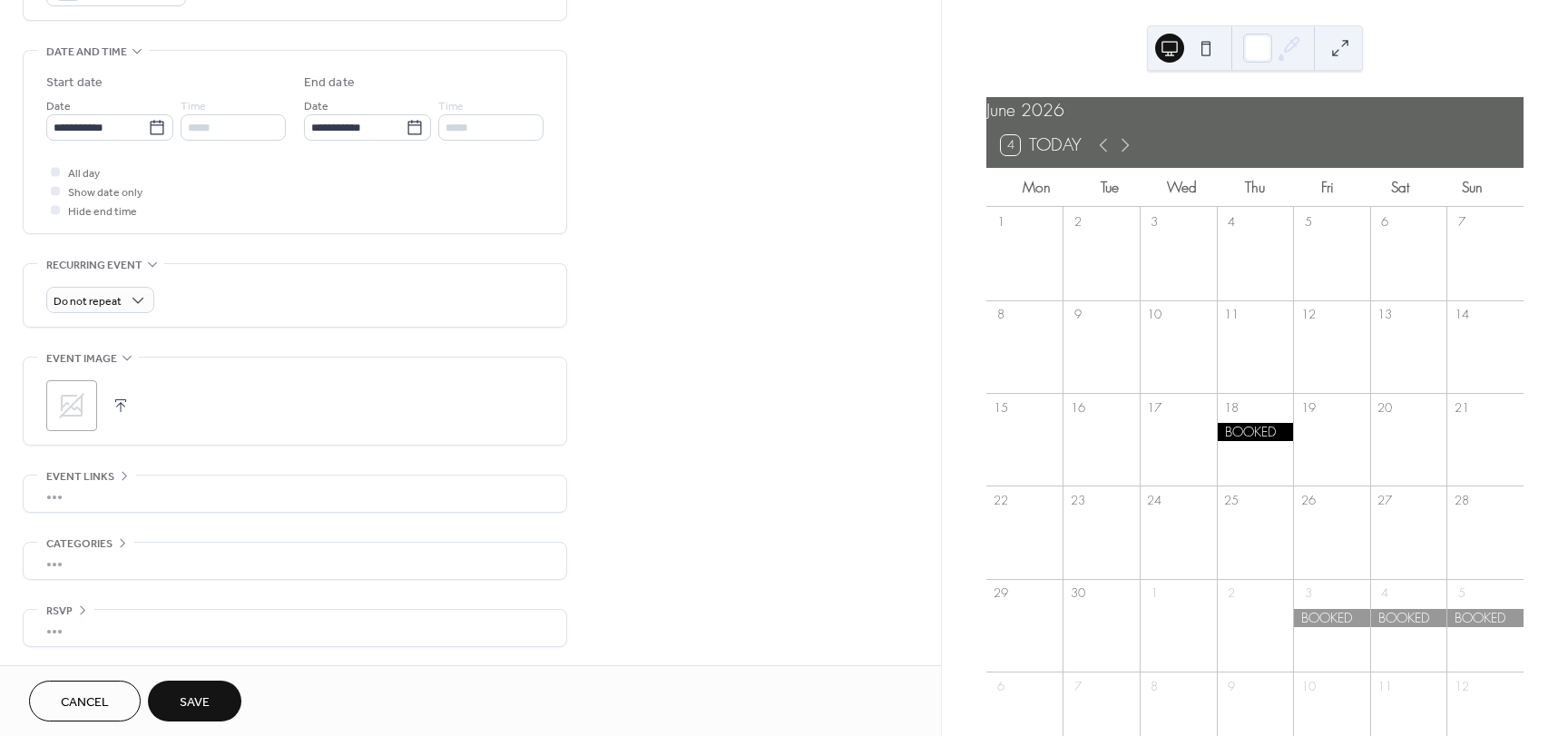 click on "Save" at bounding box center [194, 702] 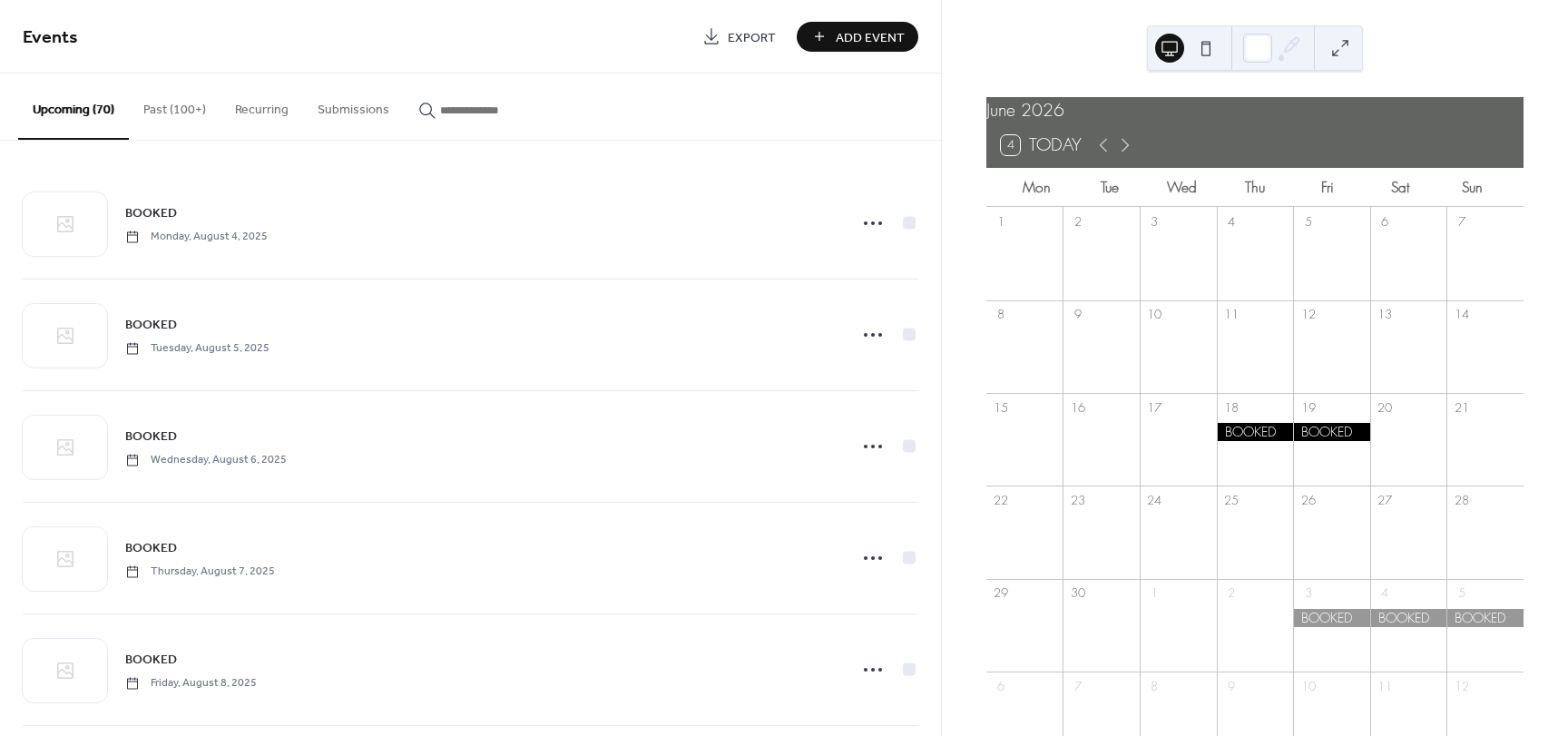 click on "Add Event" at bounding box center [870, 37] 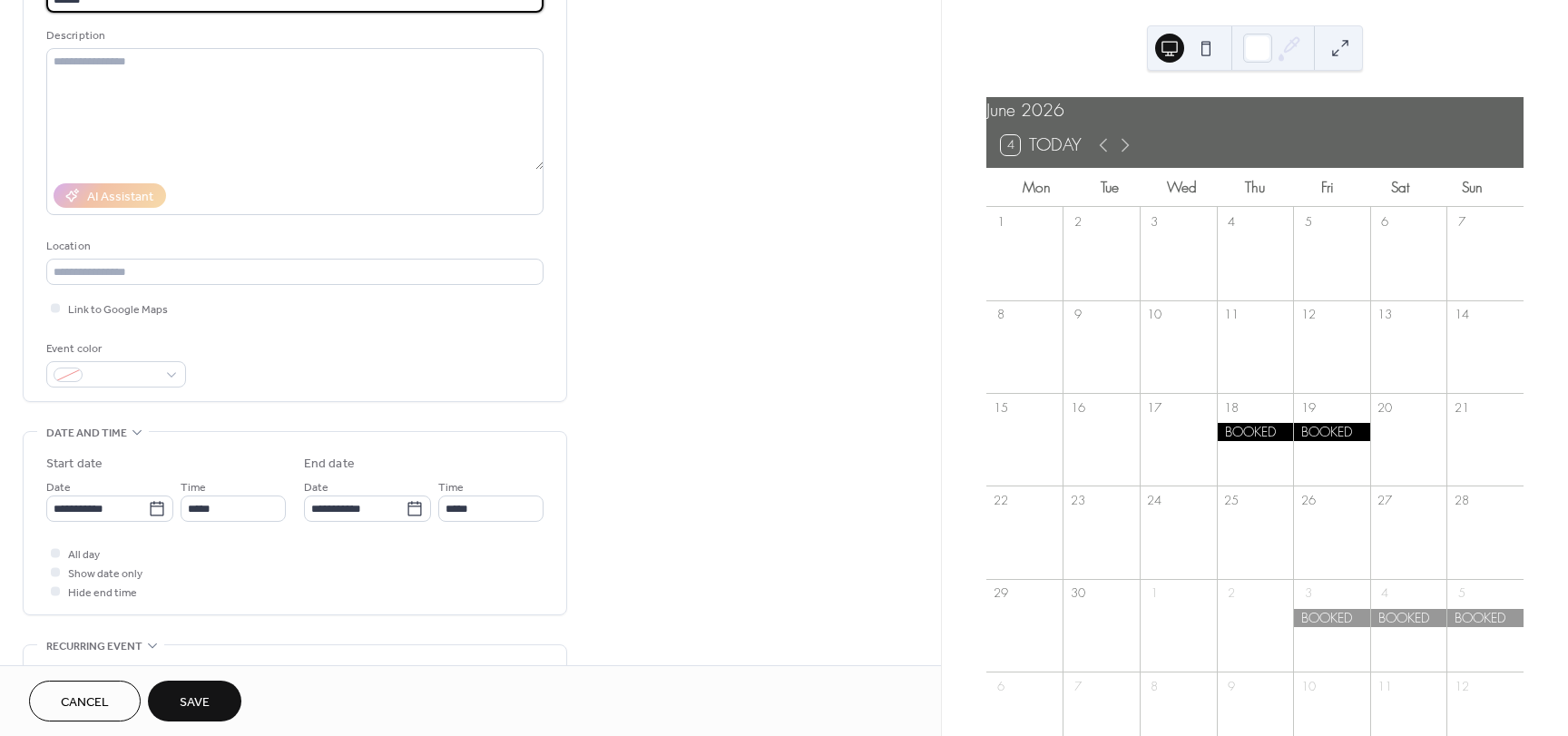 scroll, scrollTop: 272, scrollLeft: 0, axis: vertical 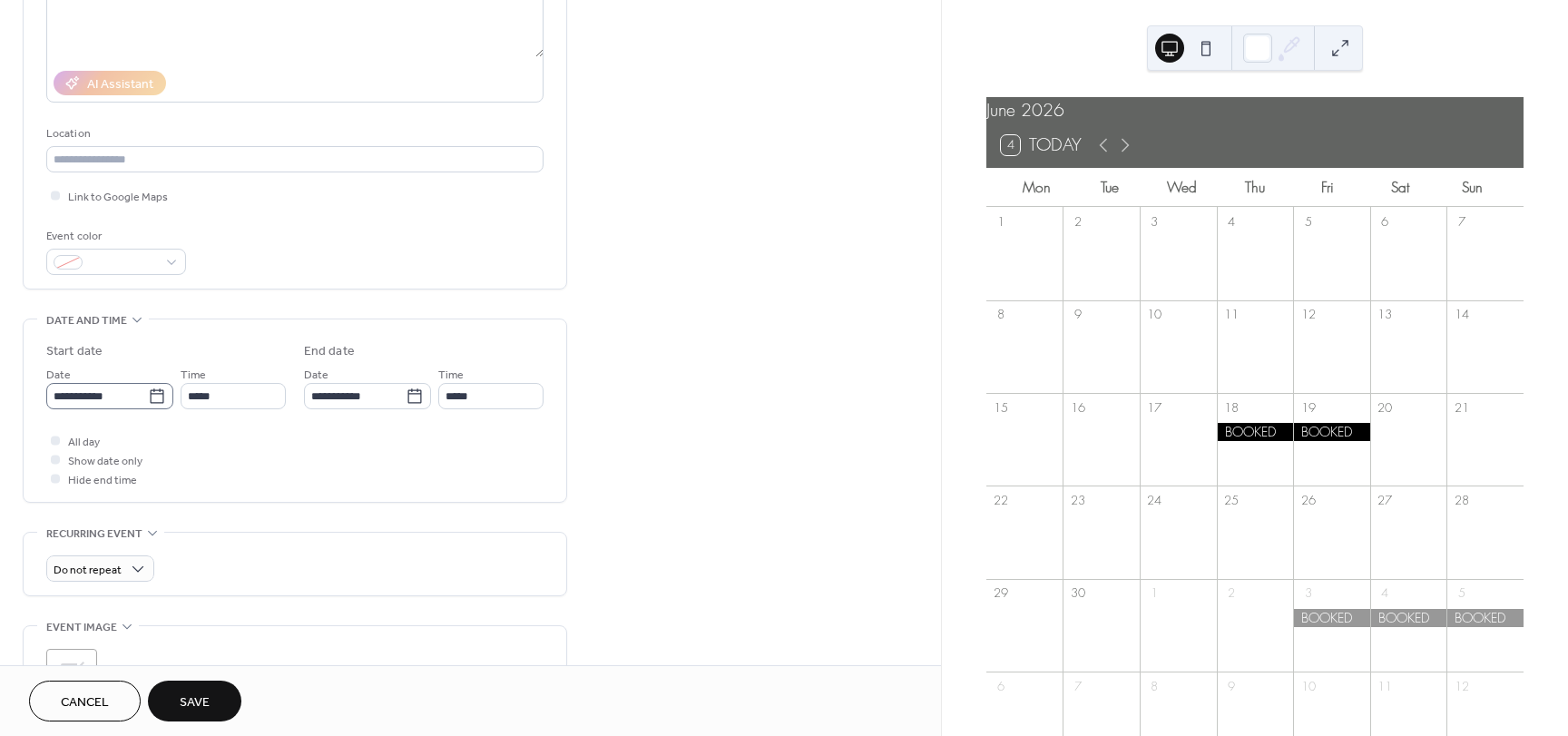 type on "******" 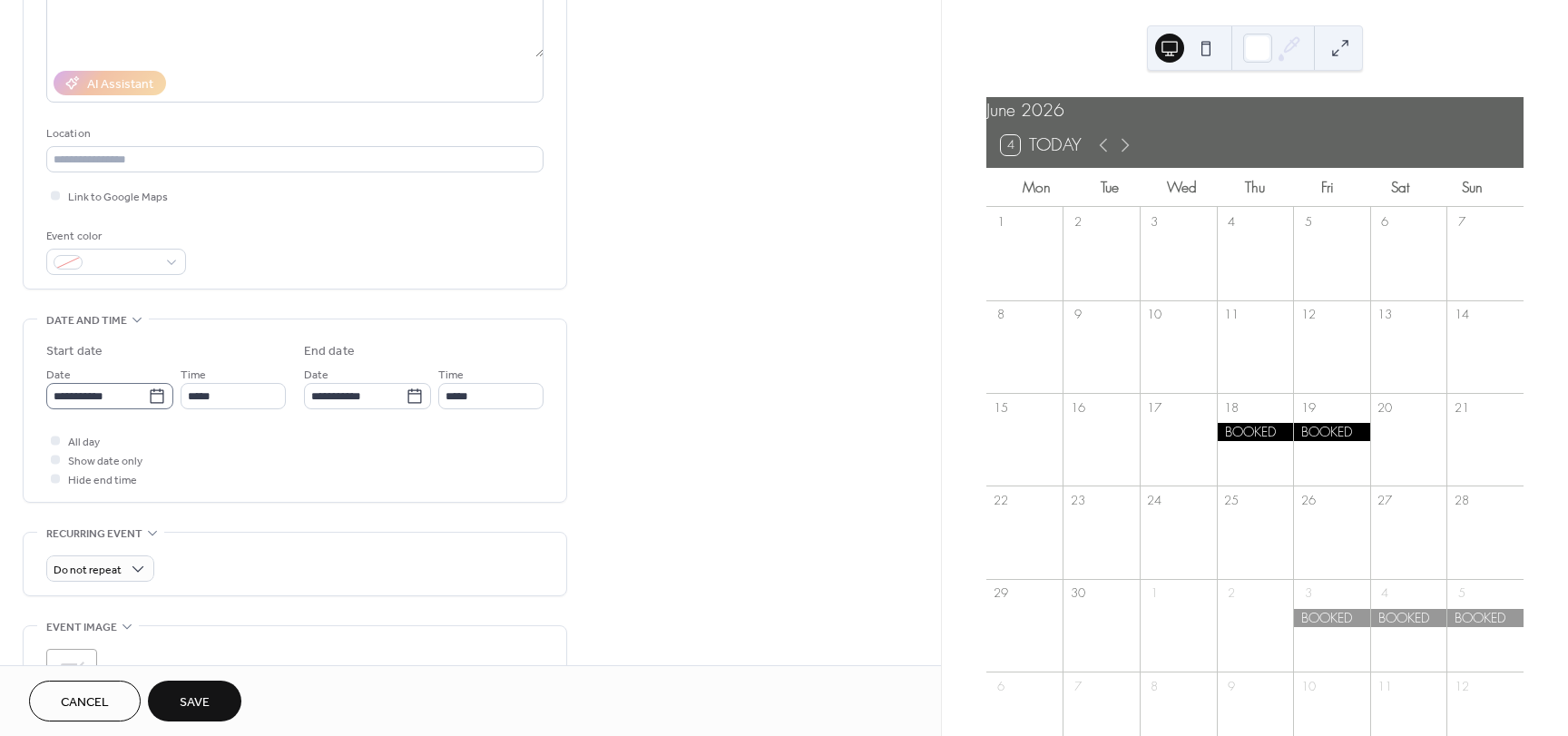 click 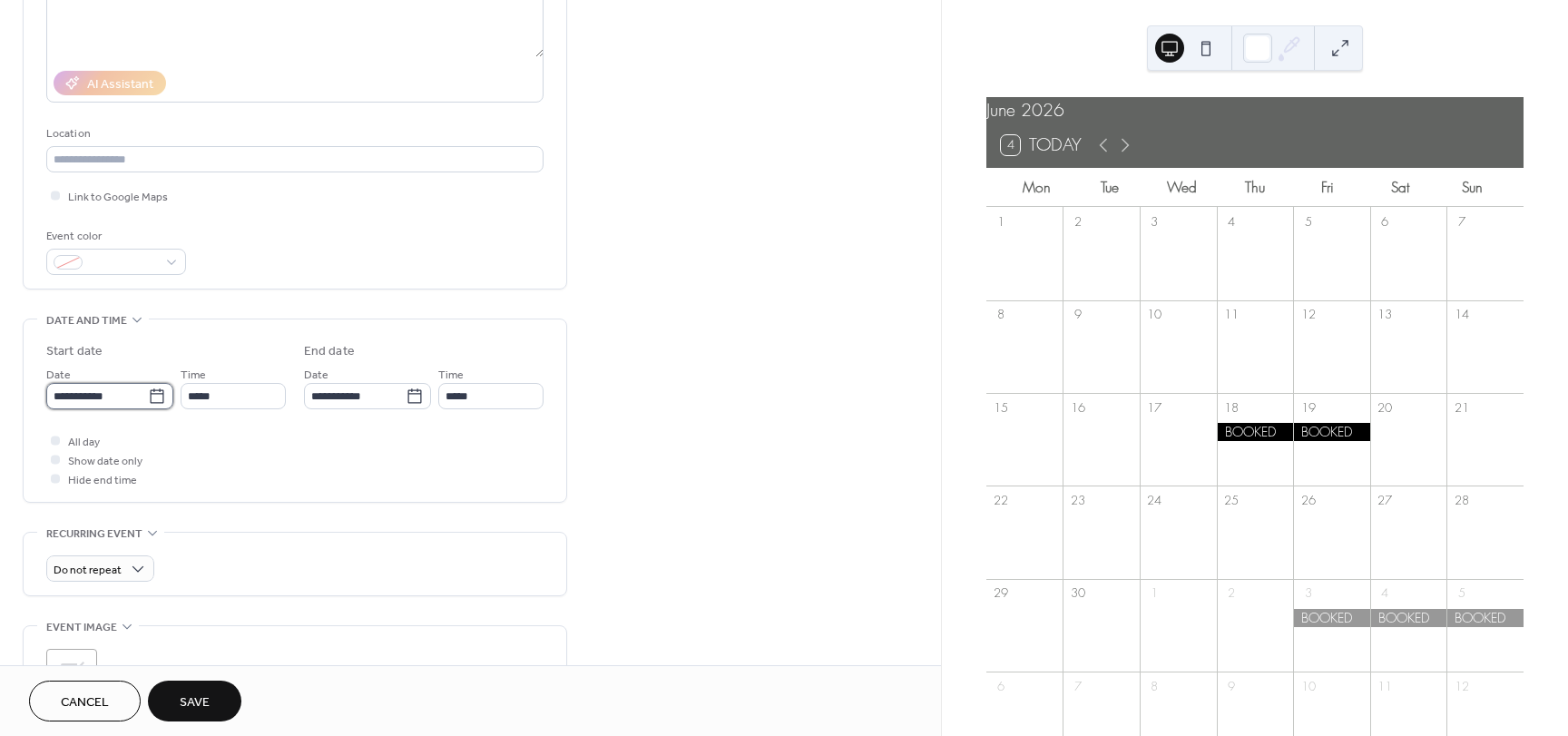 click on "**********" at bounding box center [97, 396] 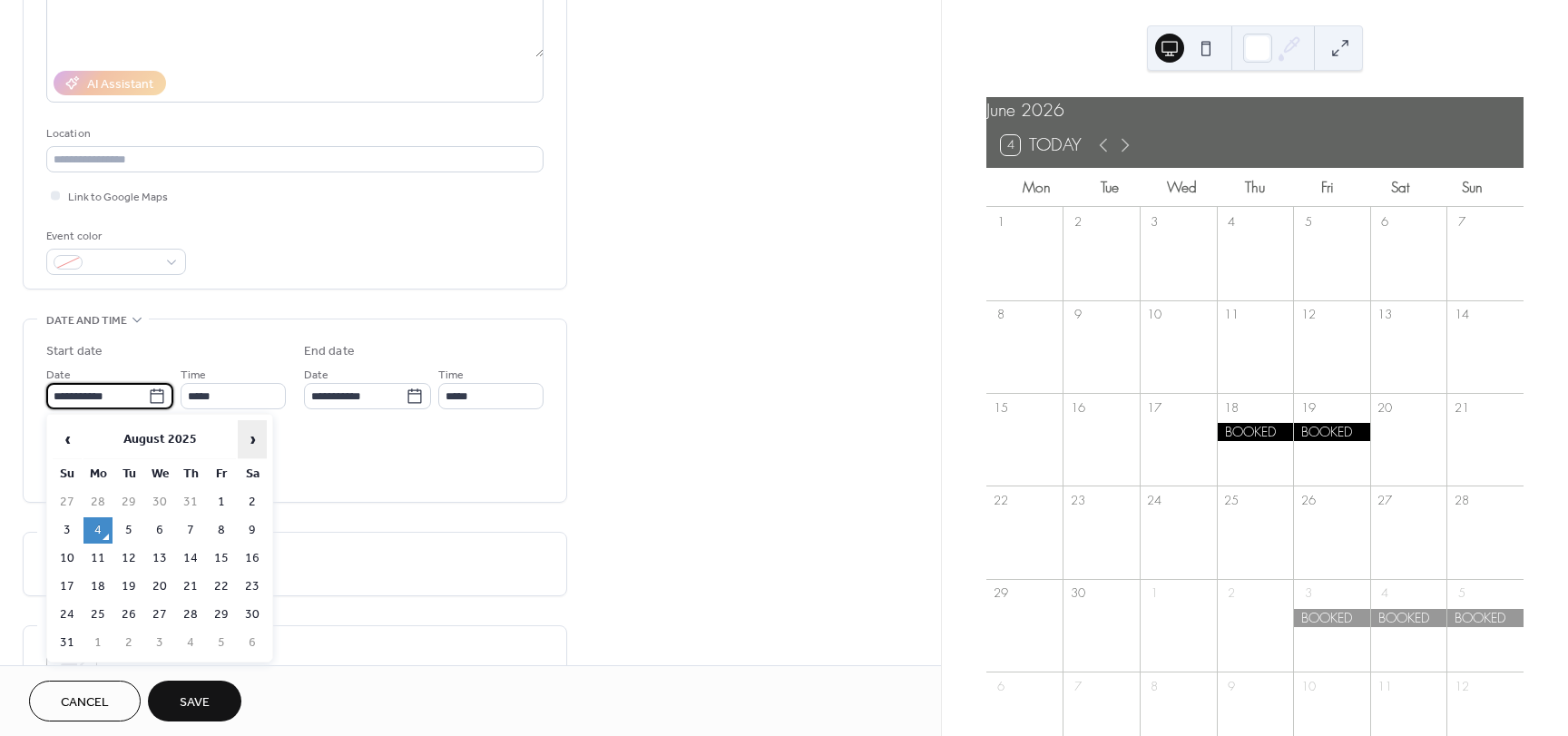click on "›" at bounding box center (252, 439) 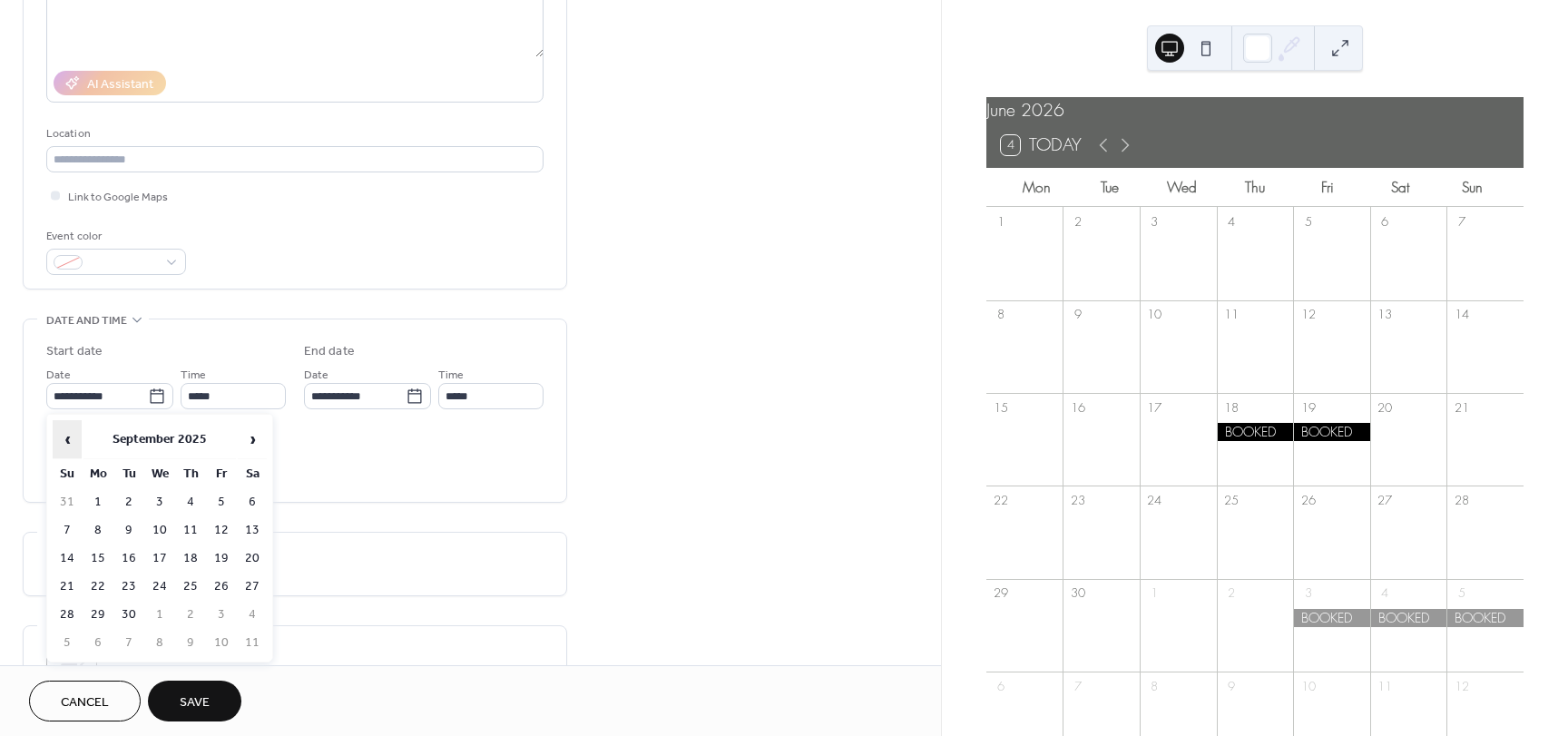 click on "‹" at bounding box center (67, 439) 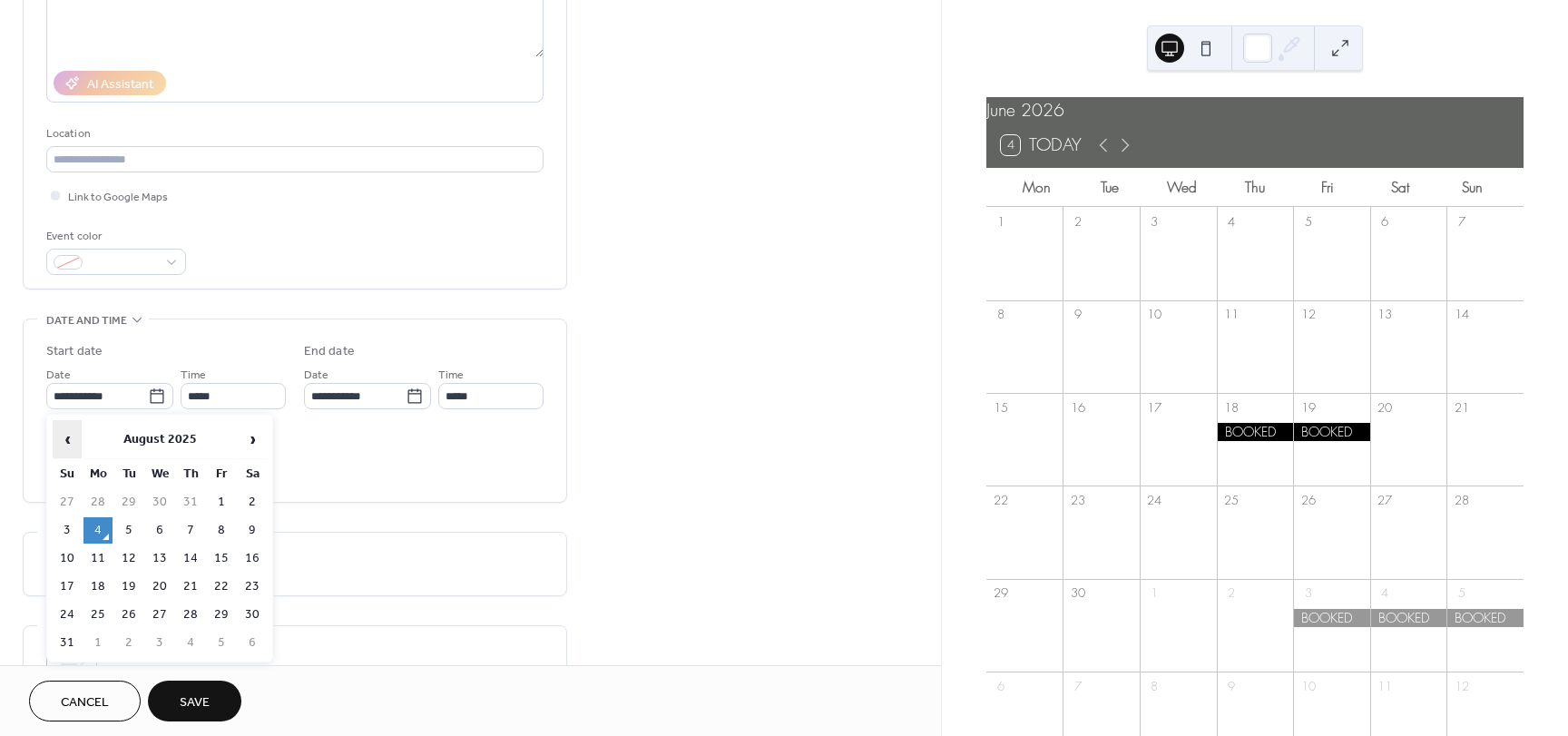 click on "‹" at bounding box center (67, 439) 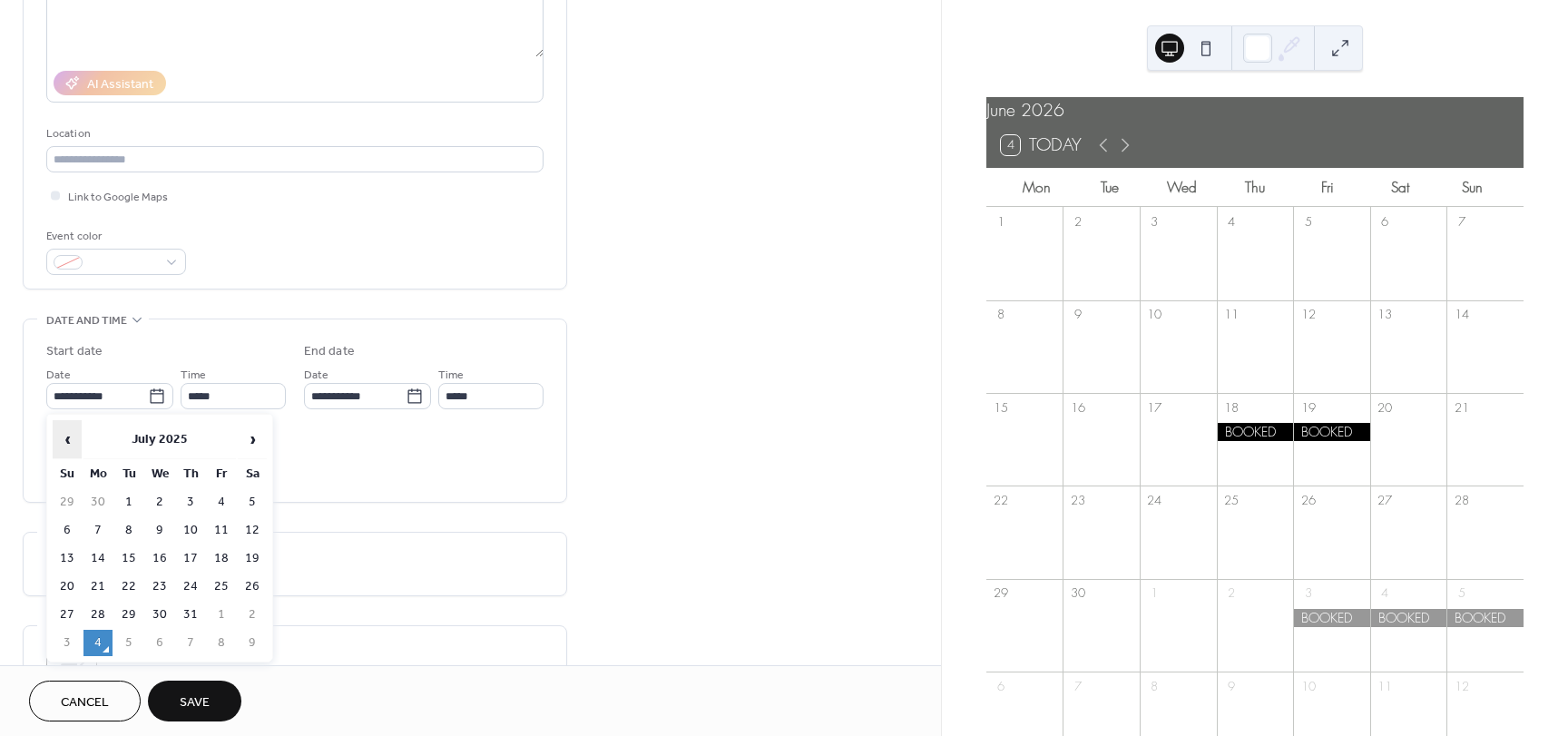 click on "‹" at bounding box center [67, 439] 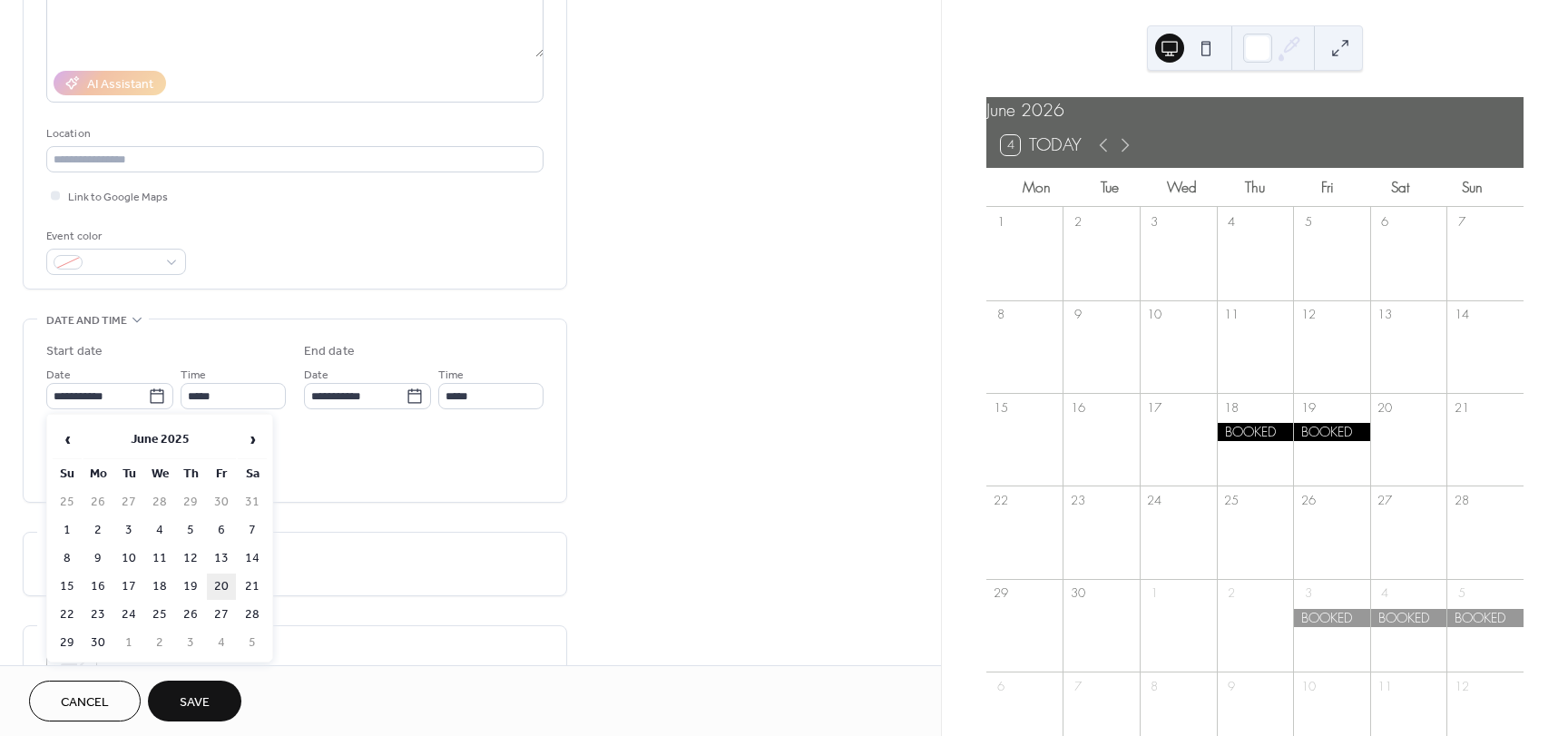 click on "20" at bounding box center [221, 586] 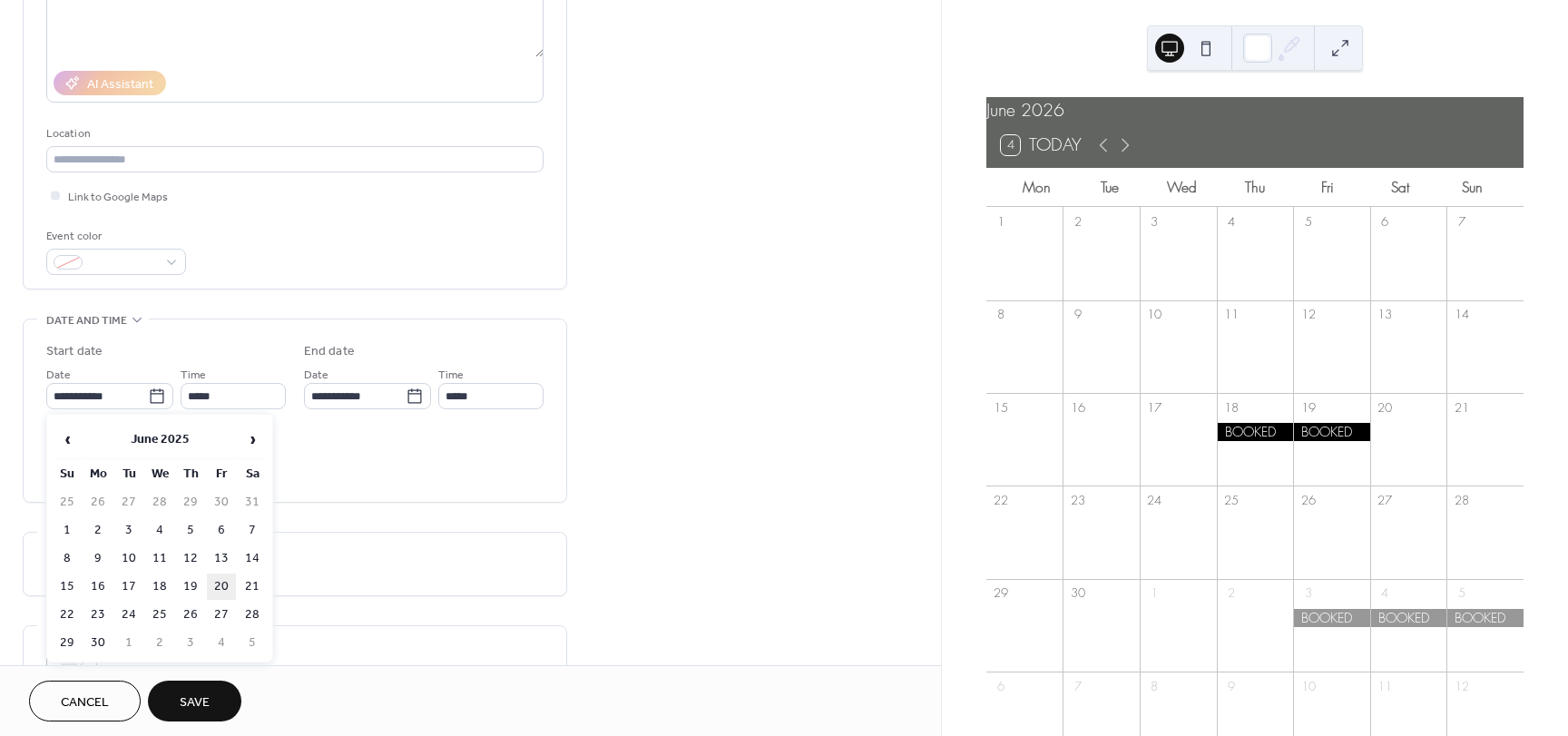 type on "**********" 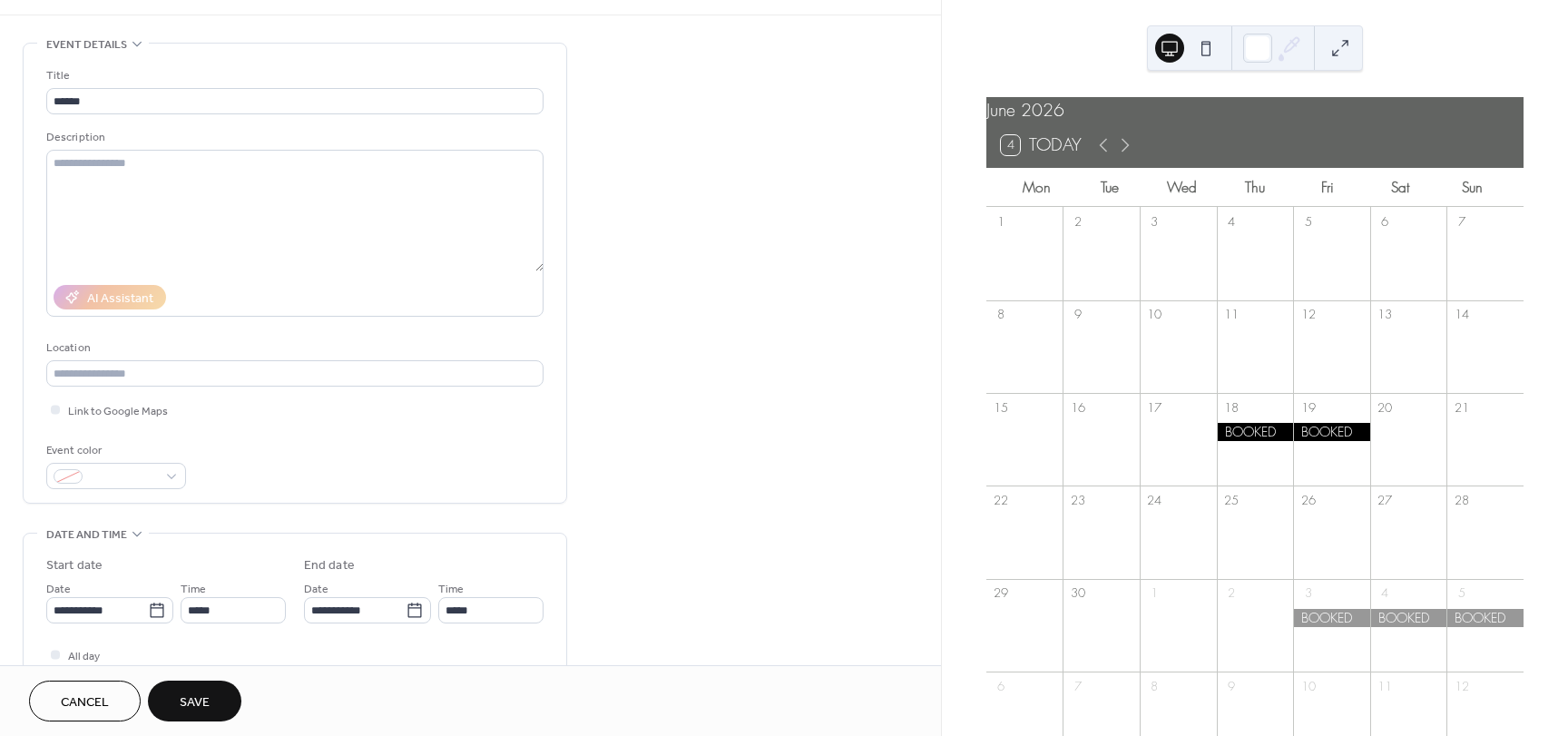scroll, scrollTop: 272, scrollLeft: 0, axis: vertical 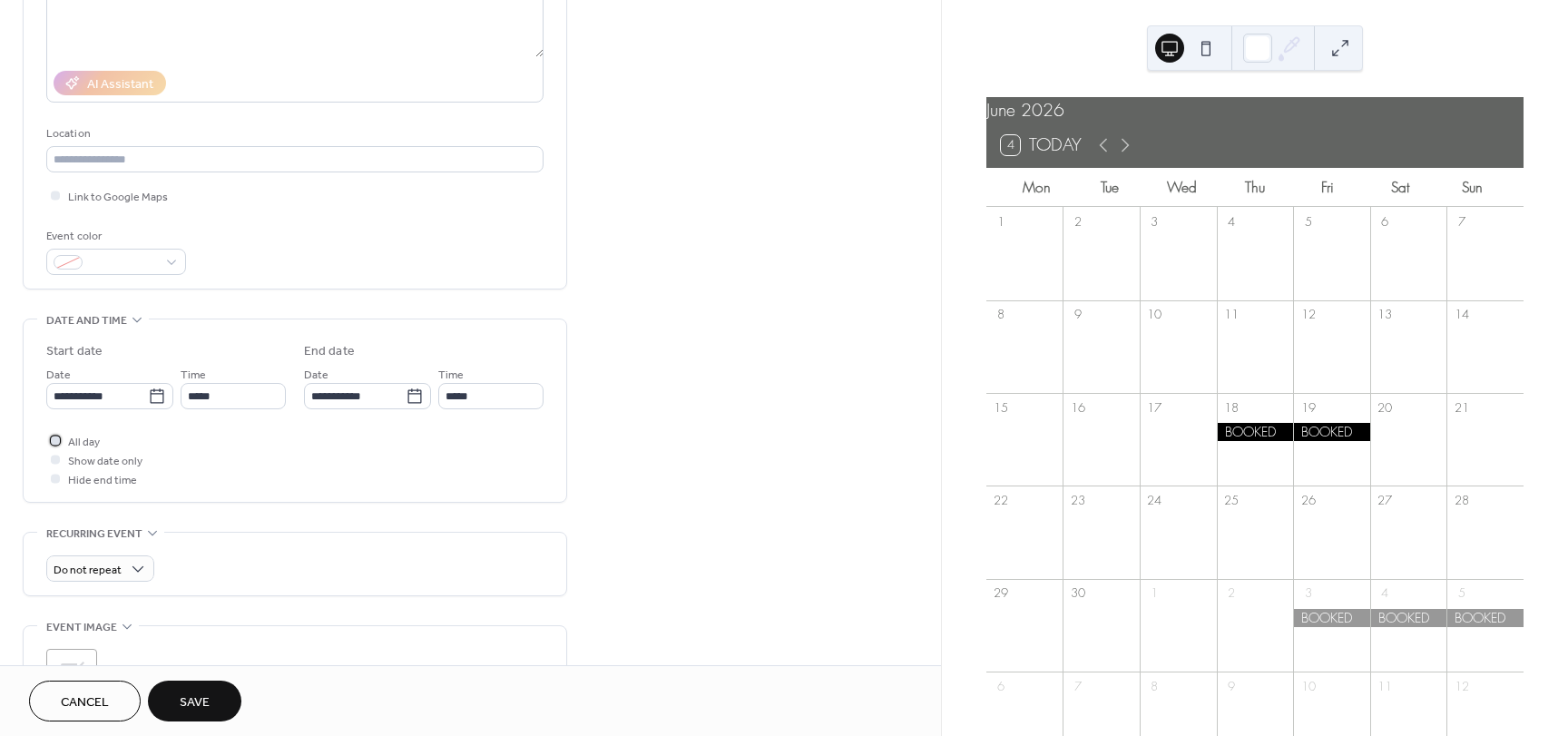 click on "All day" at bounding box center [83, 442] 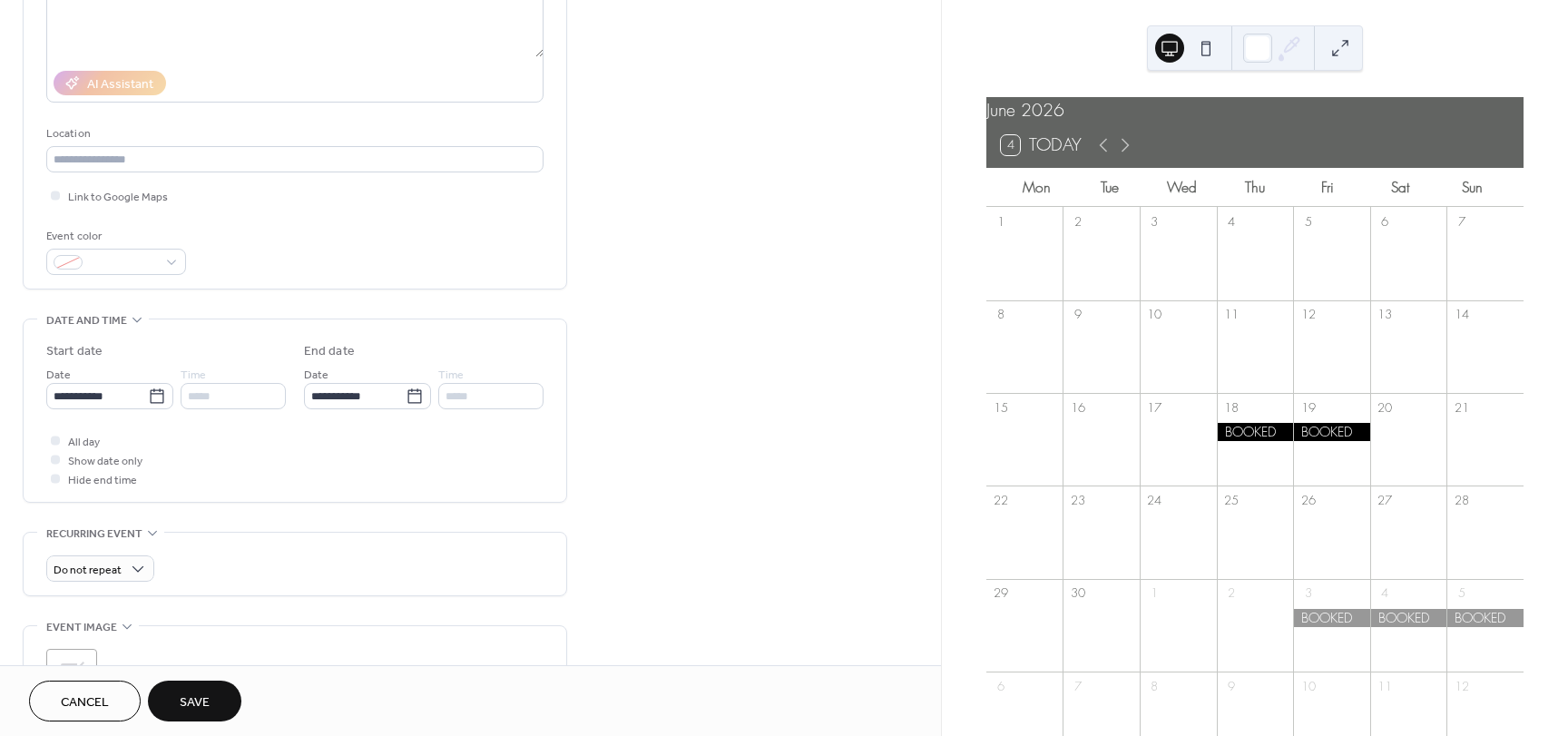 click on "Save" at bounding box center [194, 702] 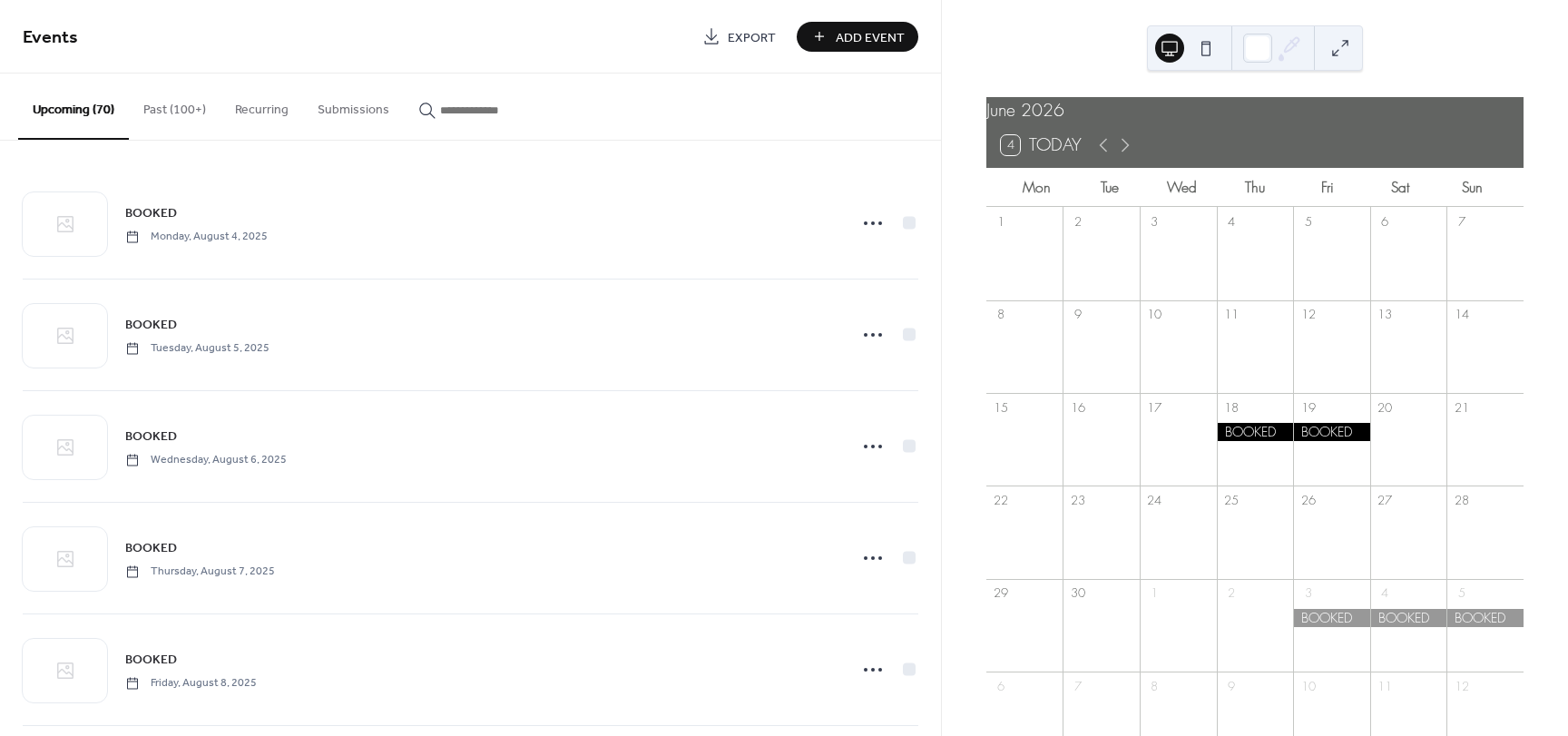 click on "Add Event" at bounding box center [870, 37] 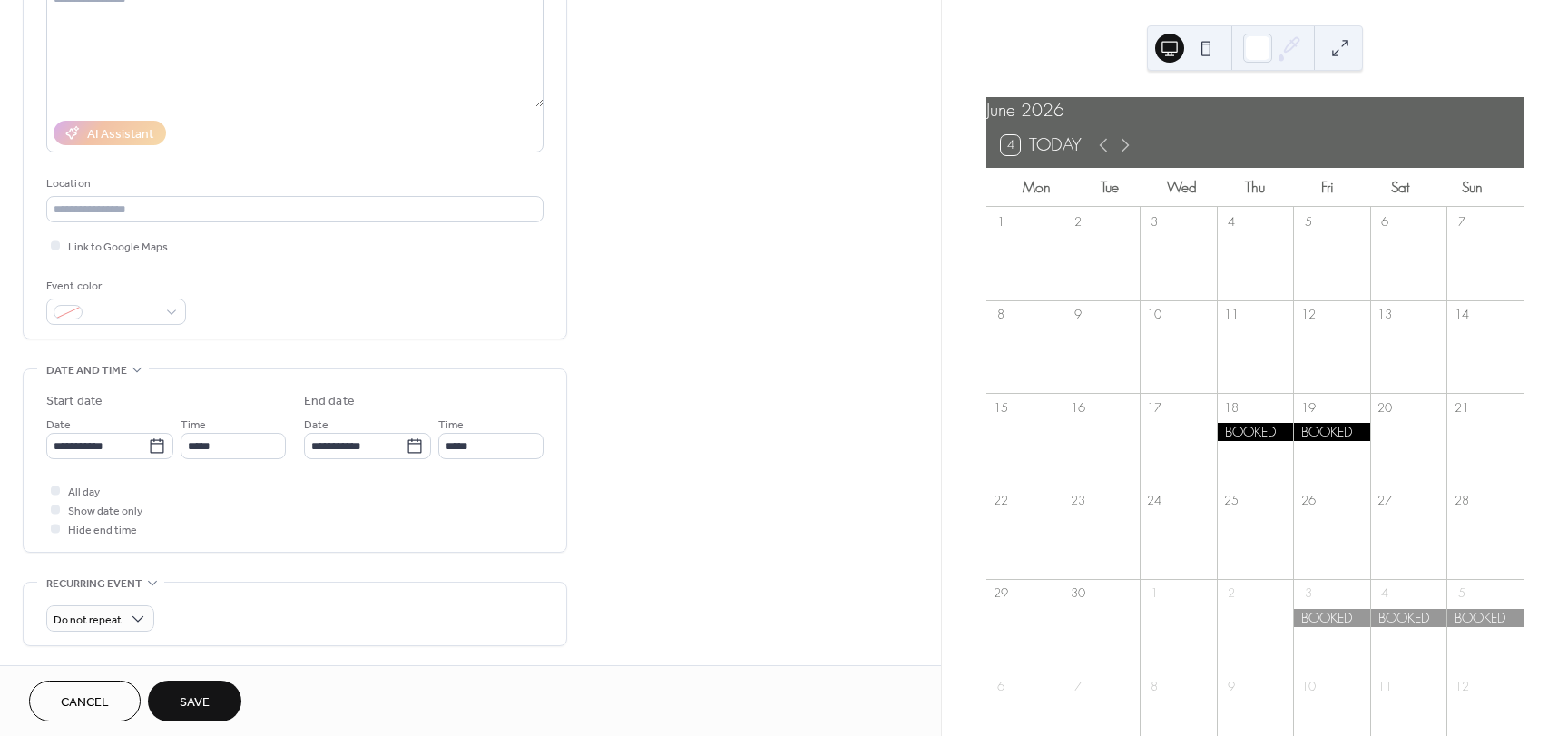 scroll, scrollTop: 272, scrollLeft: 0, axis: vertical 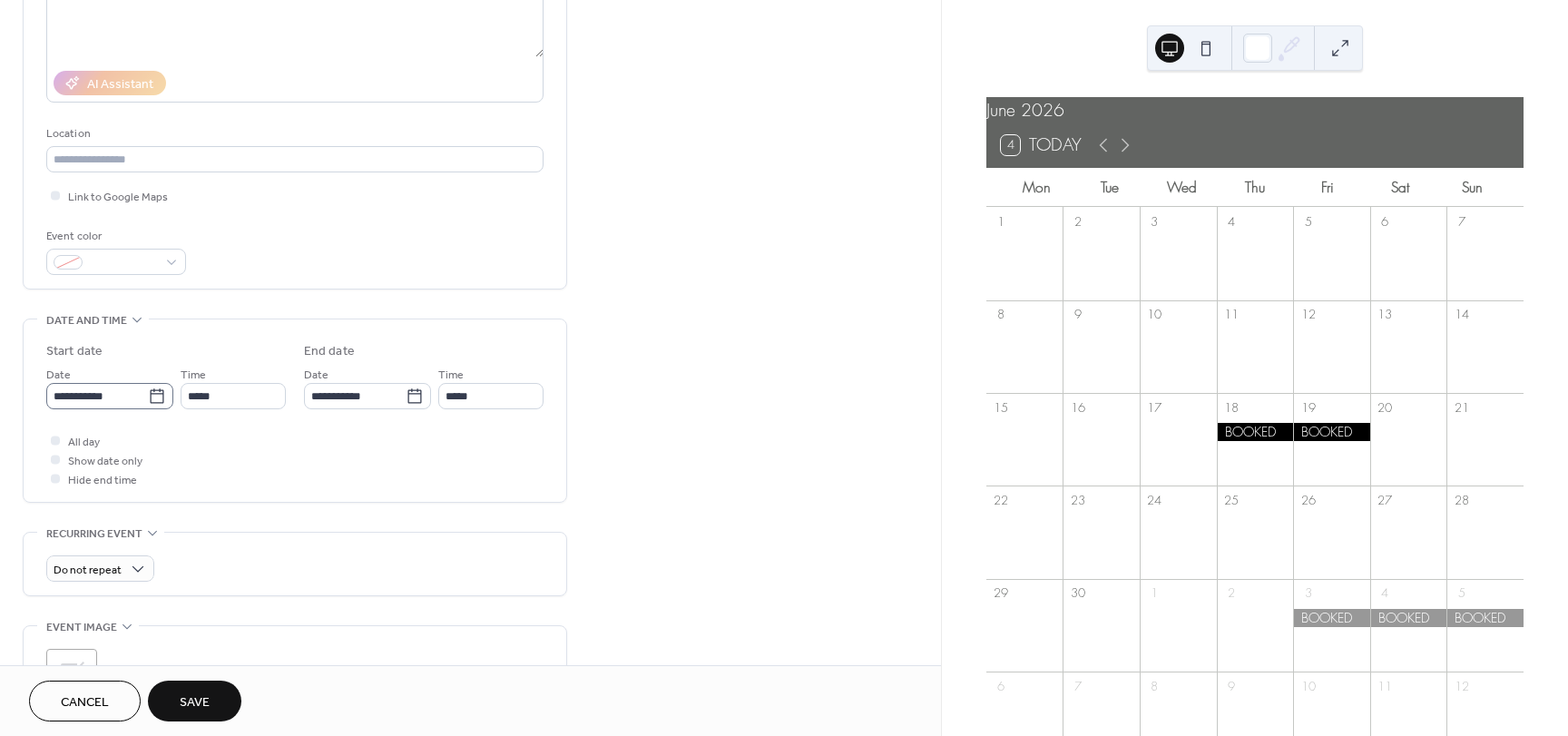type on "******" 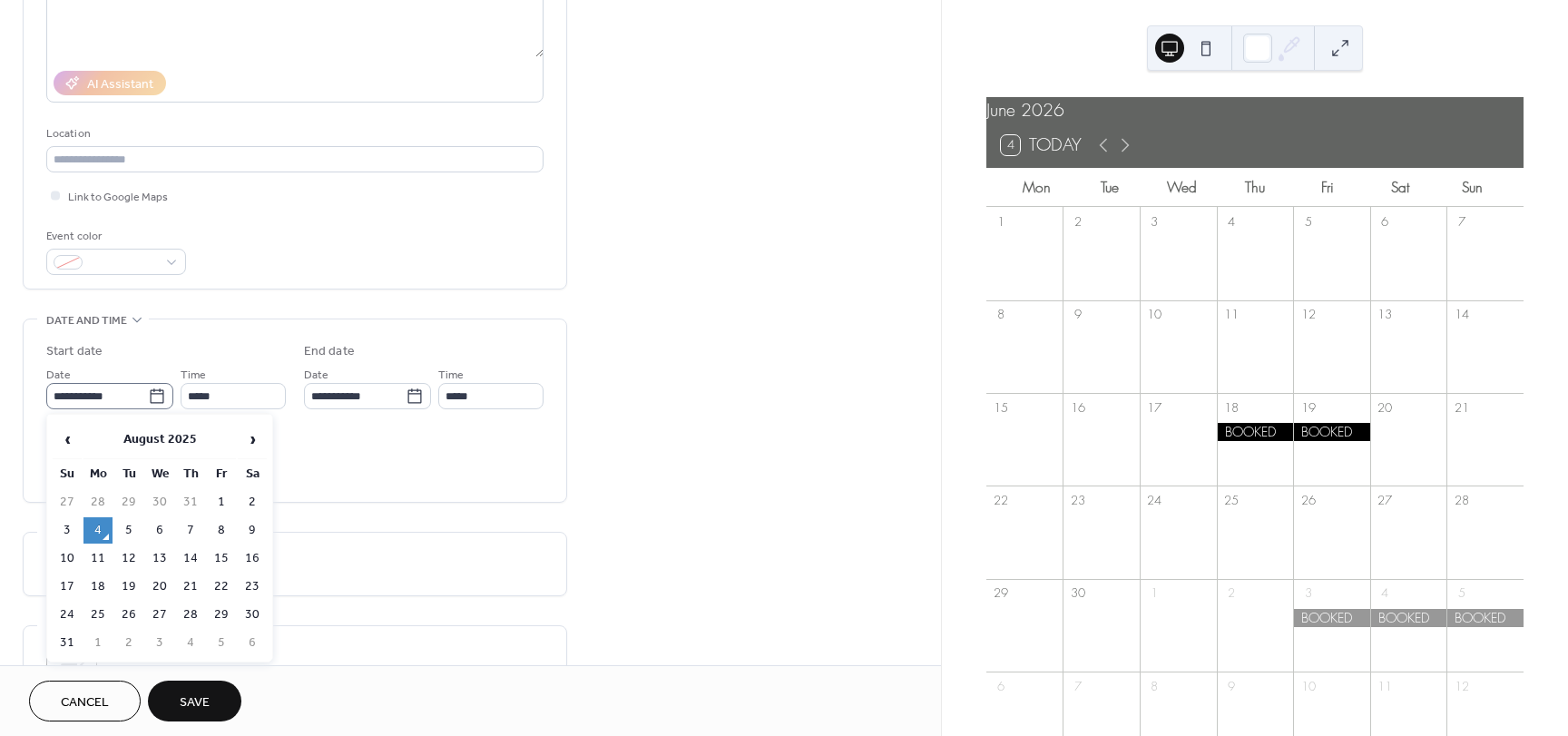 click 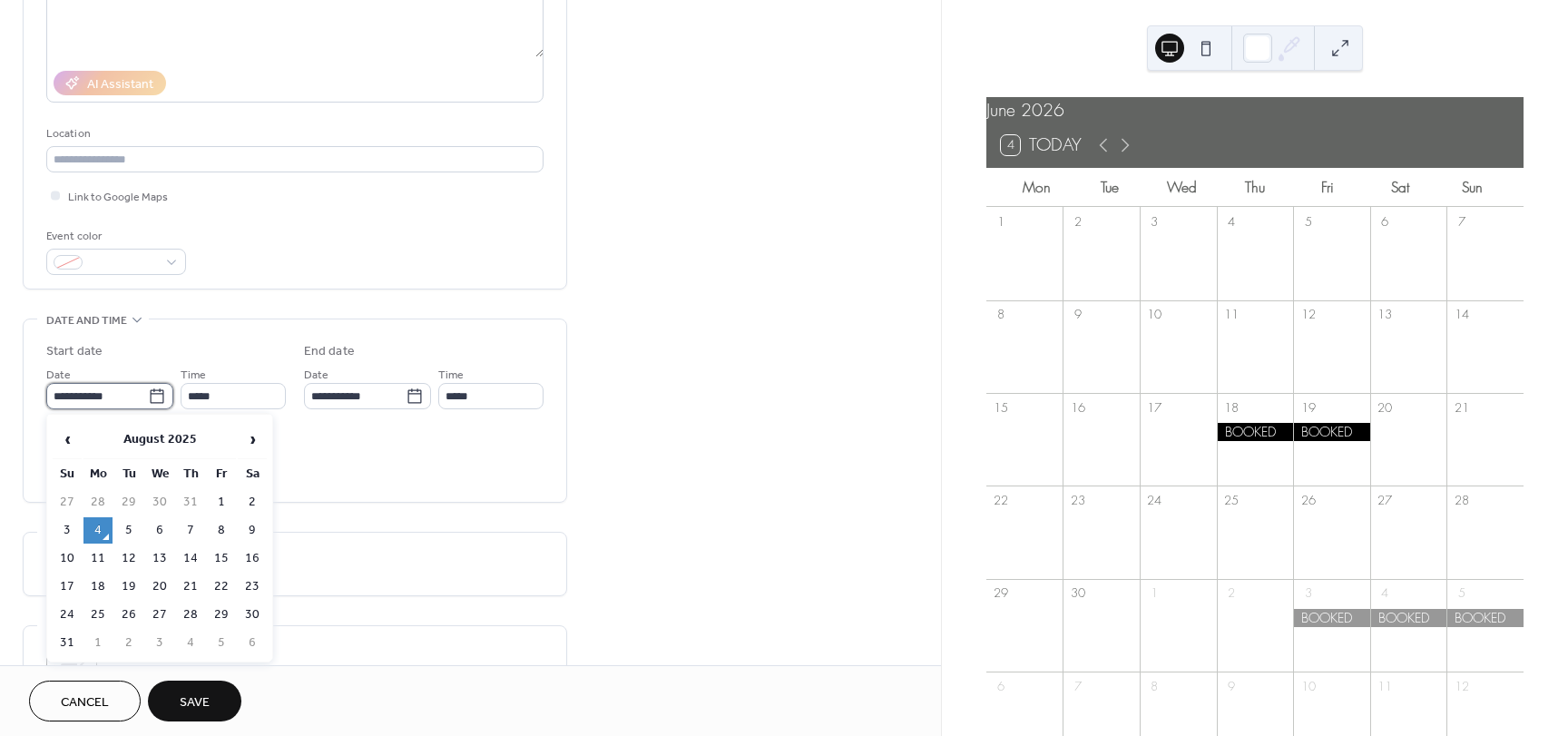 click on "**********" at bounding box center (97, 396) 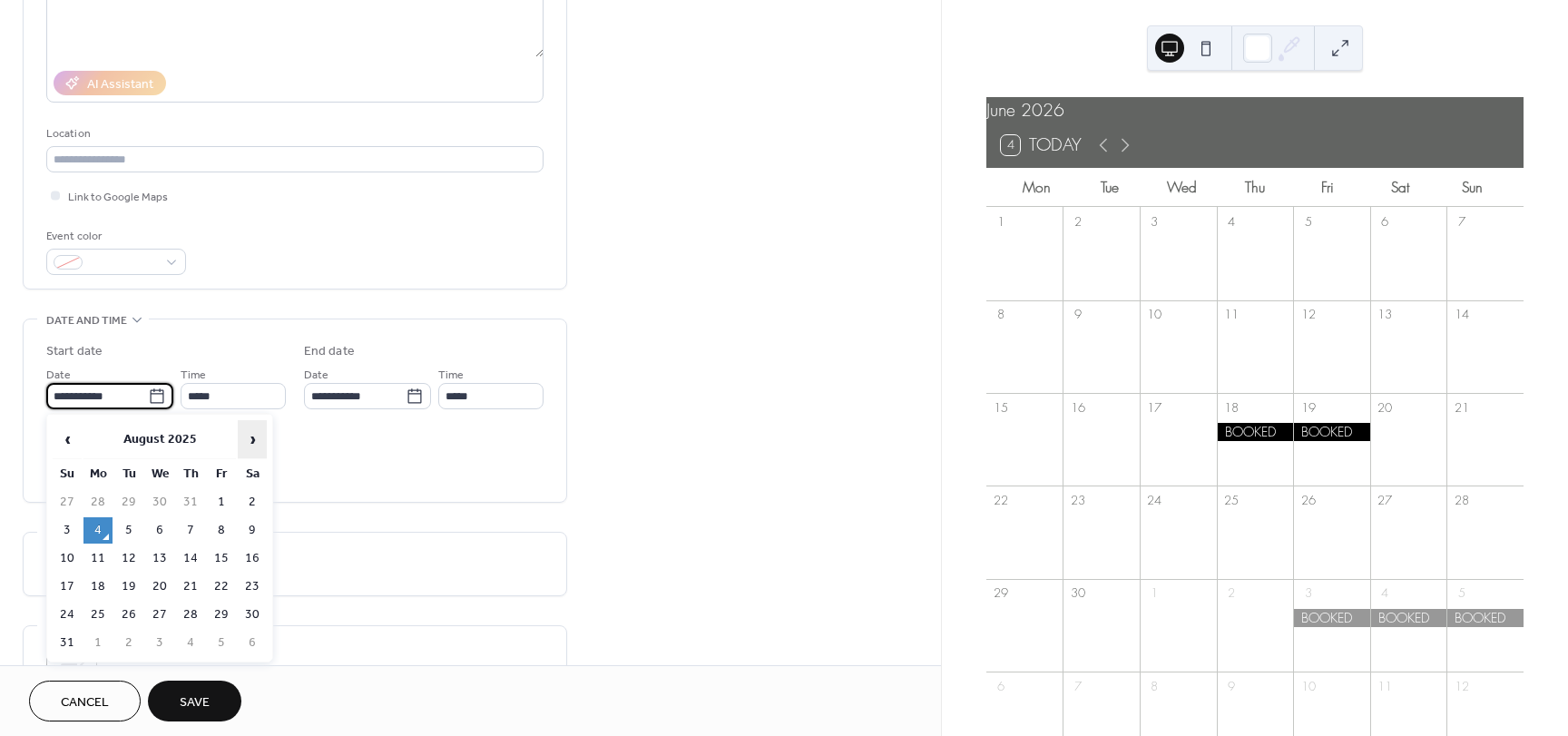 click on "›" at bounding box center [252, 439] 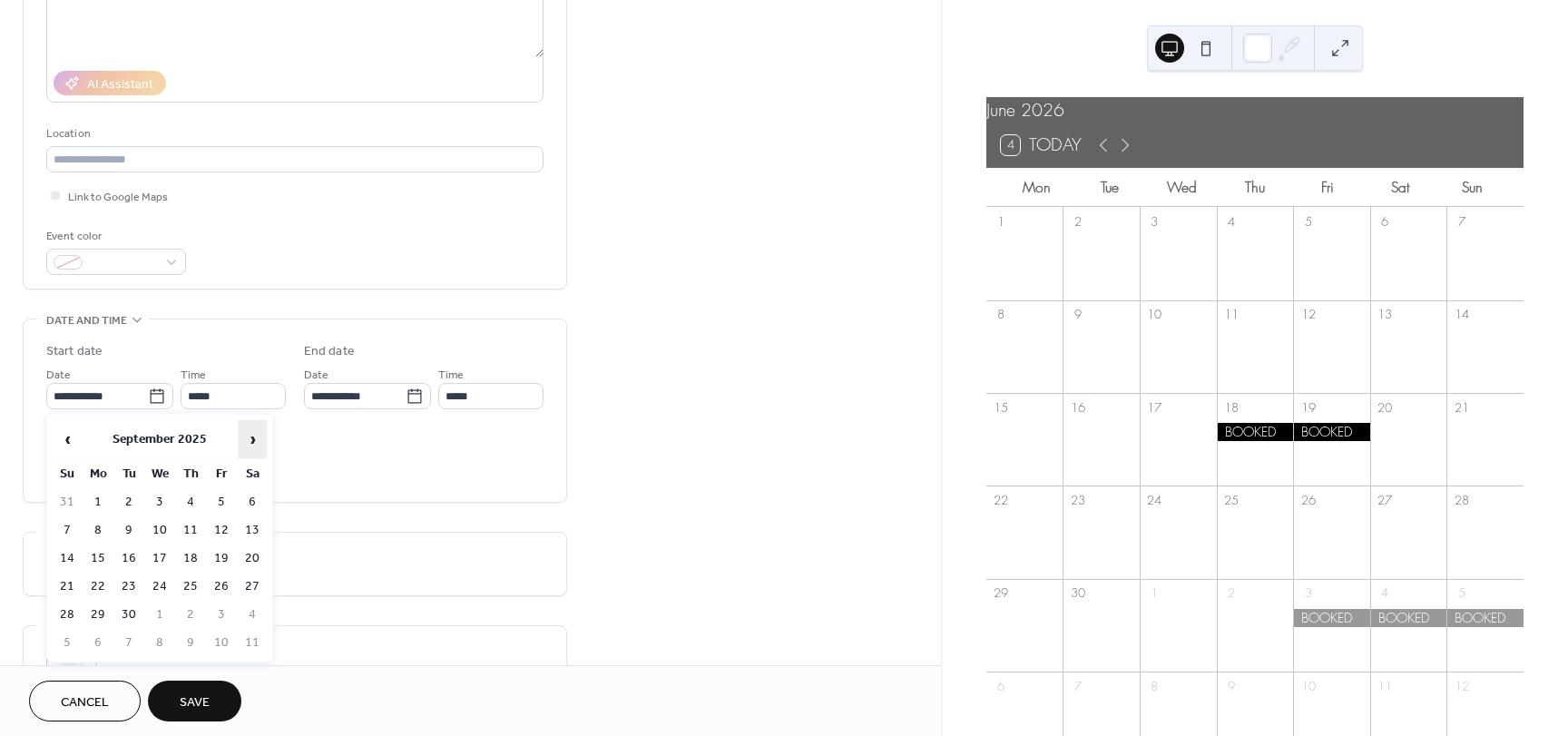 click on "›" at bounding box center (252, 439) 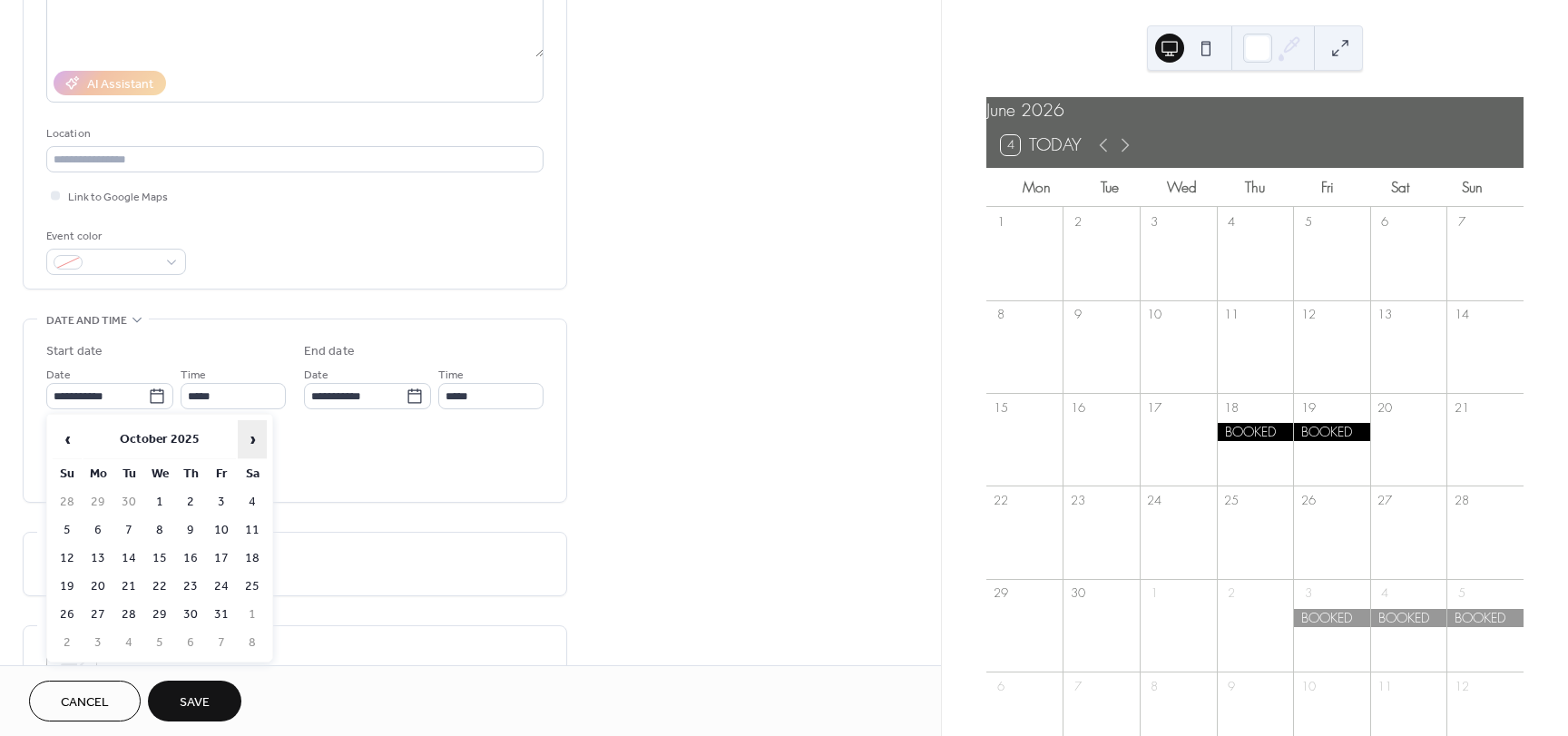 click on "›" at bounding box center (252, 439) 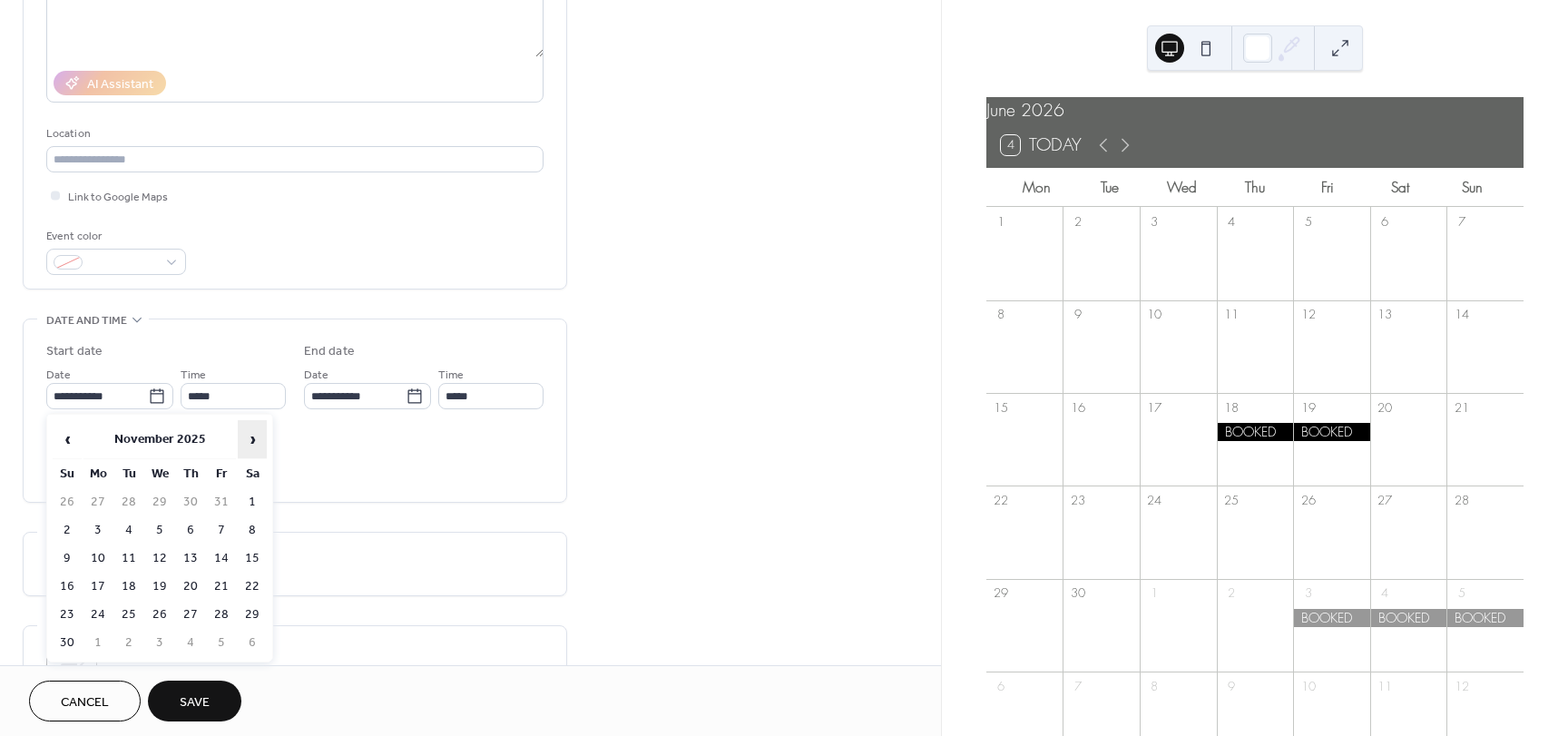 click on "›" at bounding box center (252, 439) 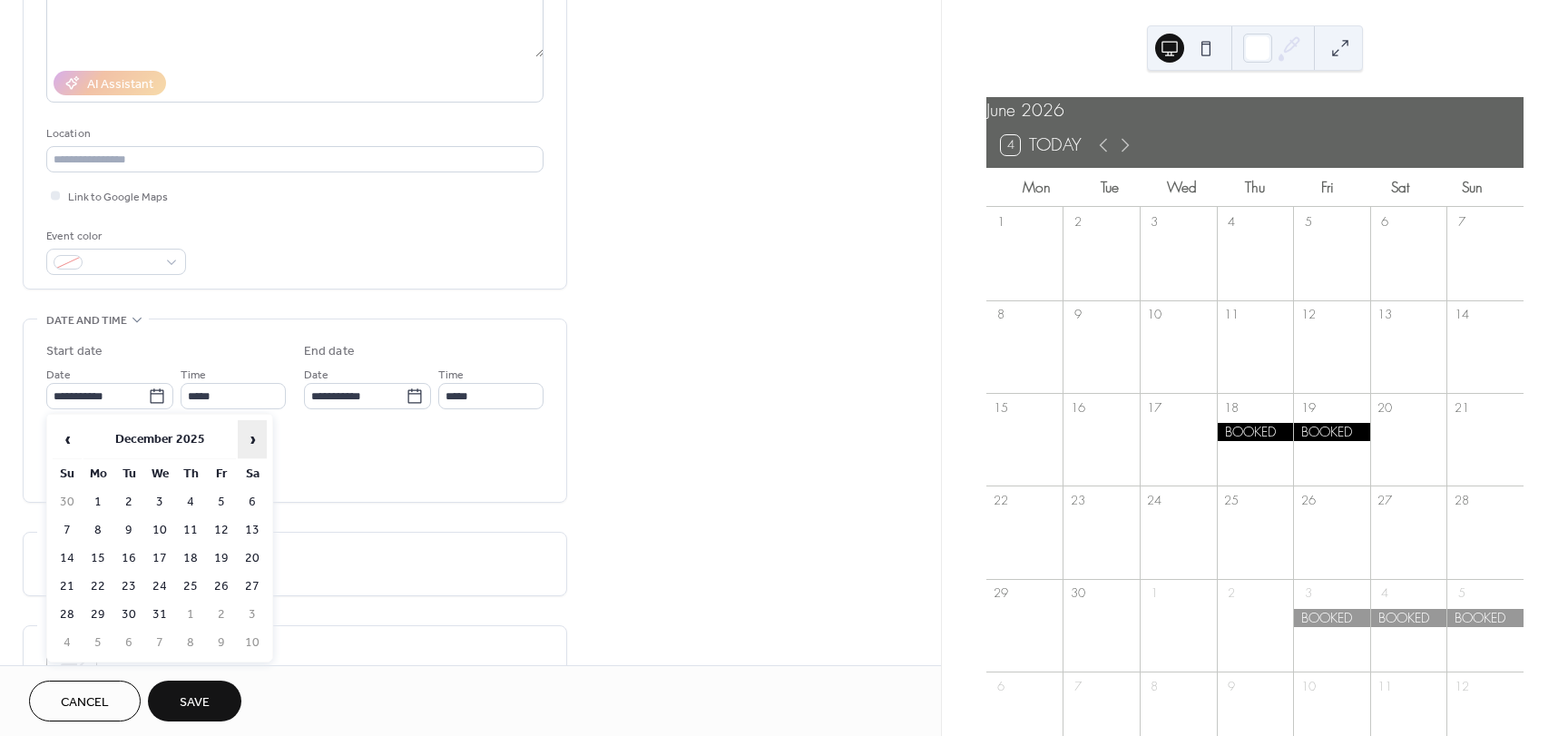 click on "›" at bounding box center (252, 439) 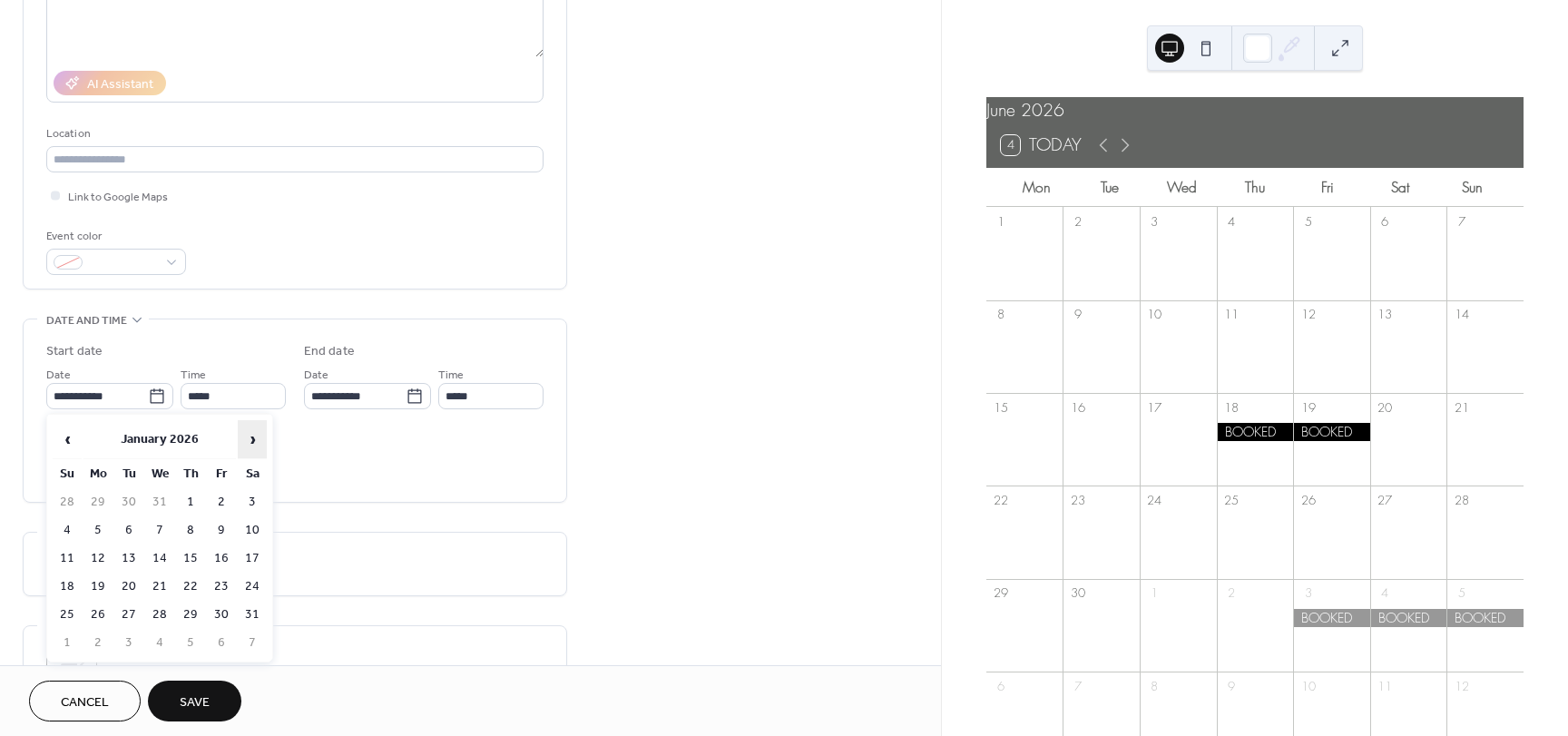click on "›" at bounding box center (252, 439) 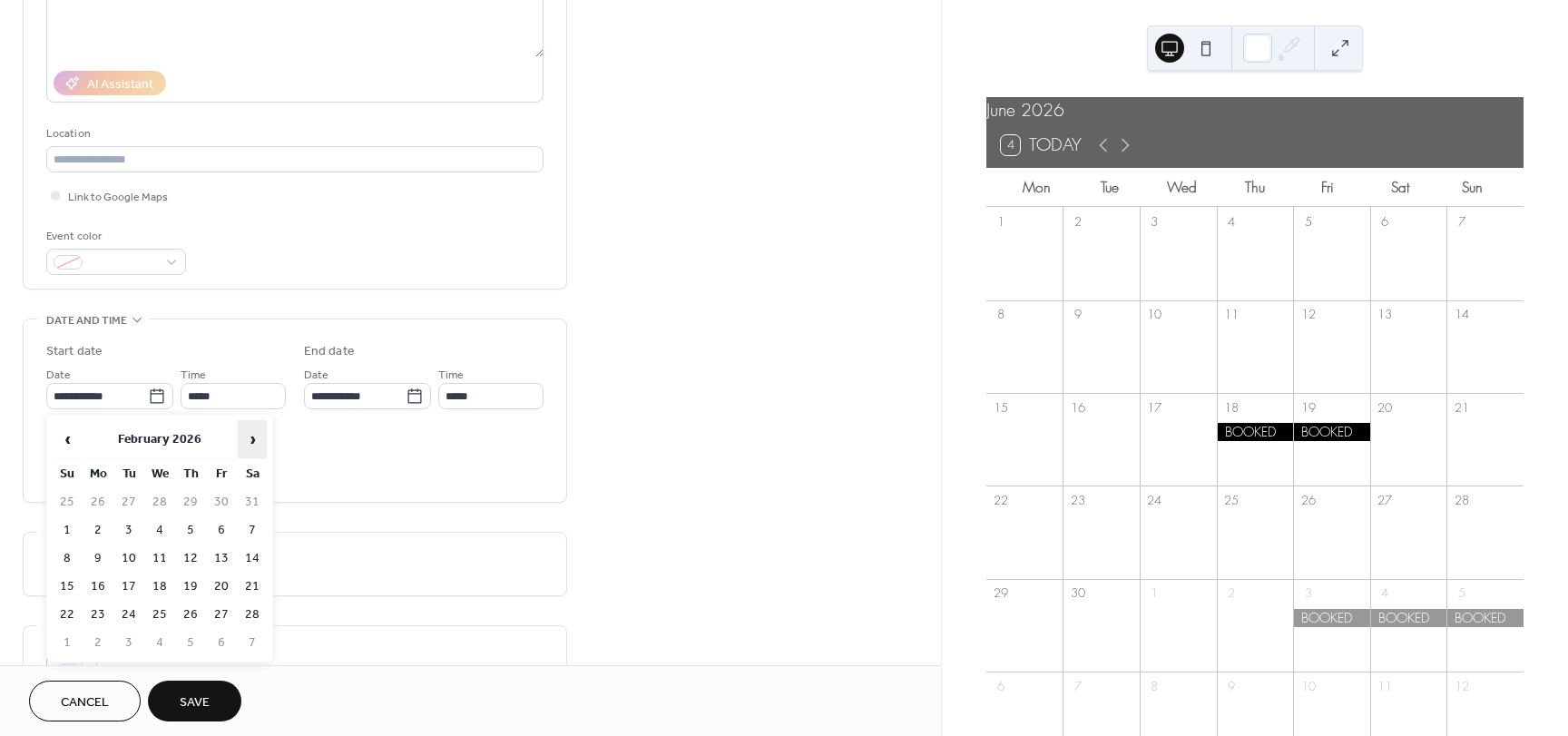 click on "›" at bounding box center [252, 439] 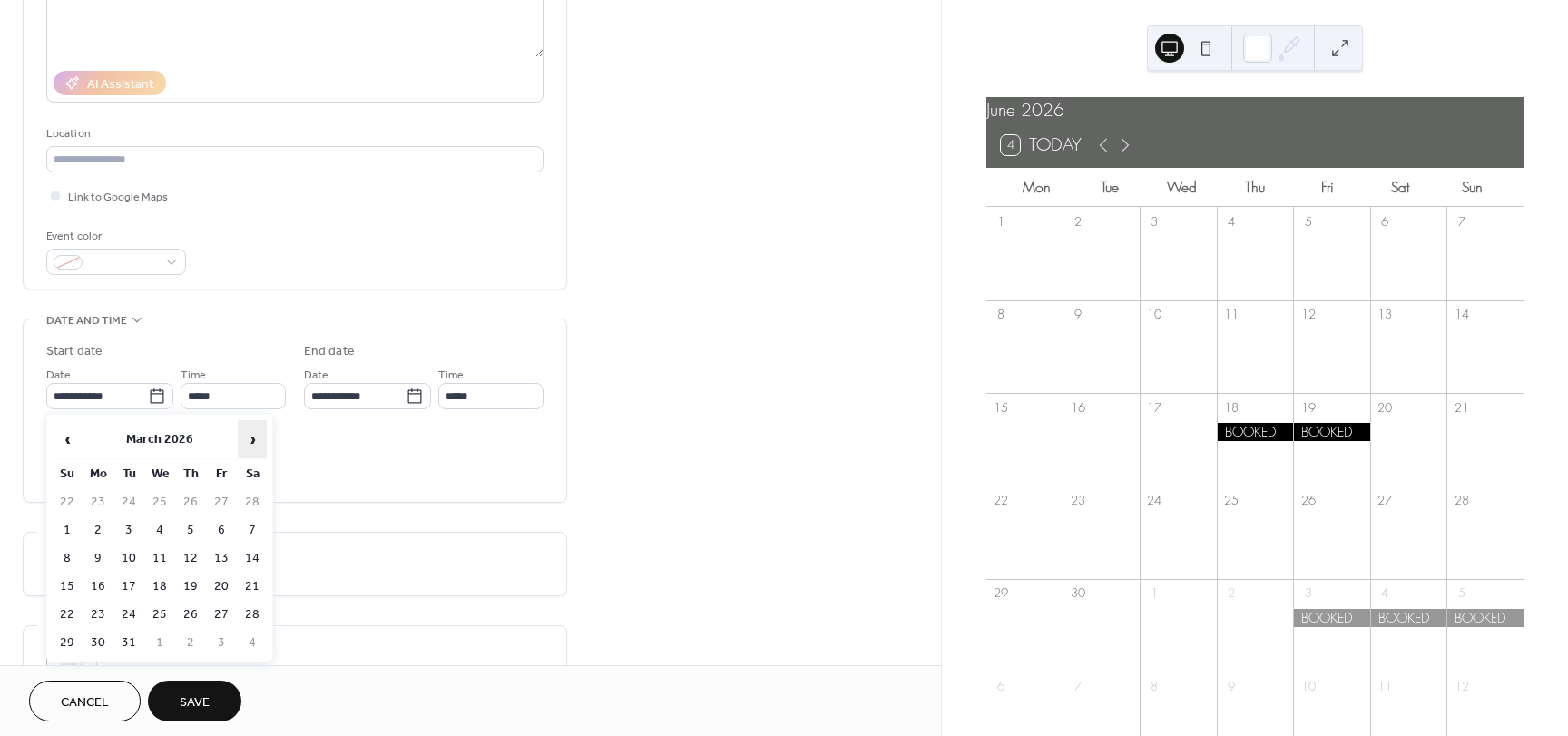 click on "›" at bounding box center (252, 439) 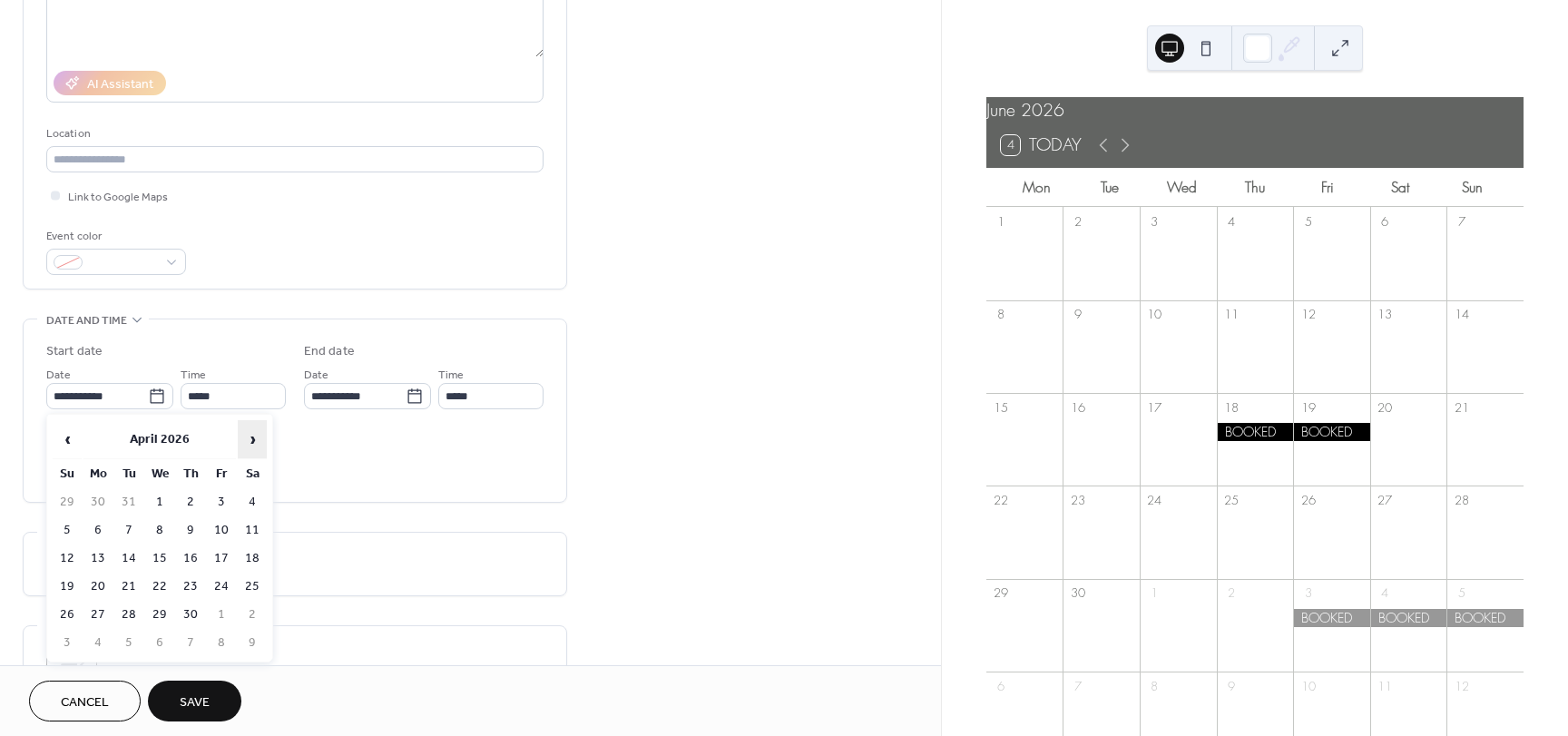 click on "›" at bounding box center [252, 439] 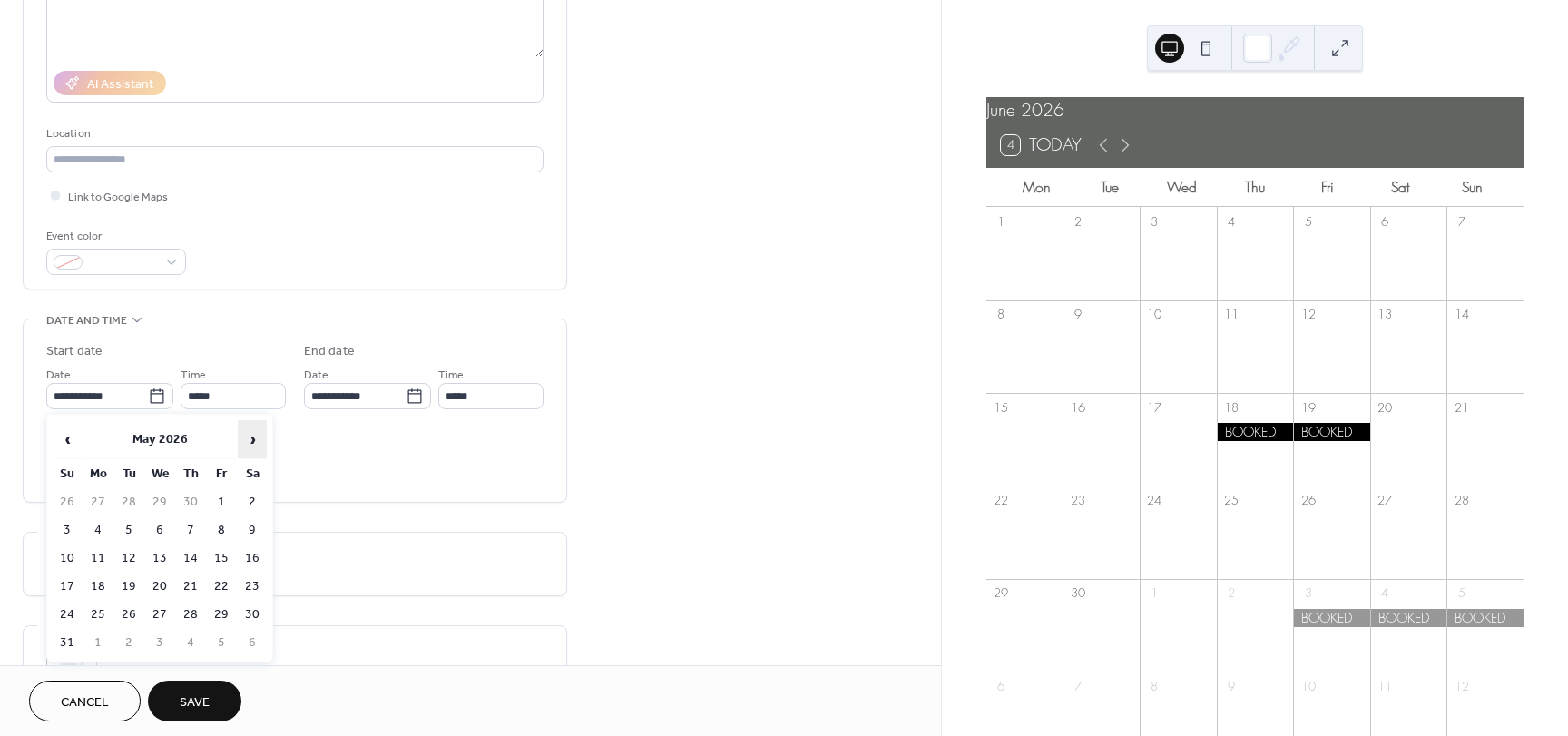 click on "›" at bounding box center (252, 439) 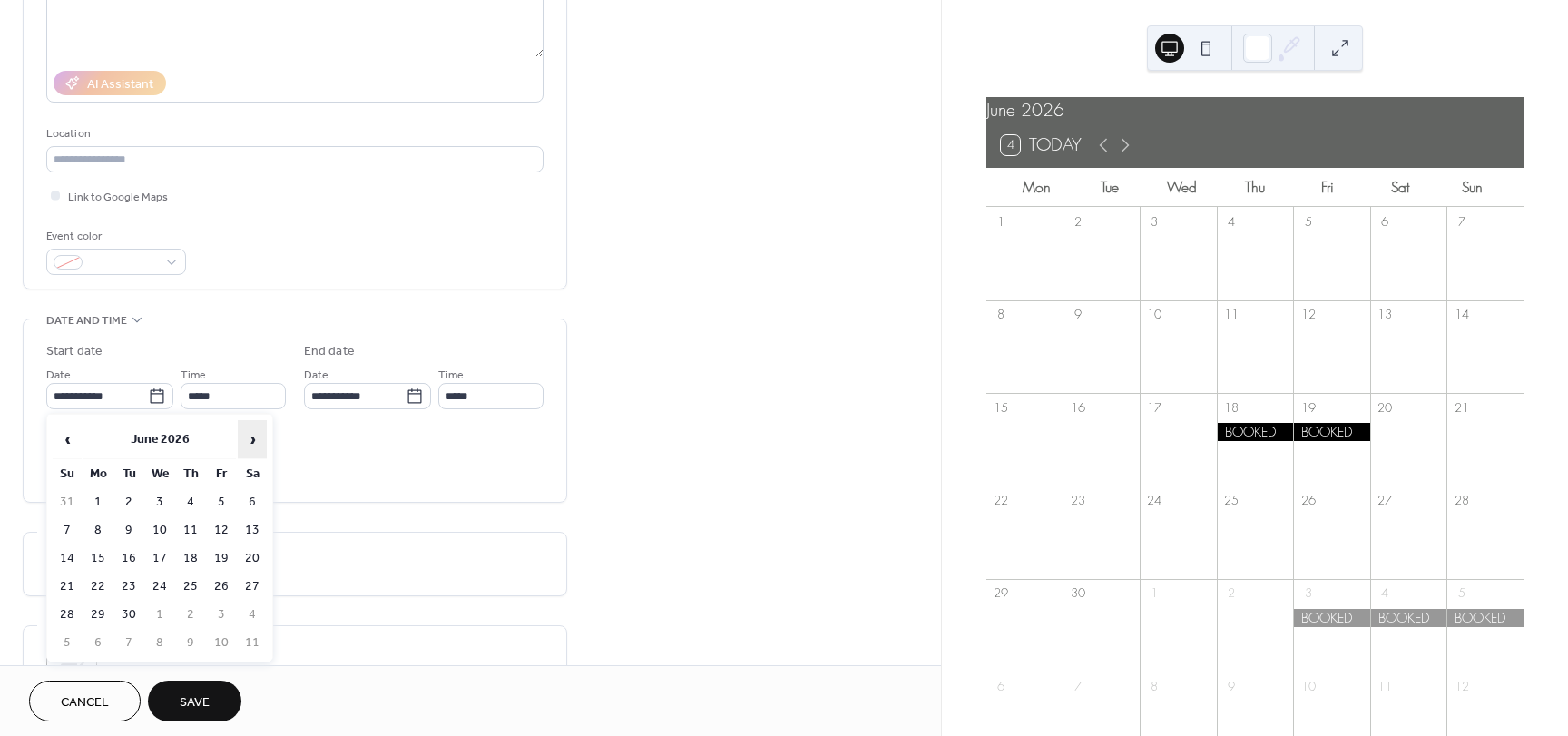 click on "›" at bounding box center (252, 439) 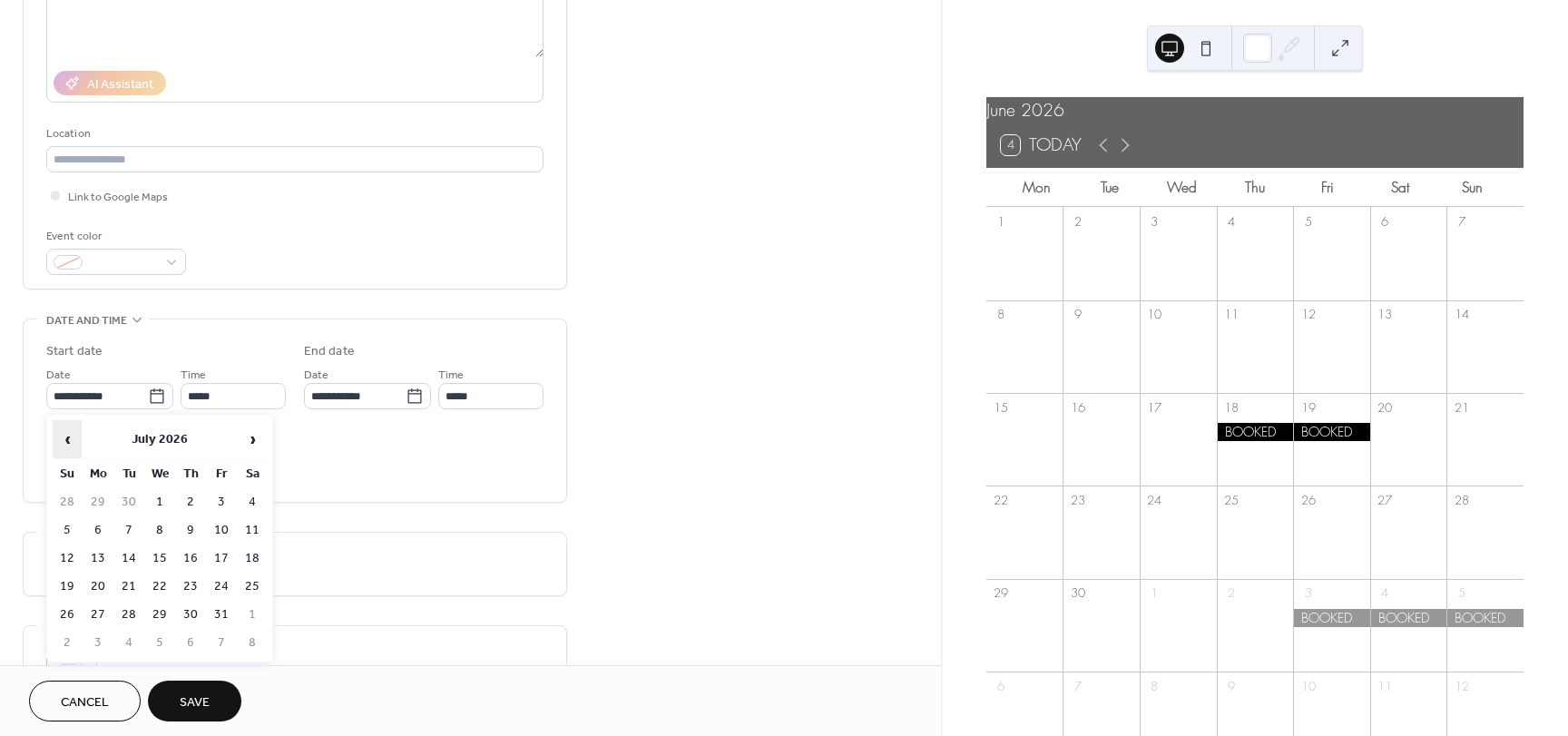 click on "‹" at bounding box center [67, 439] 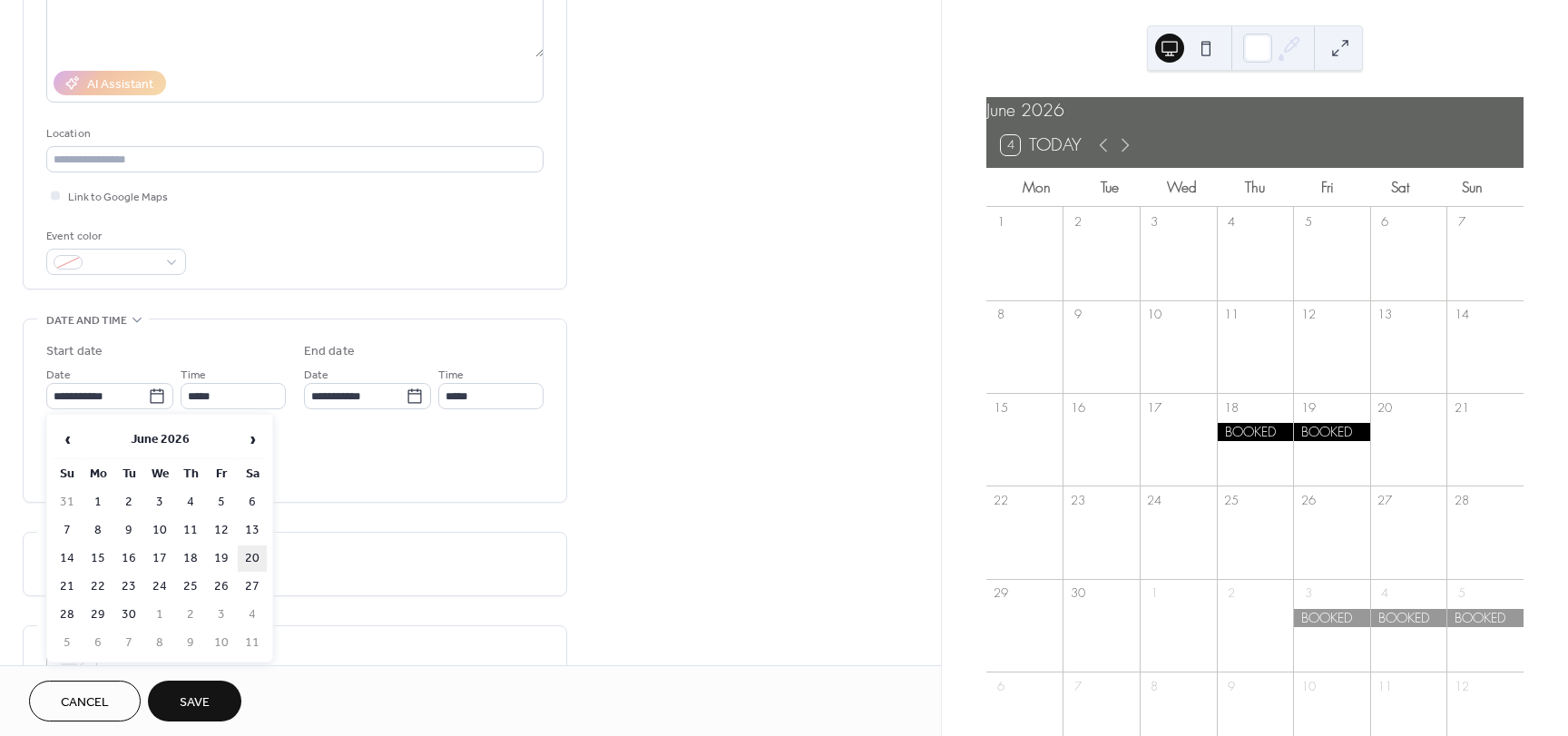 click on "20" at bounding box center [252, 558] 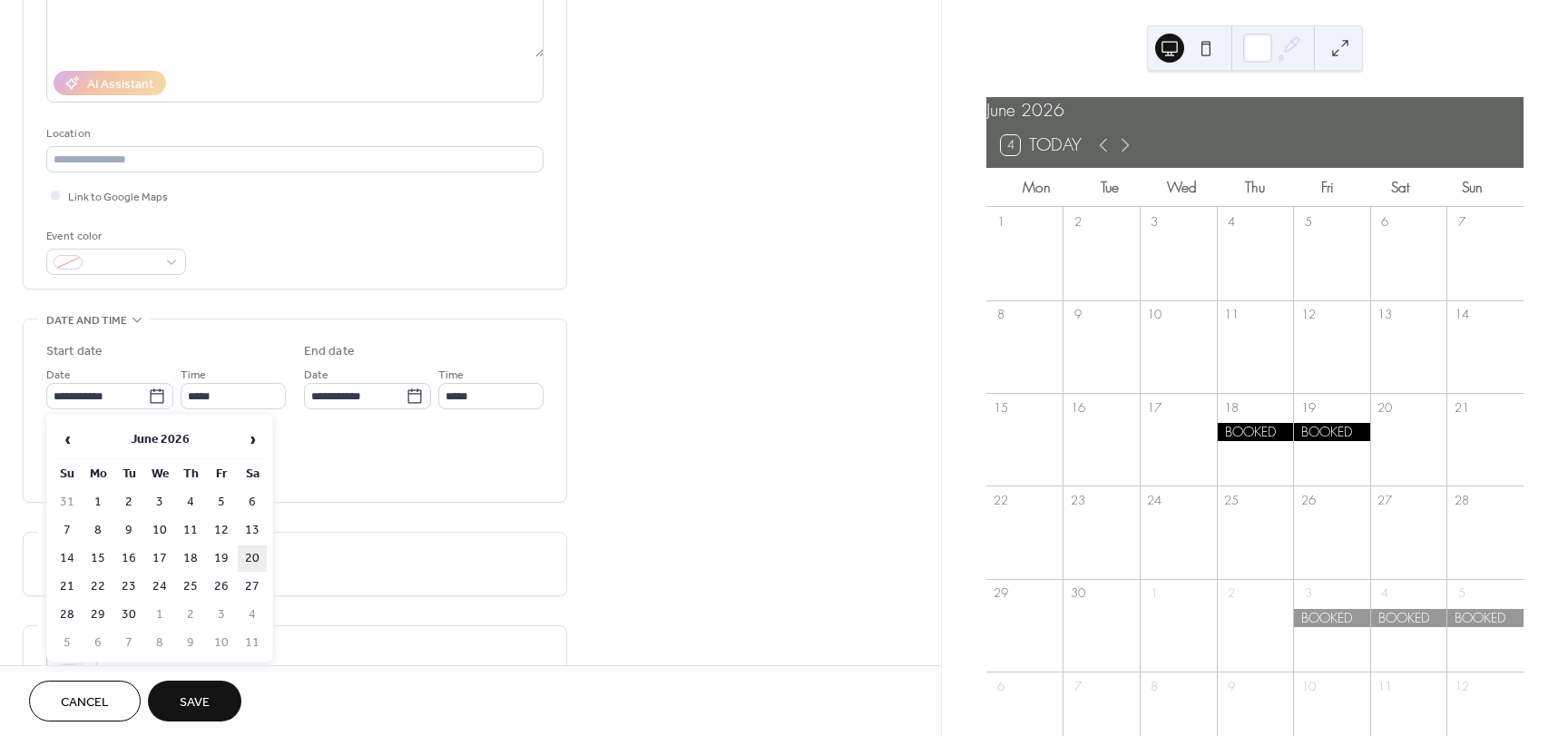 type on "**********" 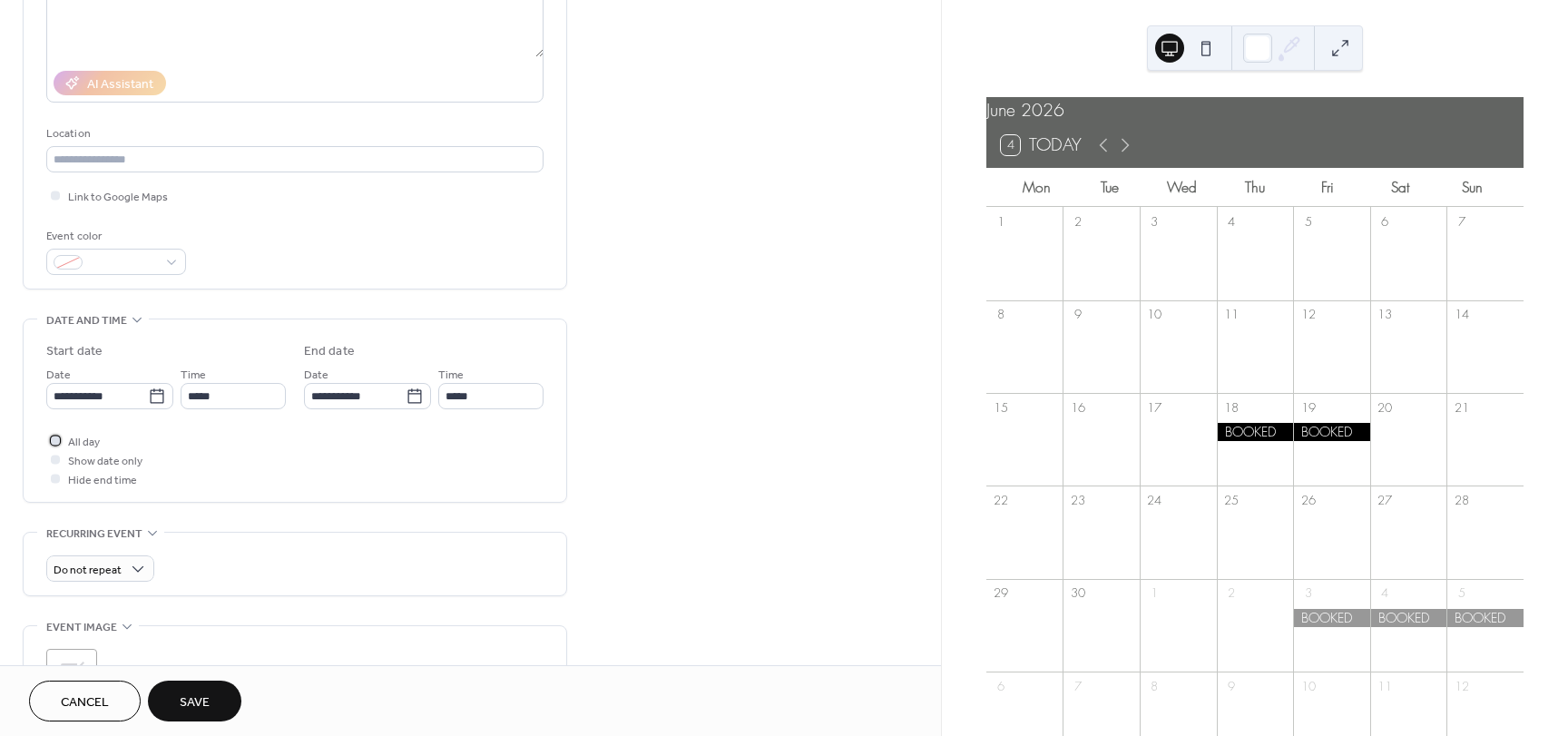 click on "All day" at bounding box center [83, 442] 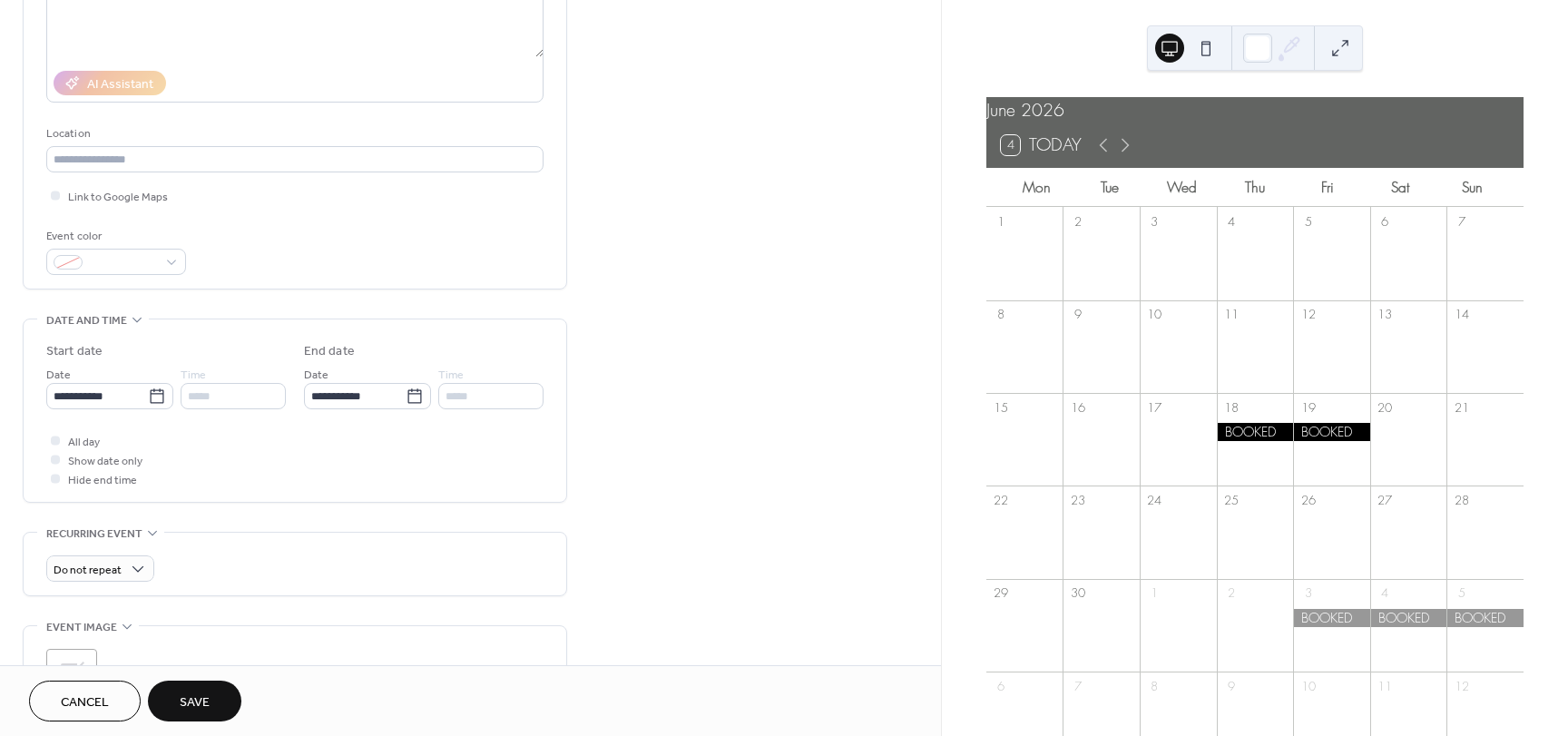 click on "Save" at bounding box center [194, 702] 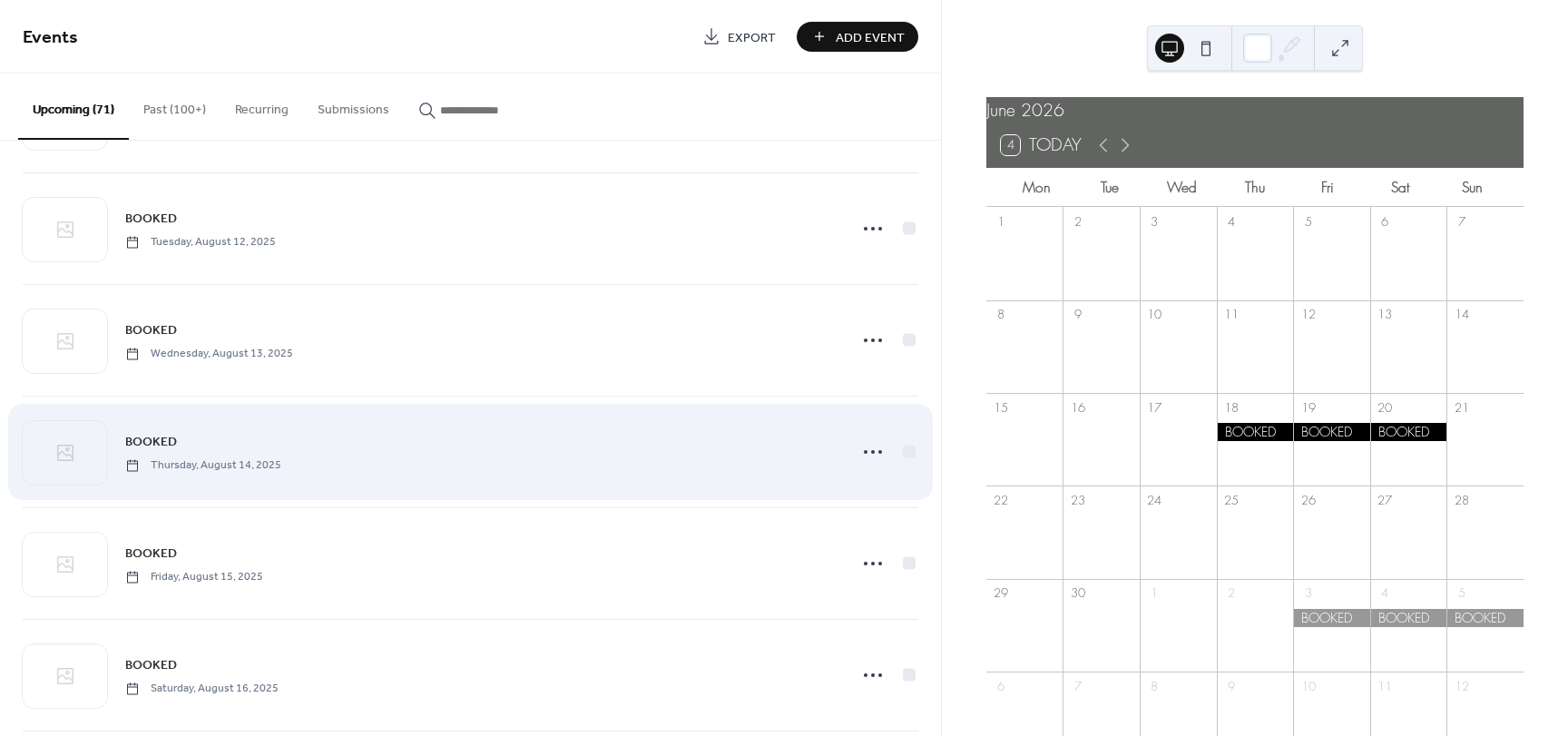 scroll, scrollTop: 1089, scrollLeft: 0, axis: vertical 